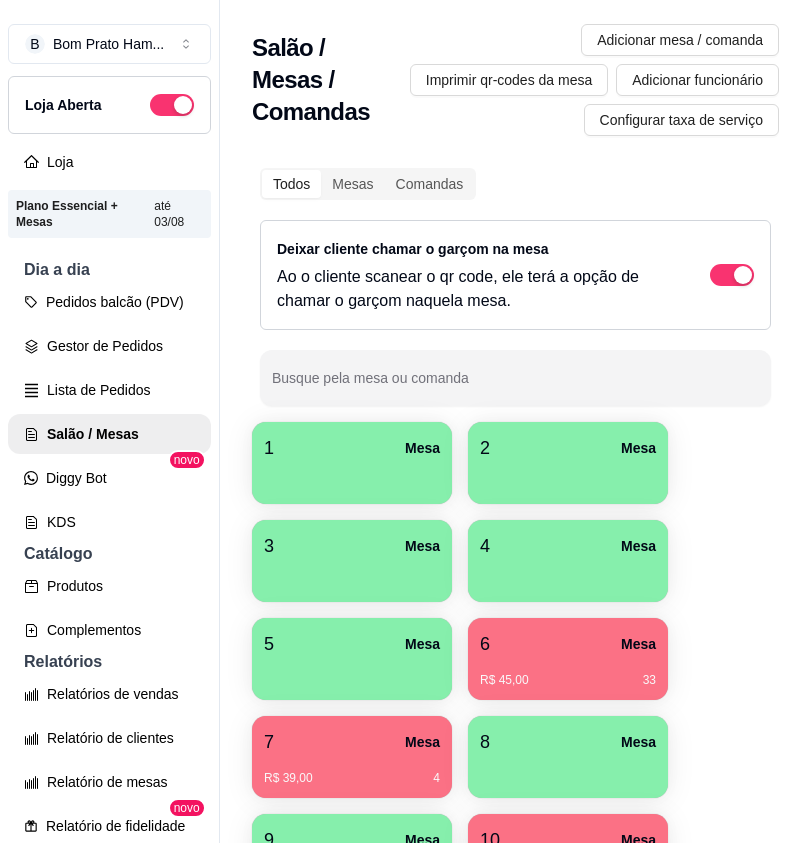 scroll, scrollTop: 0, scrollLeft: 0, axis: both 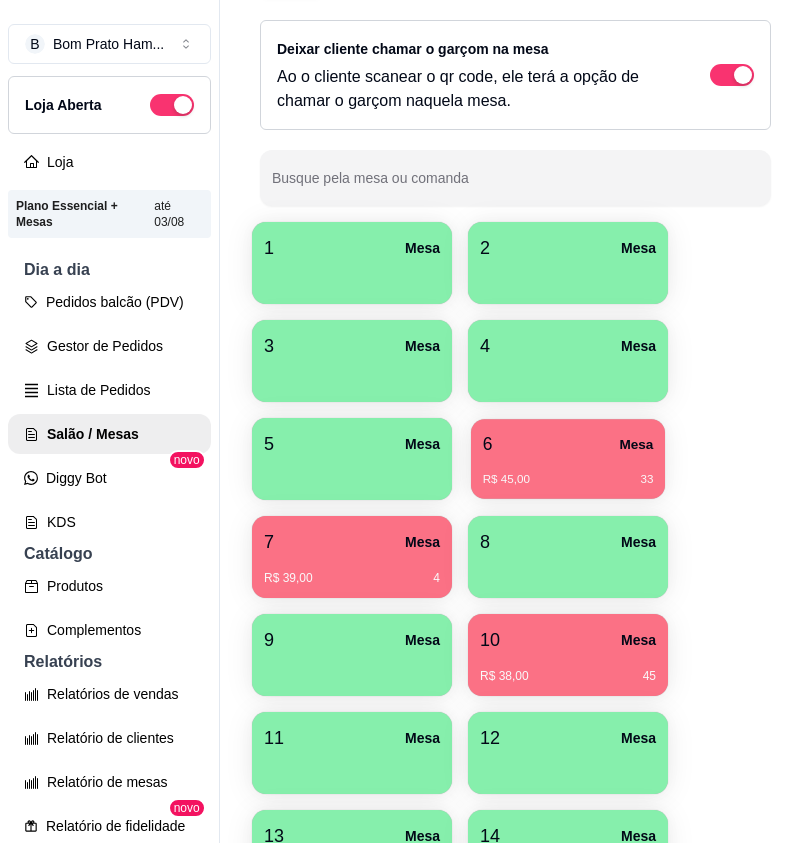 click on "R$ 45,00 33" at bounding box center (568, 472) 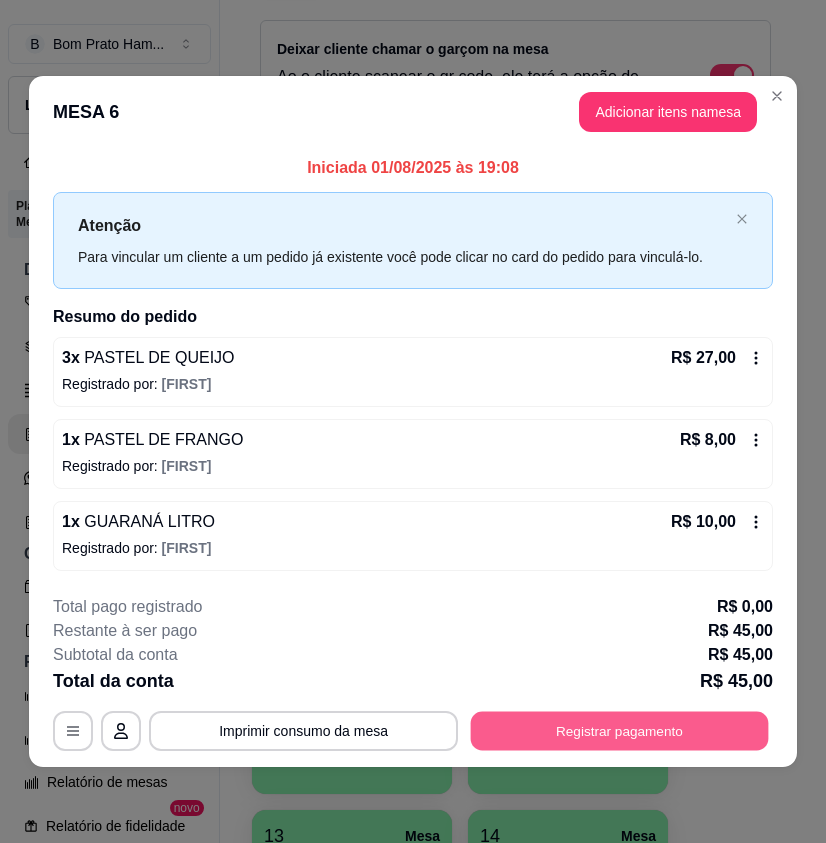 click on "Registrar pagamento" at bounding box center [620, 731] 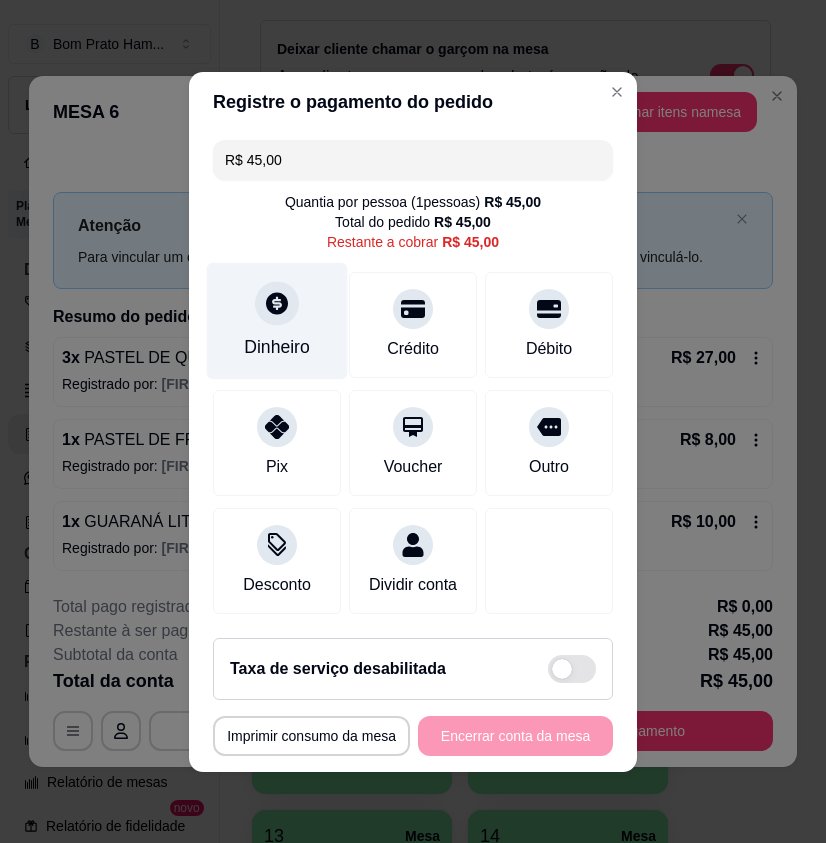 click on "Dinheiro" at bounding box center (277, 347) 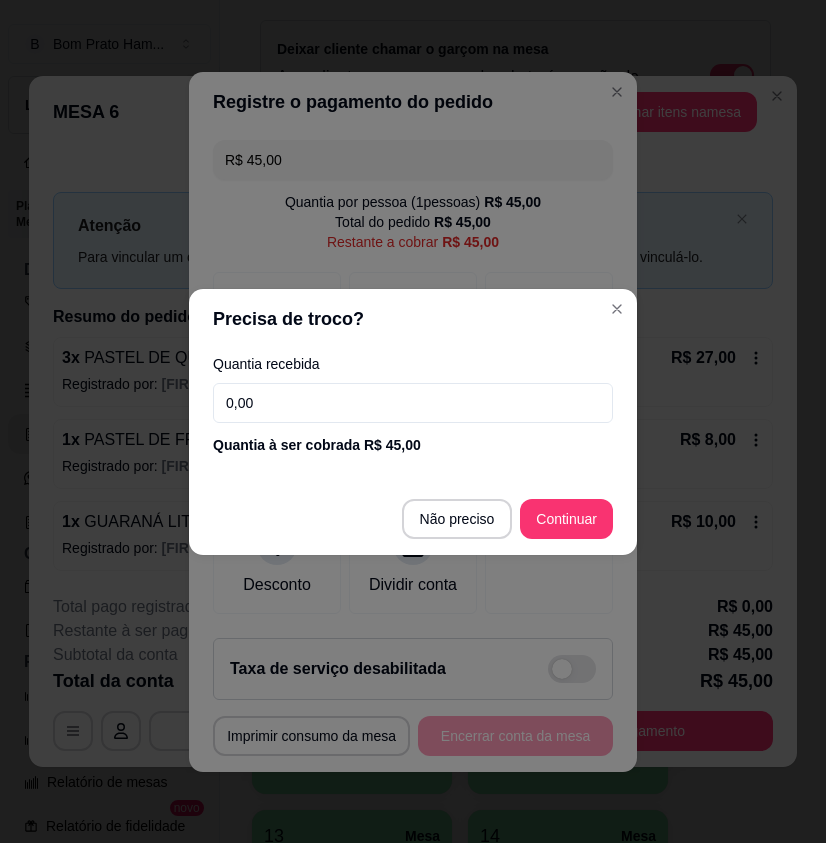 click on "0,00" at bounding box center [413, 403] 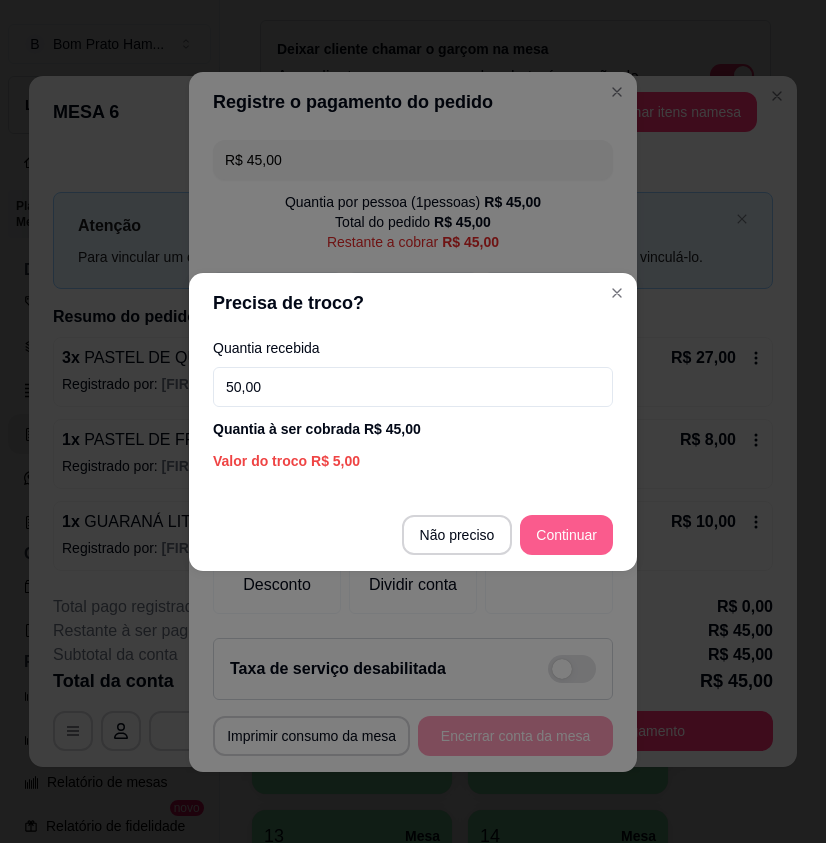 type on "50,00" 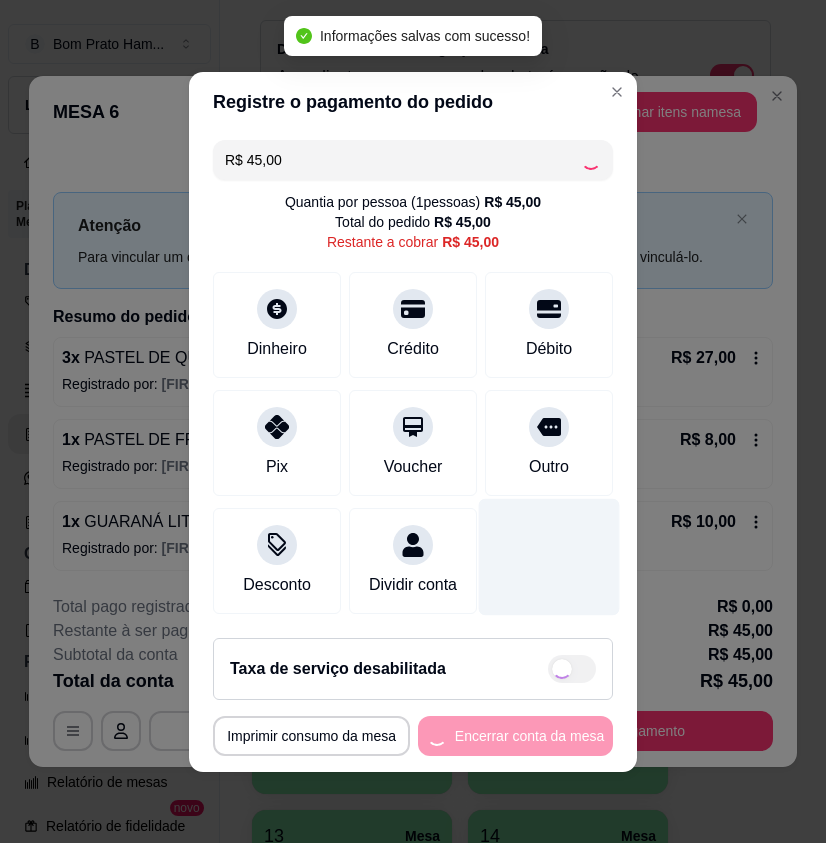 type on "R$ 0,00" 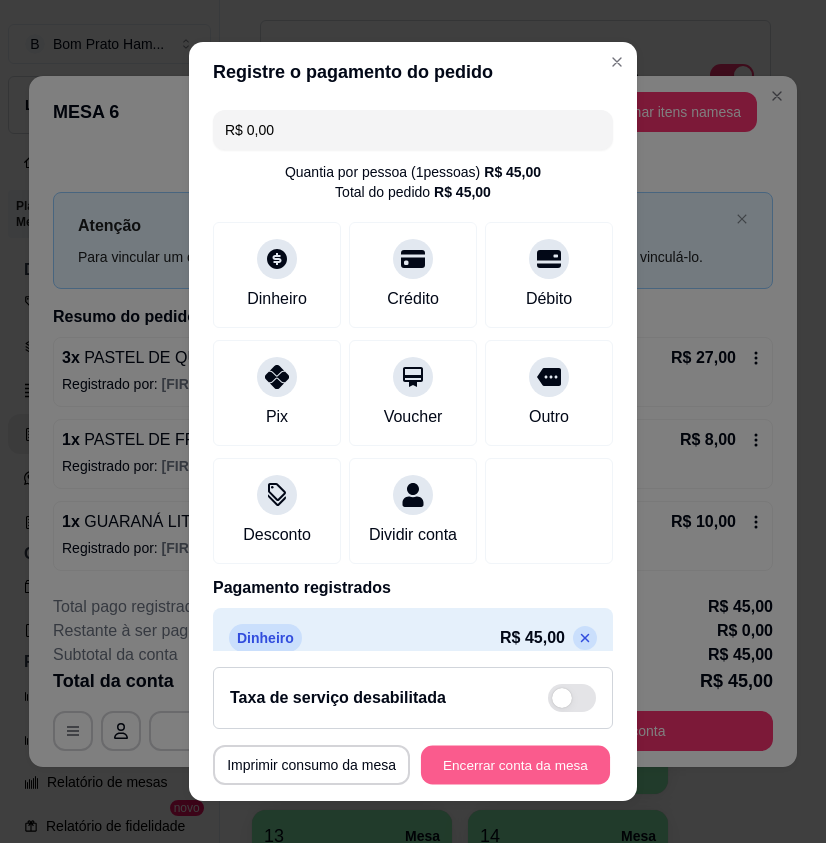 click on "Encerrar conta da mesa" at bounding box center [515, 764] 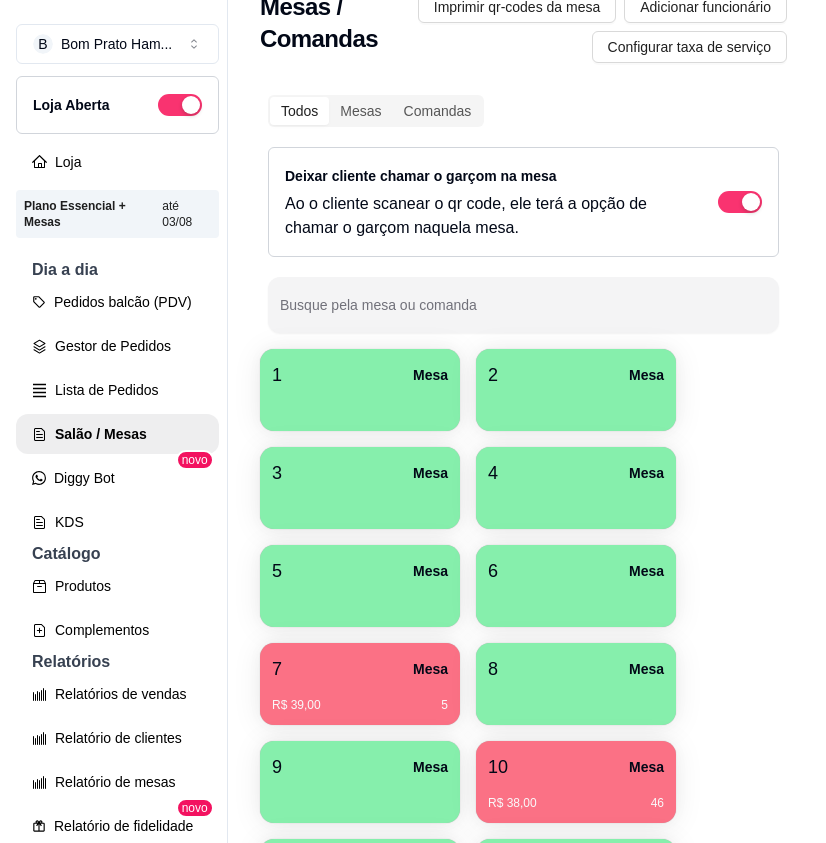 scroll, scrollTop: 0, scrollLeft: 0, axis: both 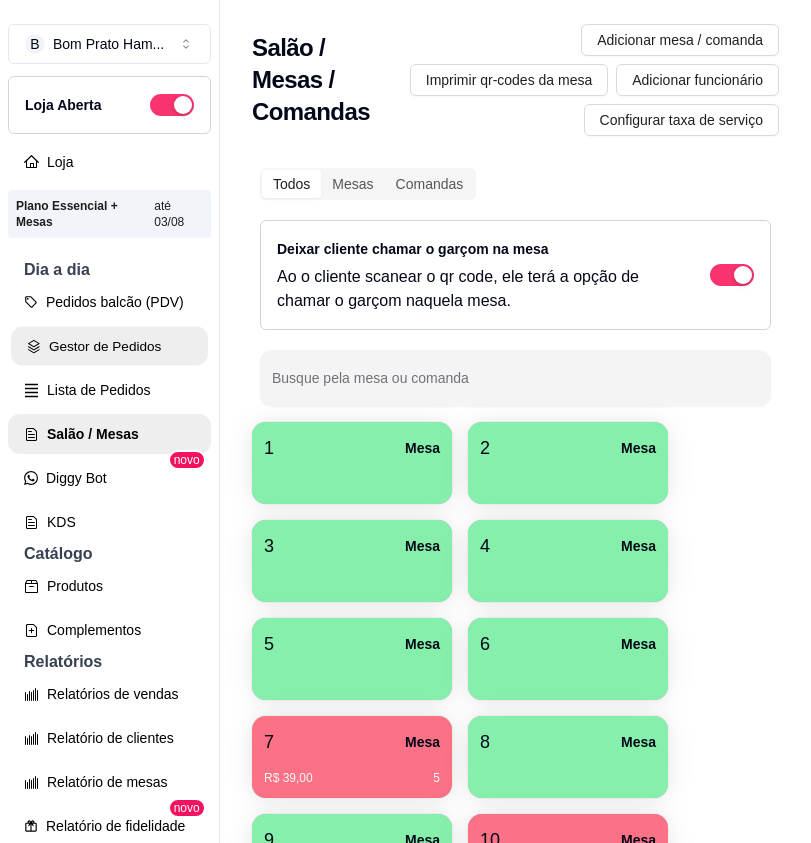 click on "Gestor de Pedidos" at bounding box center [109, 346] 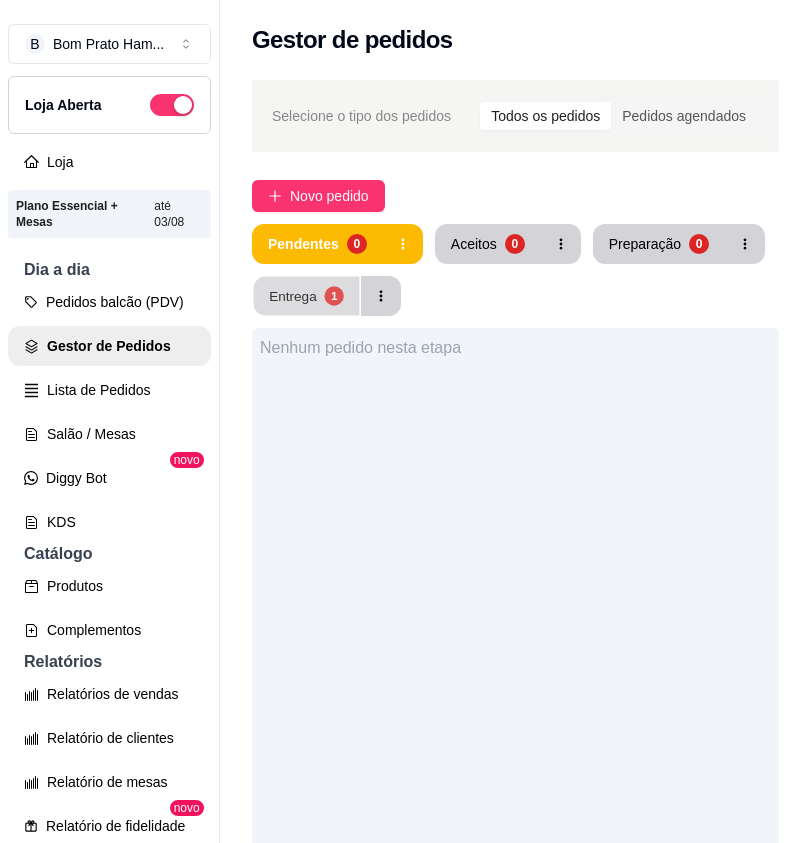 click on "1" at bounding box center (333, 295) 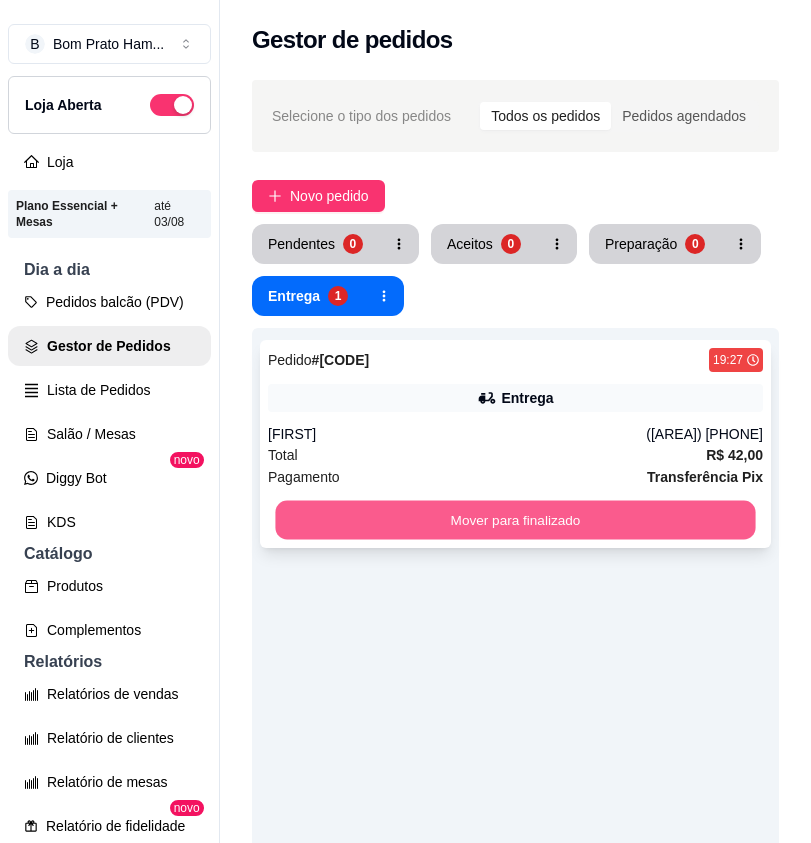 click on "Mover para finalizado" at bounding box center [515, 520] 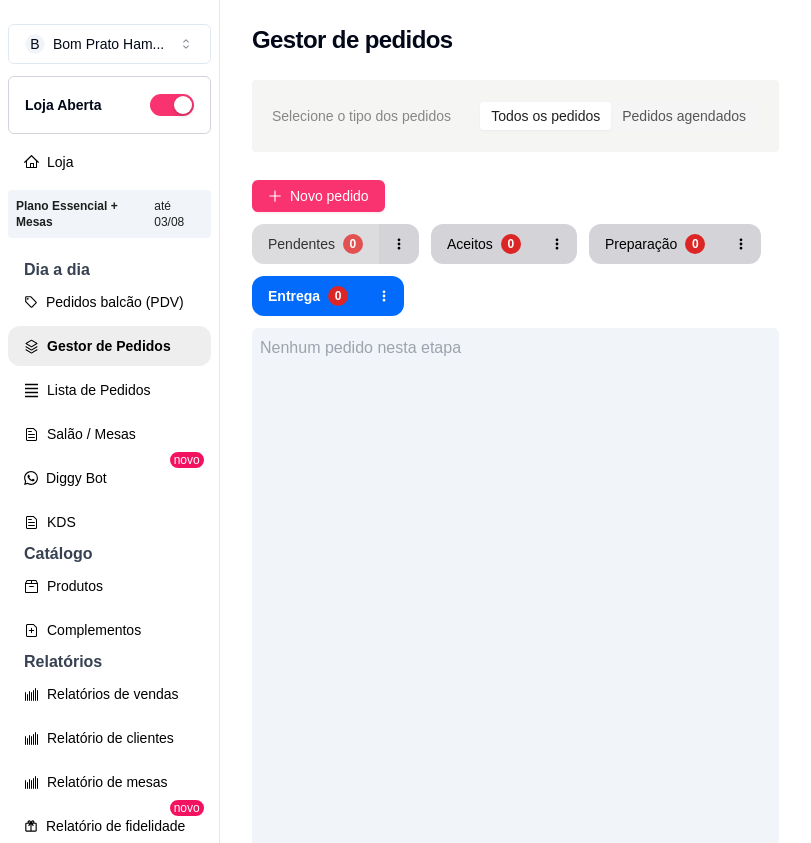 click on "Pendentes 0" at bounding box center (315, 244) 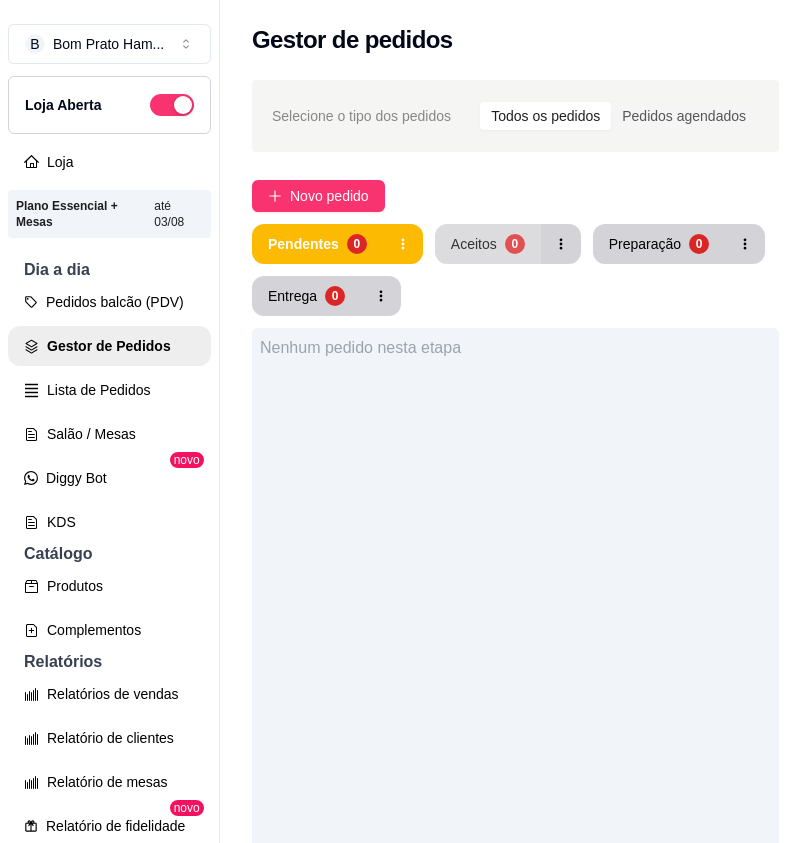 click on "Aceitos 0" at bounding box center [488, 244] 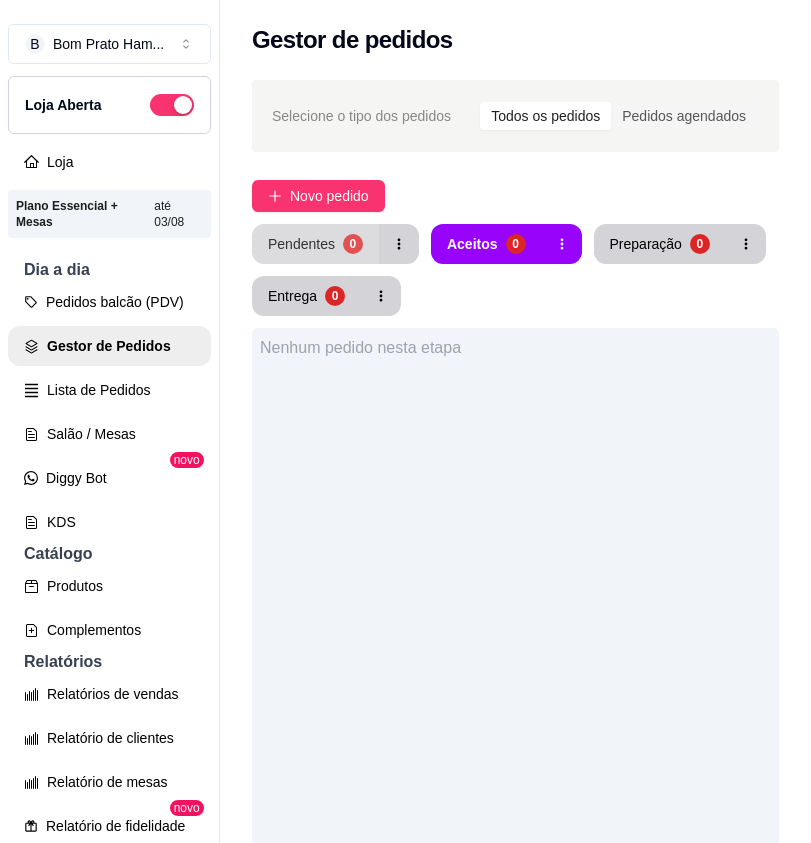 click on "Pendentes 0" at bounding box center [315, 244] 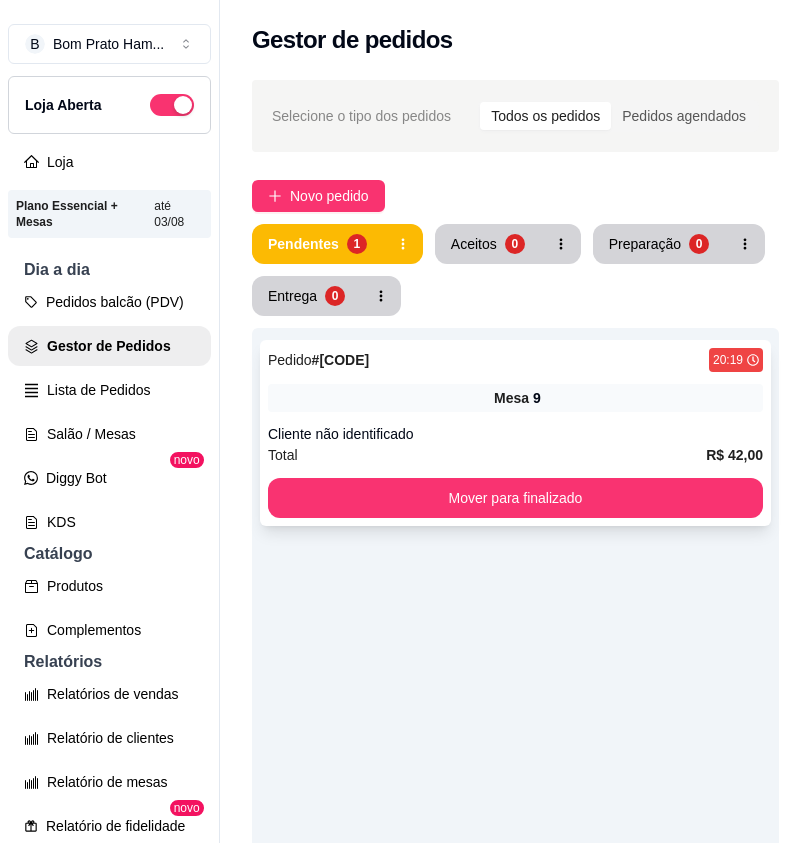 click on "9" at bounding box center (537, 398) 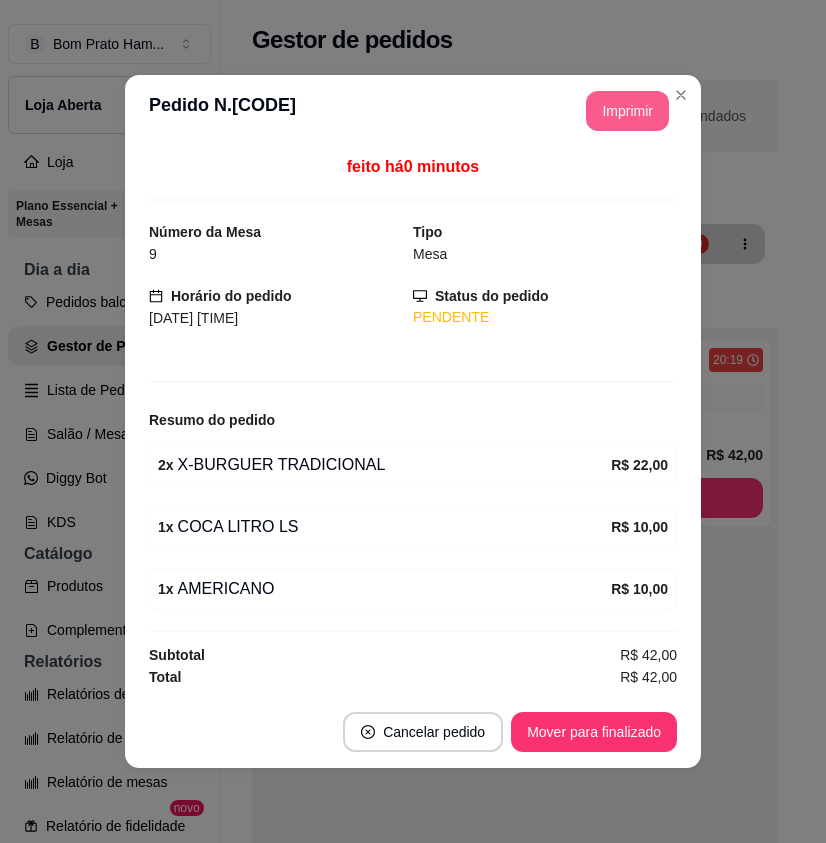 click on "Imprimir" at bounding box center (627, 111) 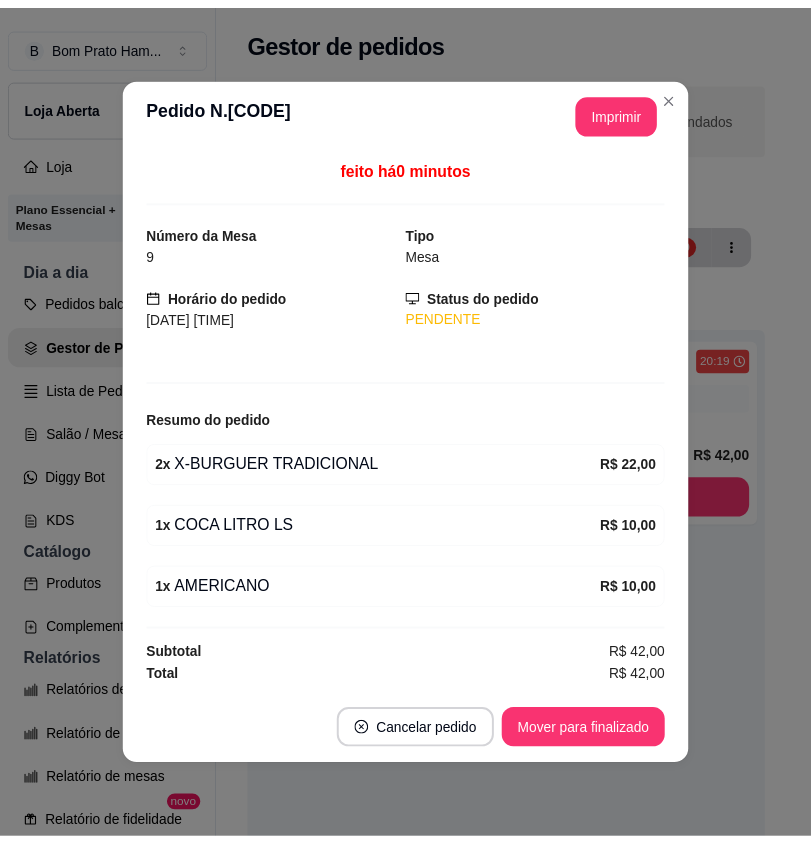 scroll, scrollTop: 0, scrollLeft: 0, axis: both 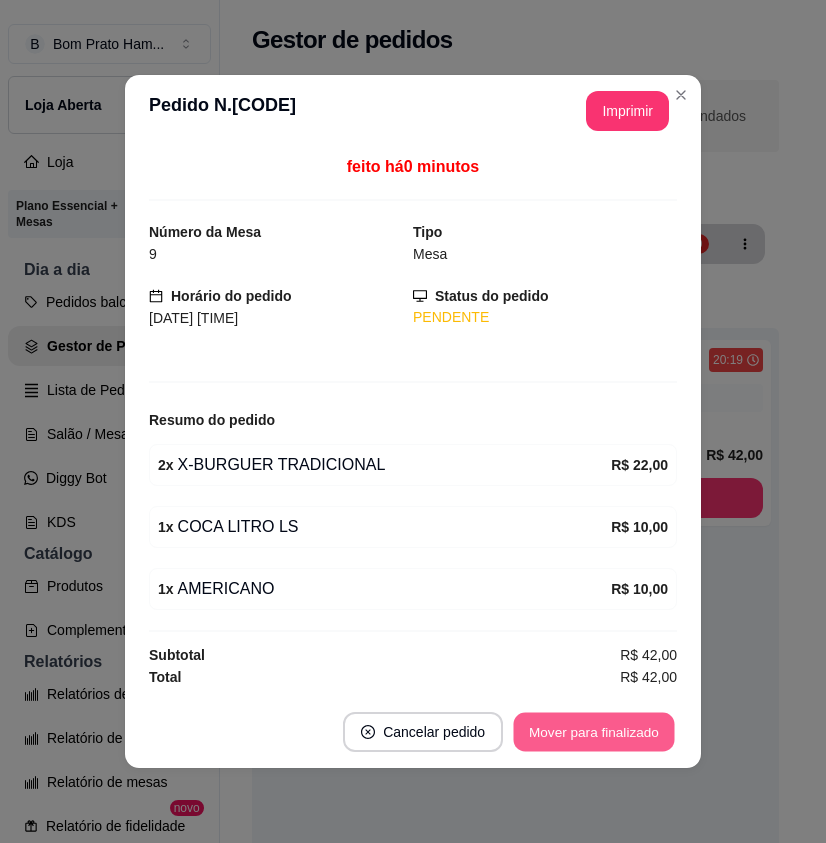 click on "Mover para finalizado" at bounding box center [594, 732] 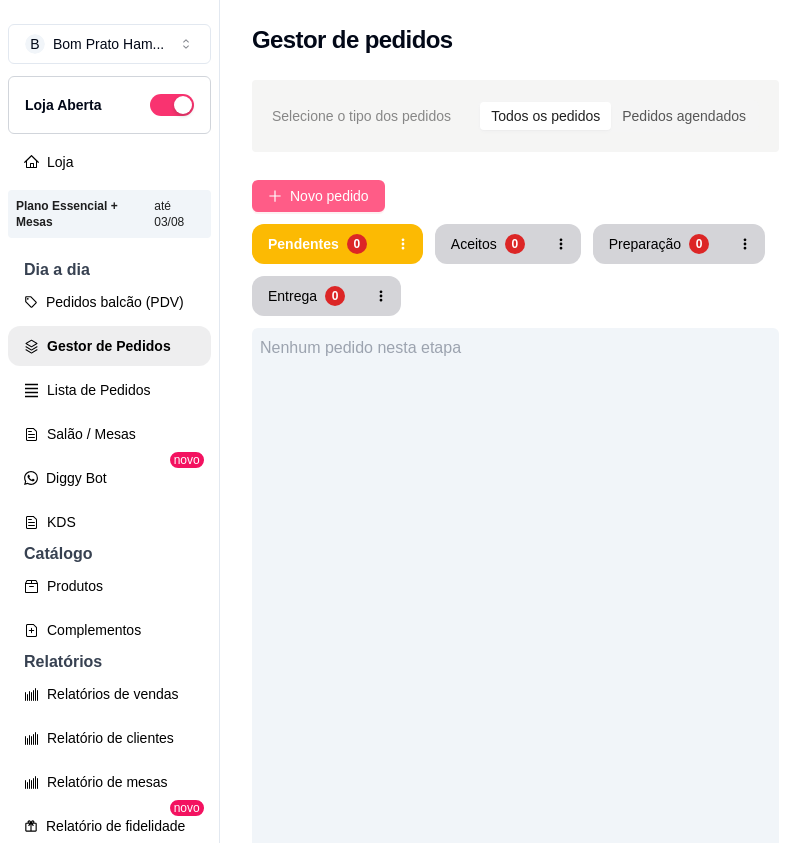 click on "Novo pedido" at bounding box center (318, 196) 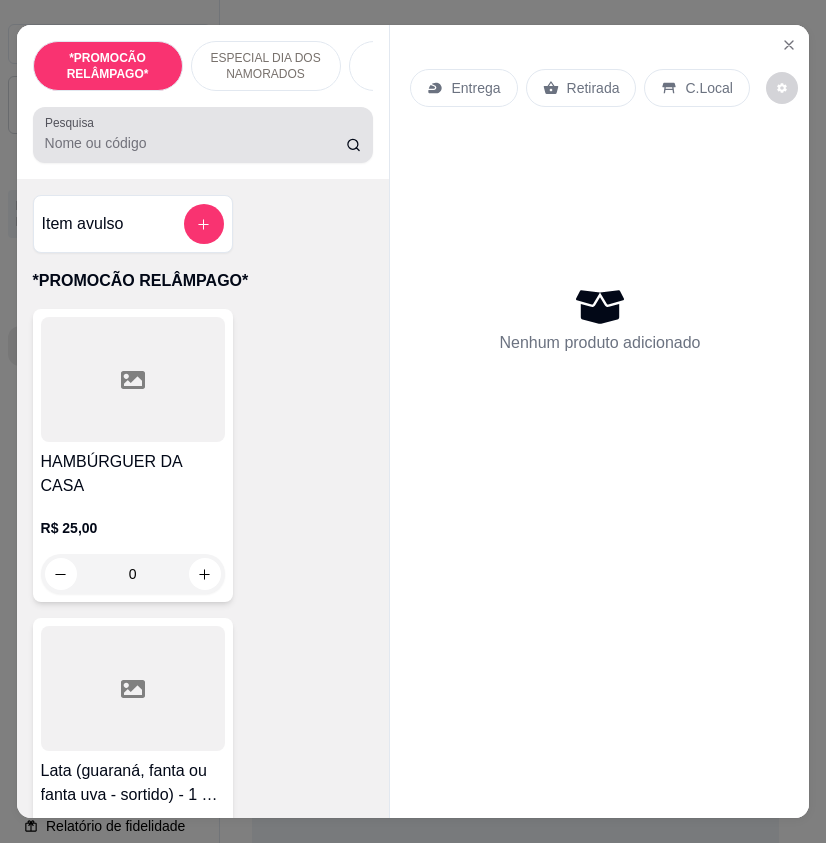 click at bounding box center (203, 135) 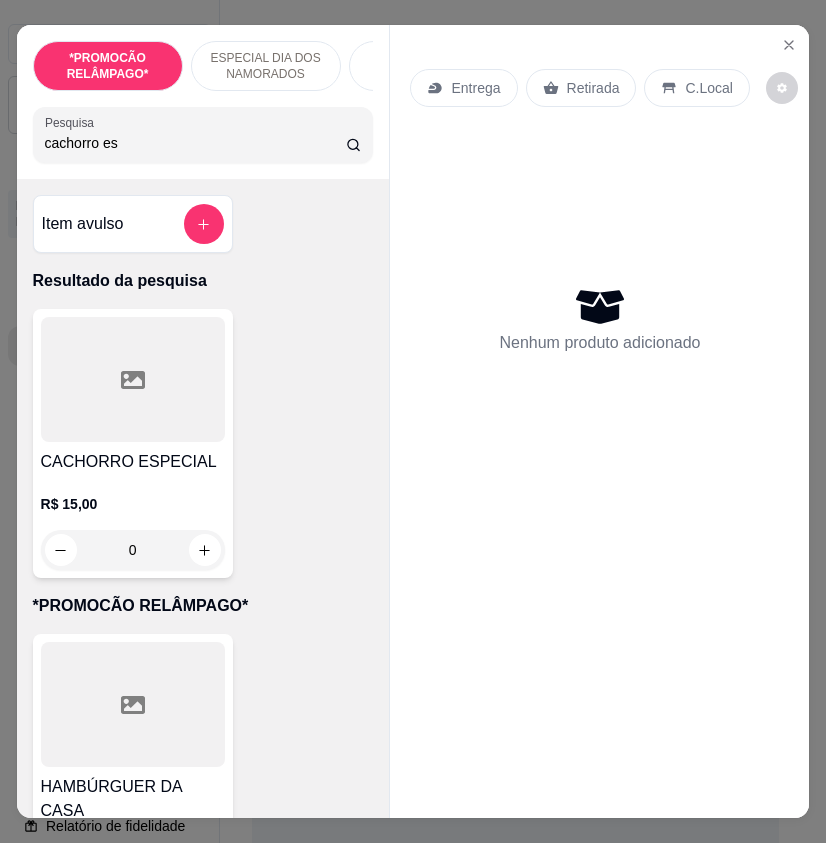 type on "cachorro es" 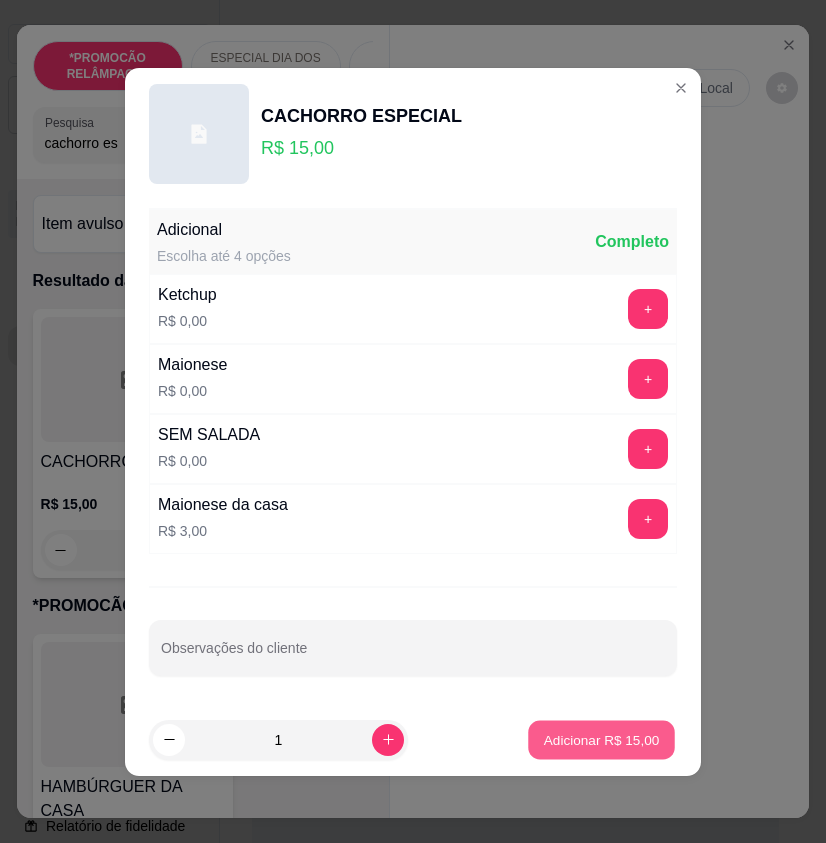 click on "Adicionar   R$ 15,00" at bounding box center (602, 739) 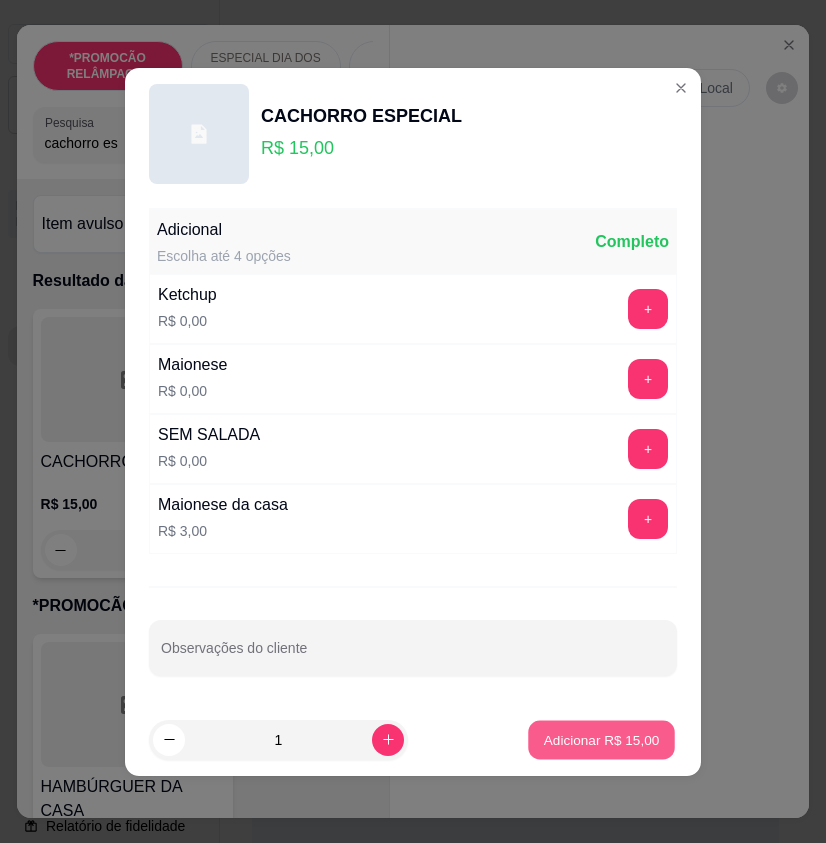 type on "1" 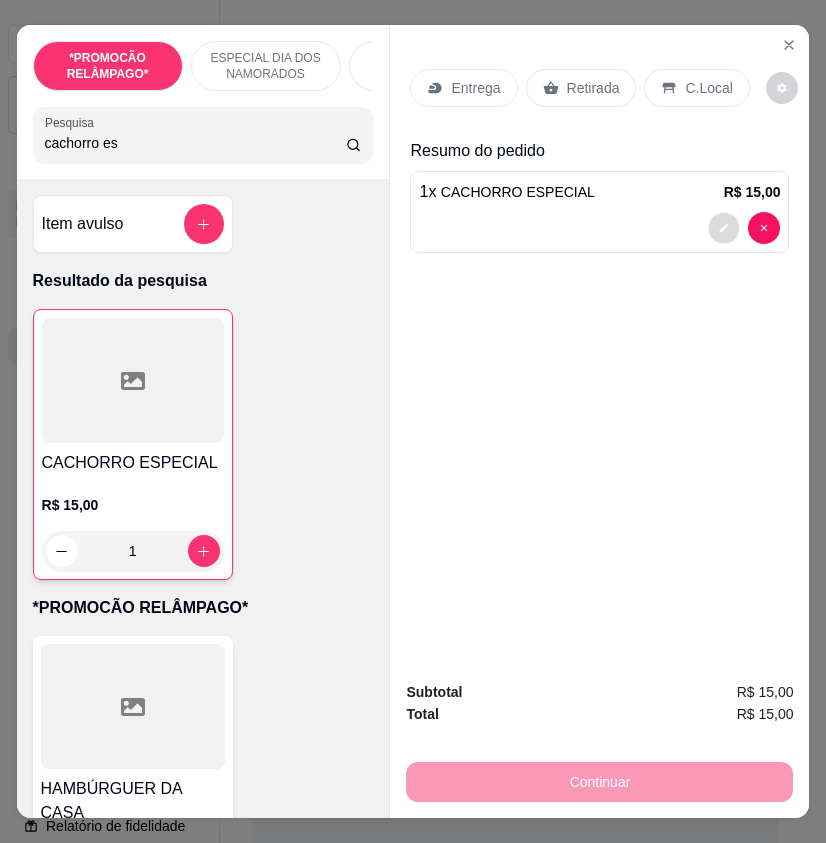click at bounding box center (724, 228) 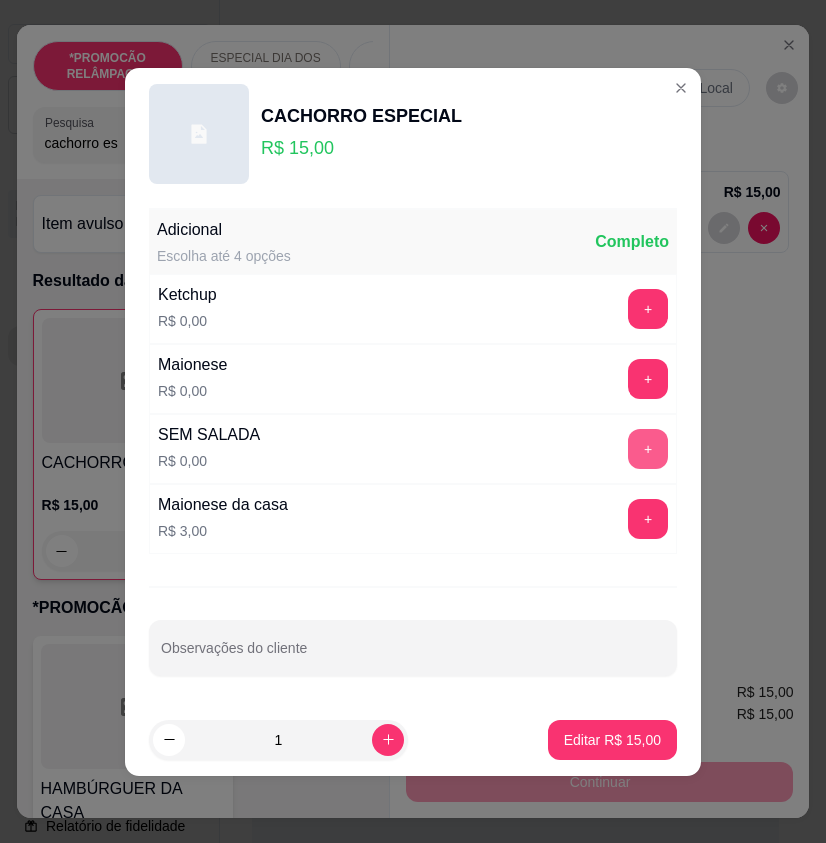 click on "+" at bounding box center (648, 449) 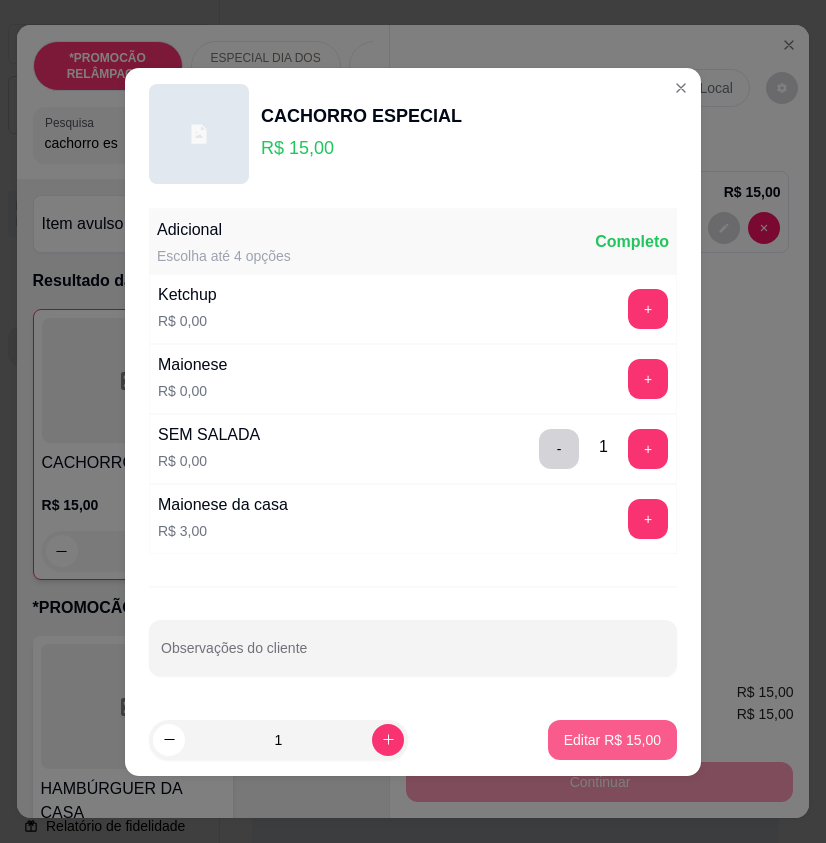 click on "Editar   R$ 15,00" at bounding box center (612, 740) 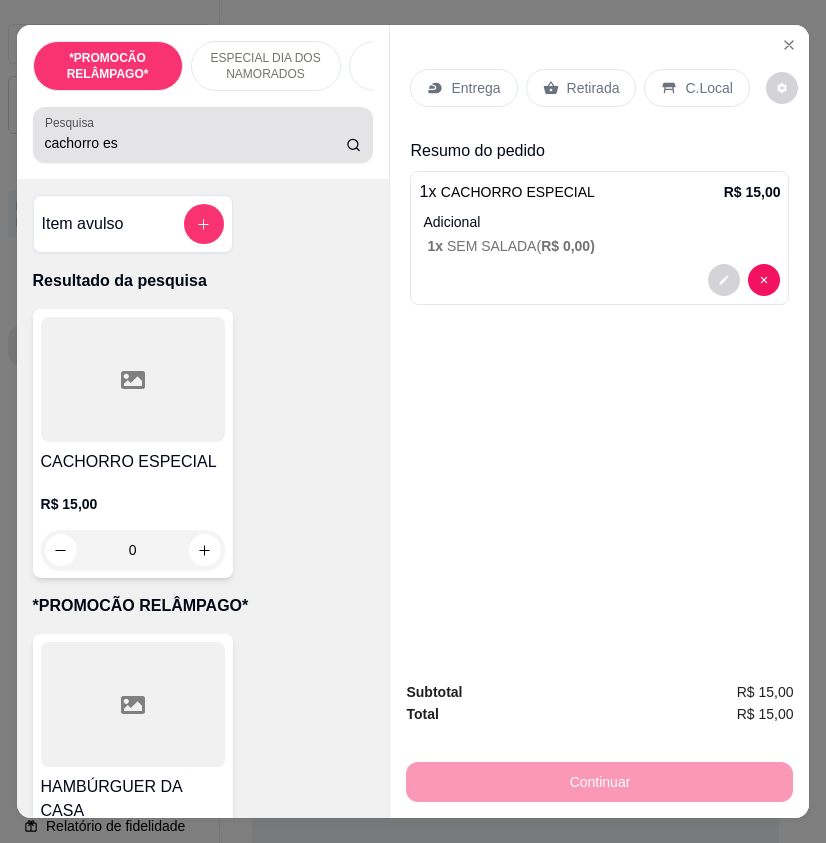click on "cachorro es" at bounding box center (196, 143) 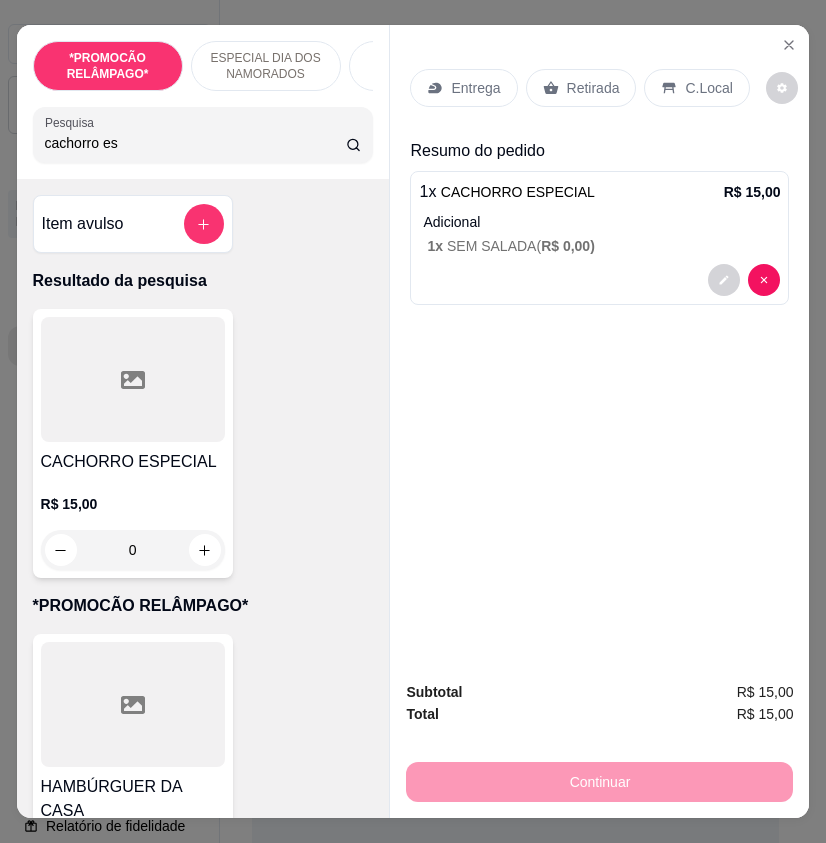 click on "cachorro es" at bounding box center (196, 143) 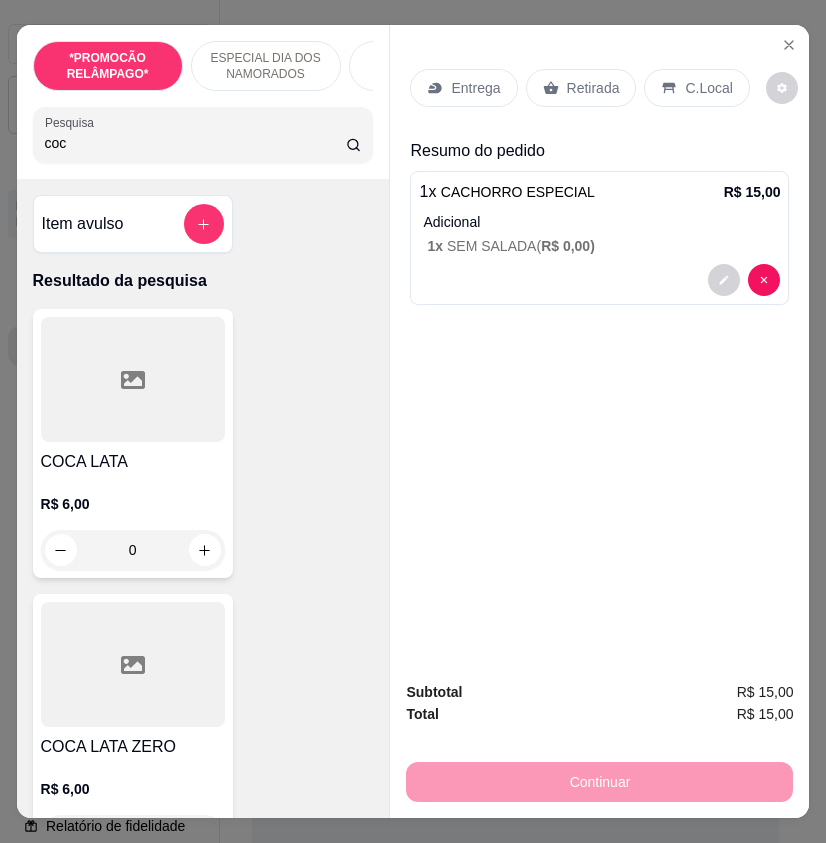 type on "coc" 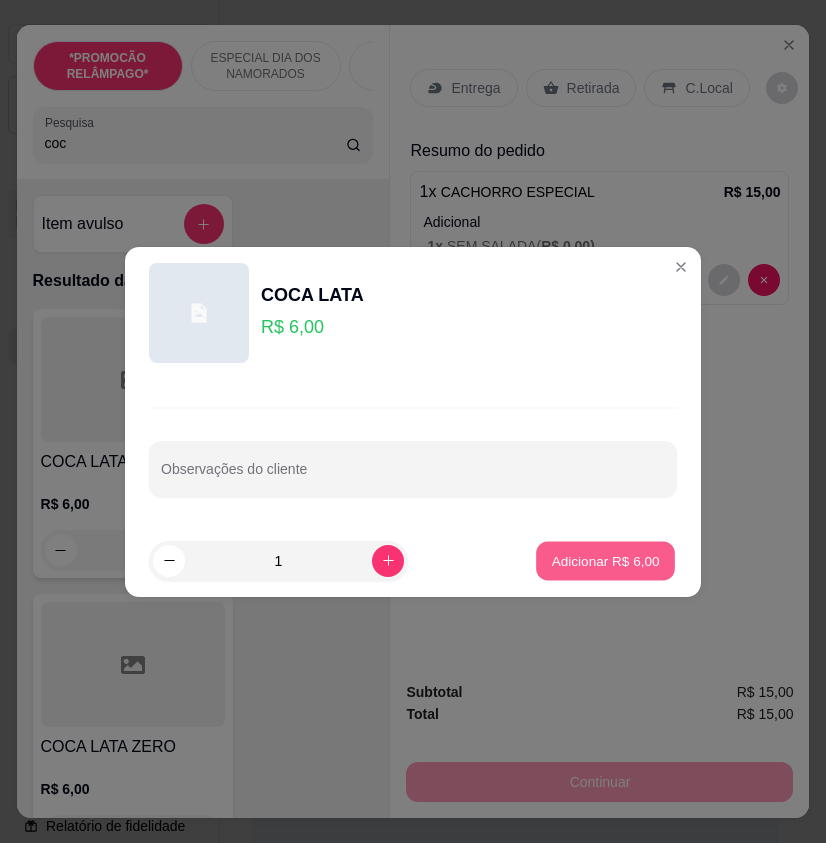 click on "Adicionar   R$ 6,00" at bounding box center (605, 560) 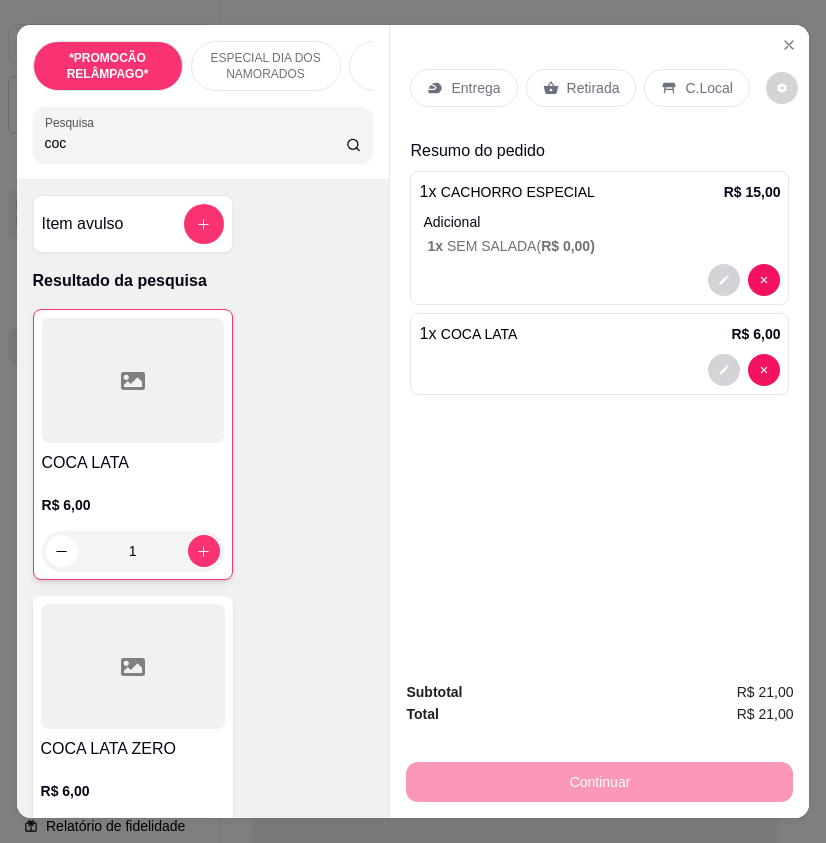 click on "Entrega" at bounding box center [475, 88] 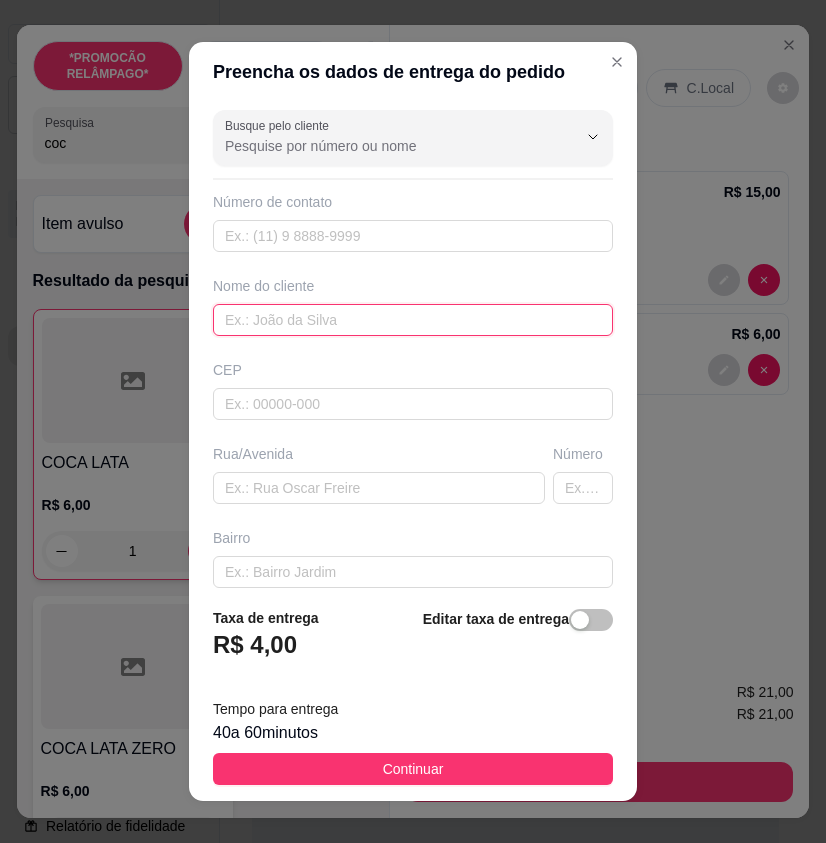 paste on "[FIRST]" 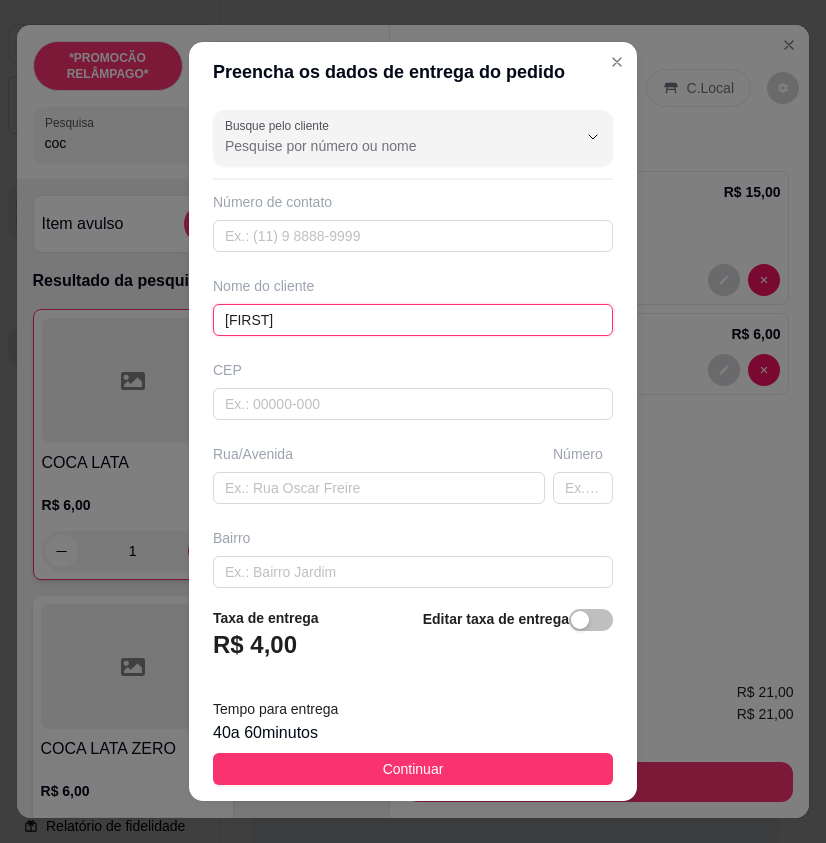 type on "[FIRST]" 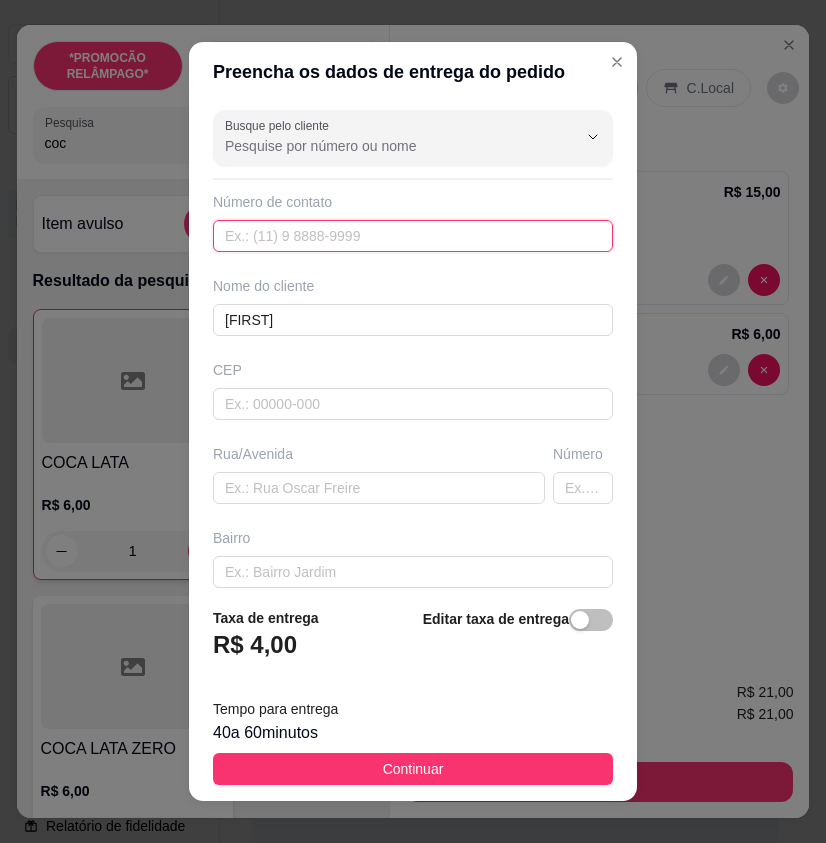 paste on "([PHONE])" 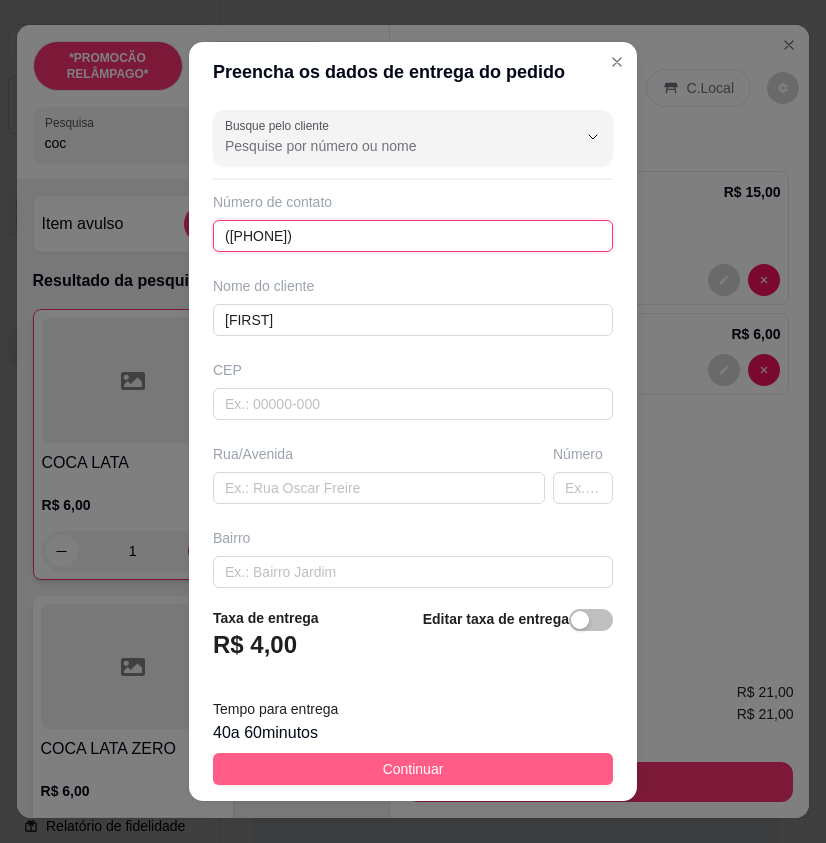 type on "([PHONE])" 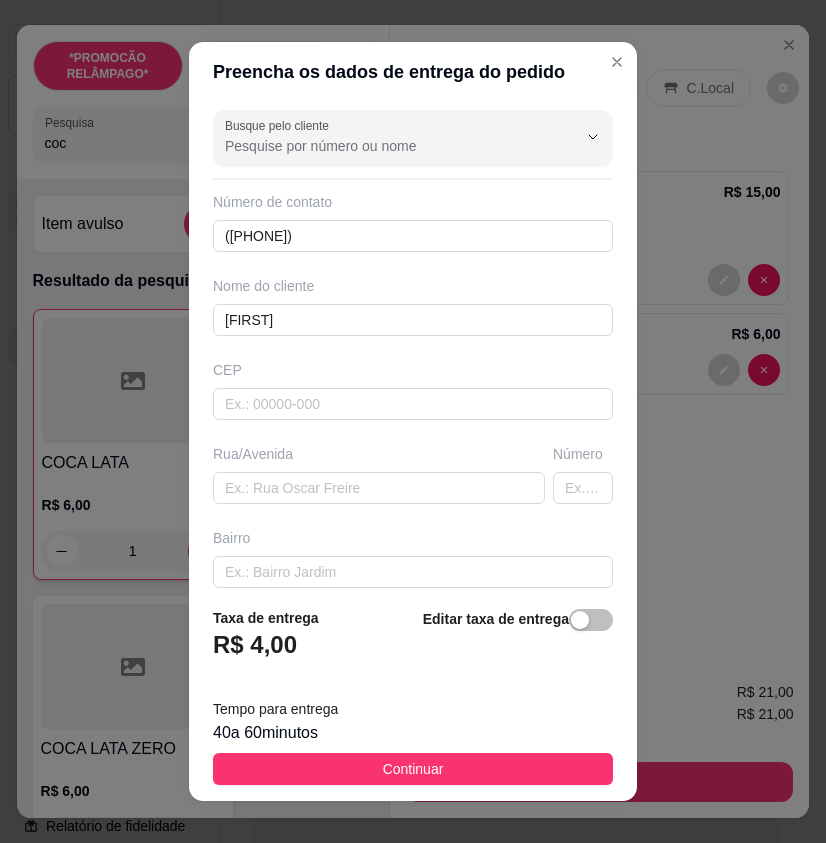 drag, startPoint x: 527, startPoint y: 775, endPoint x: 626, endPoint y: 407, distance: 381.08398 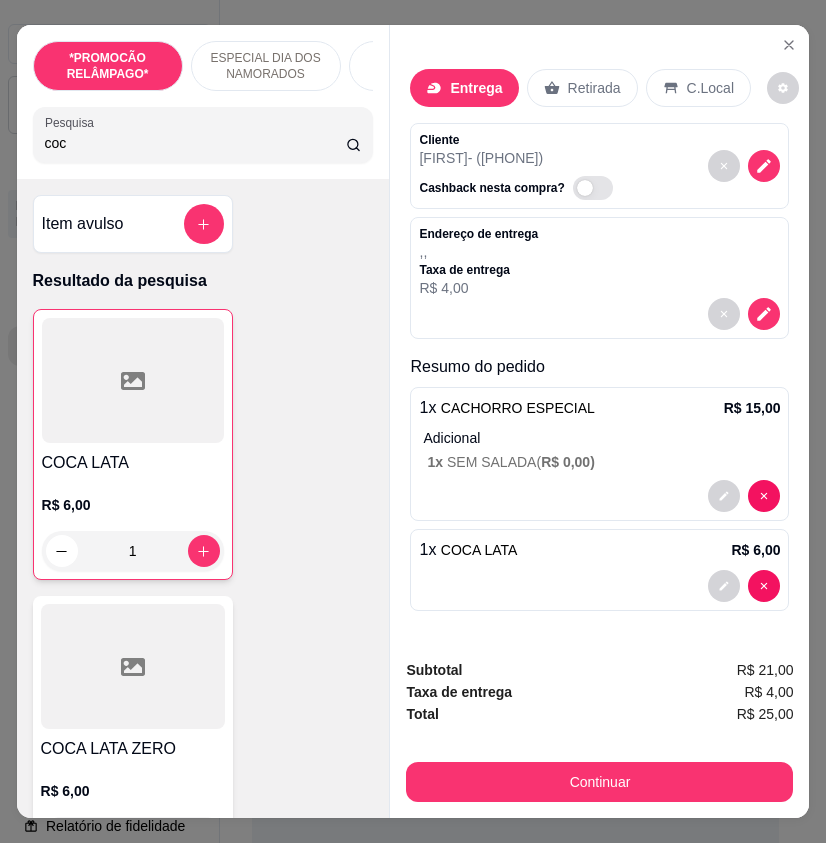 click on "Retirada" at bounding box center (594, 88) 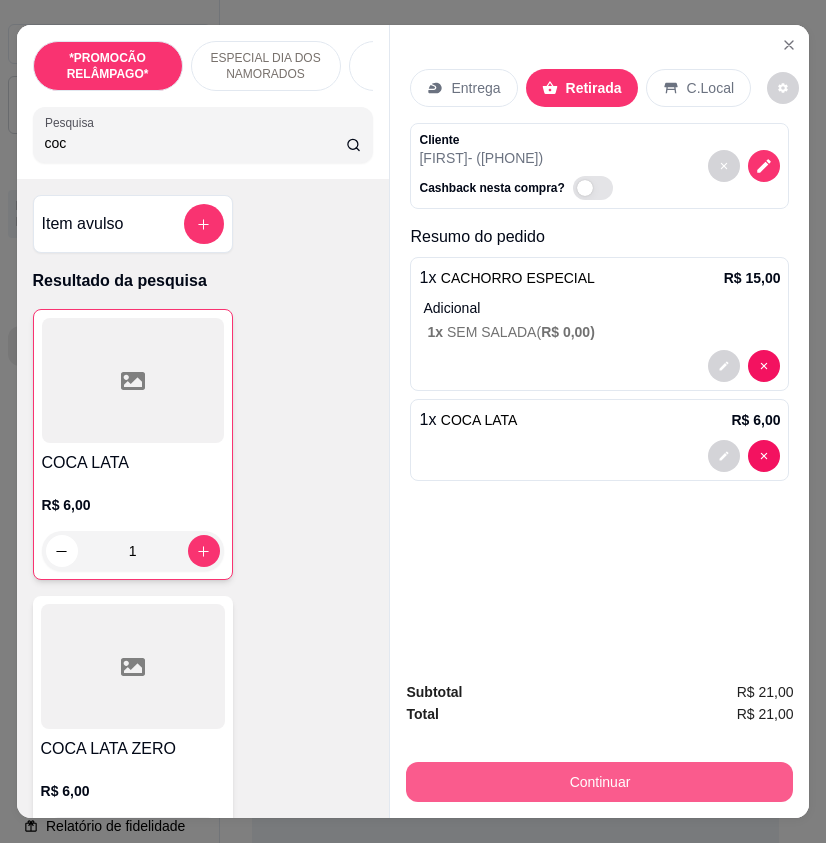 click on "Continuar" at bounding box center (599, 782) 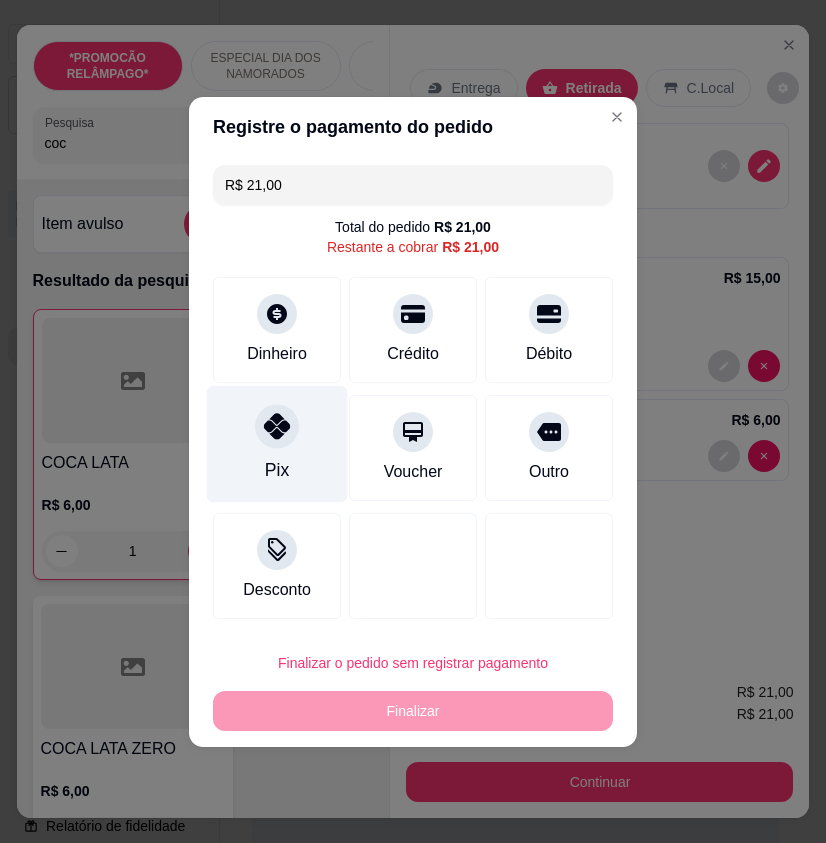 click on "Pix" at bounding box center [277, 443] 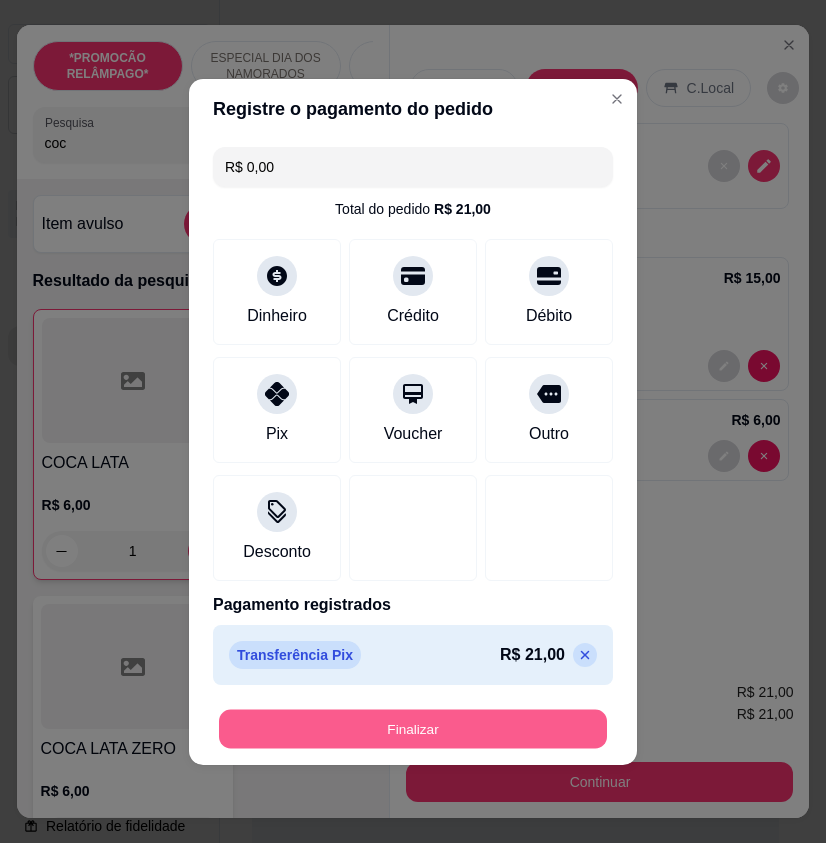 click on "Finalizar" at bounding box center (413, 728) 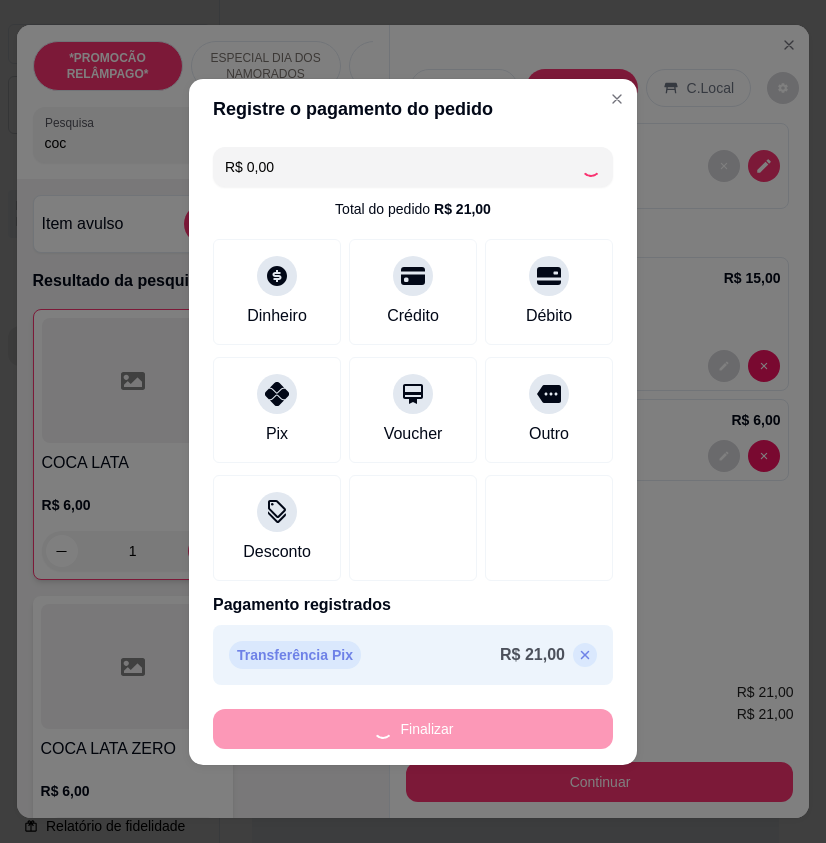 type on "0" 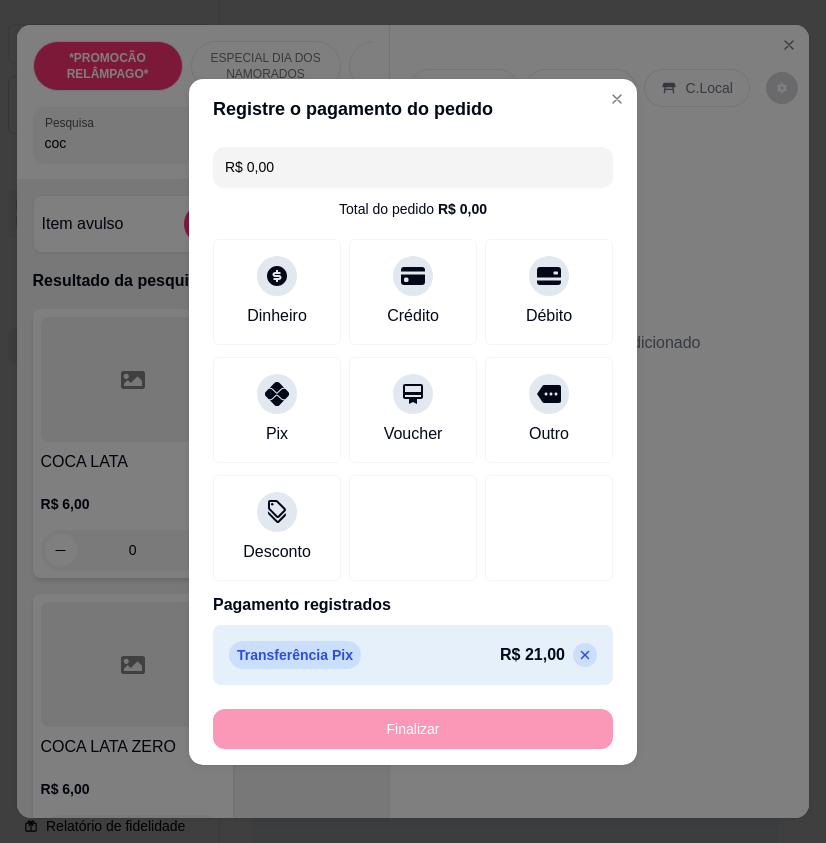 type on "-R$ 21,00" 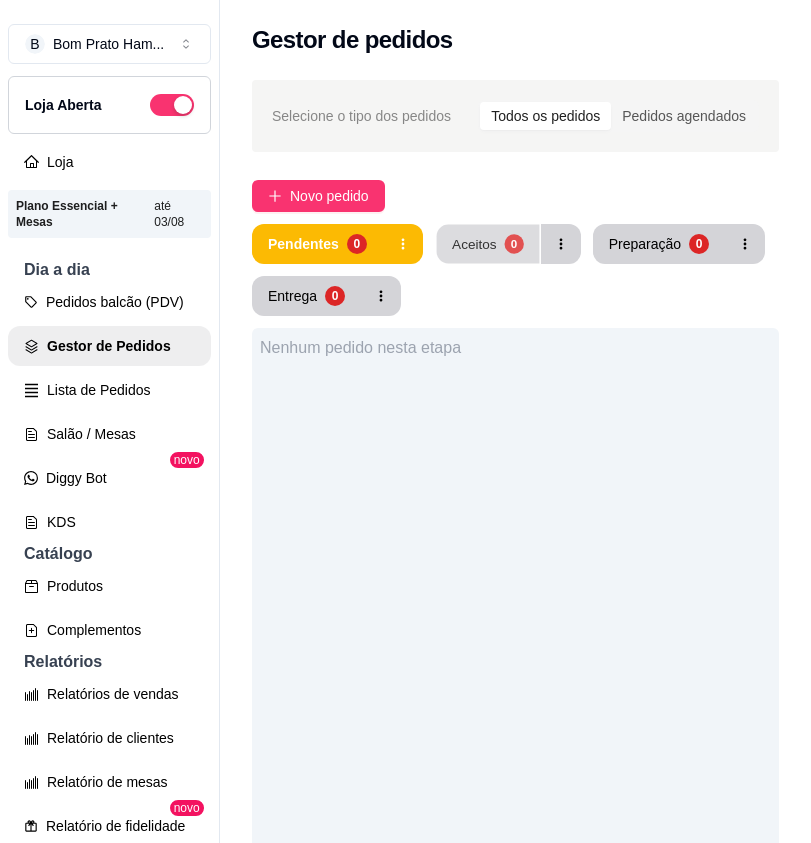 click on "Aceitos" at bounding box center (474, 243) 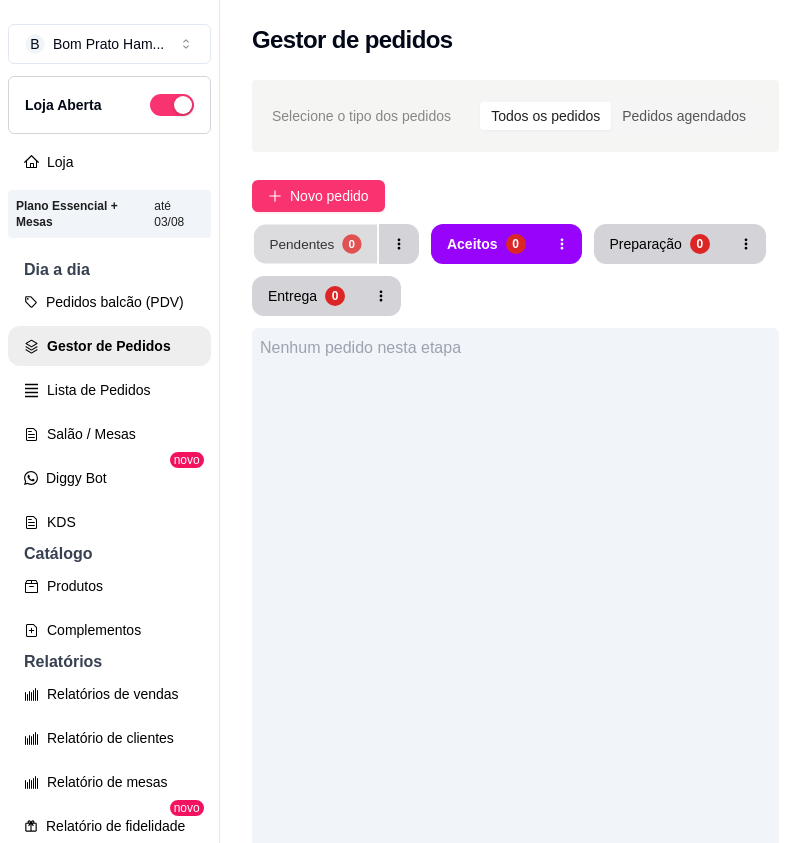 click on "Pendentes" at bounding box center (301, 243) 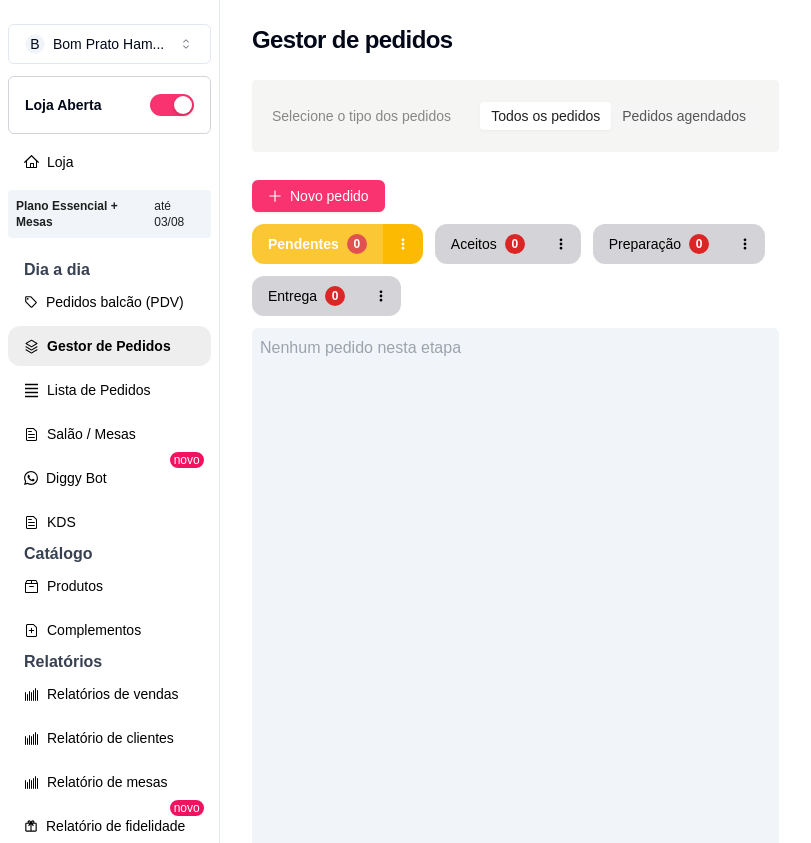 type 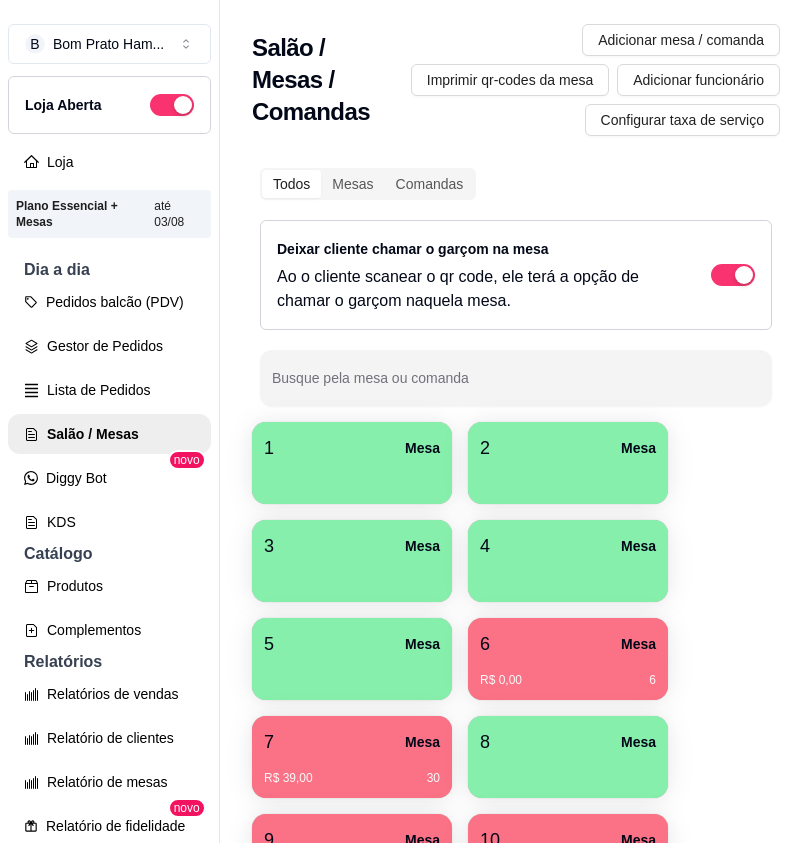scroll, scrollTop: 0, scrollLeft: 0, axis: both 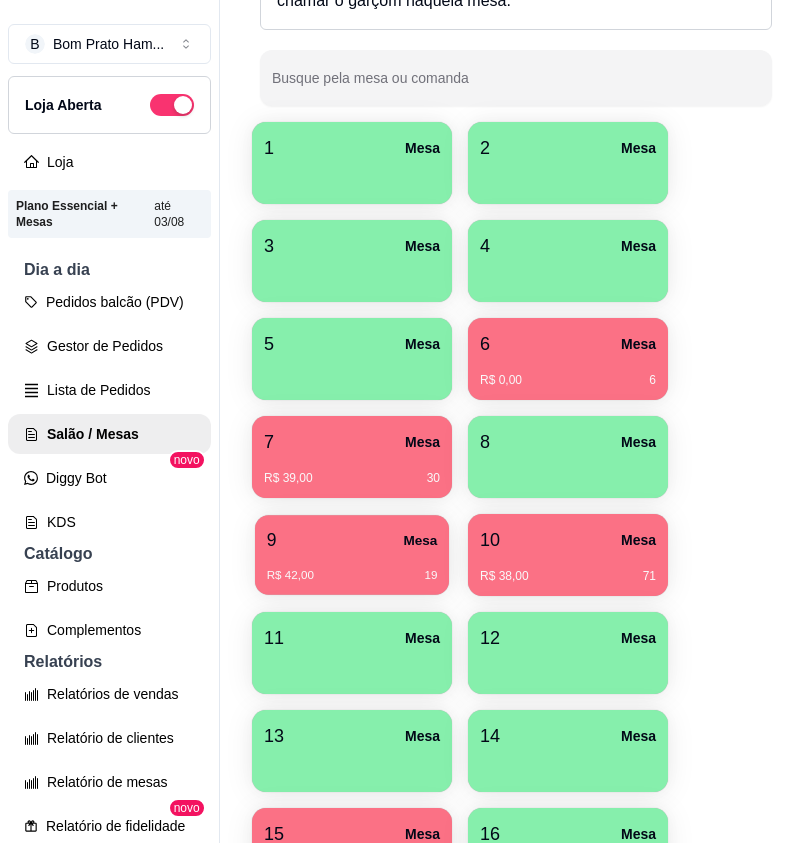 click on "9 Mesa" at bounding box center (352, 540) 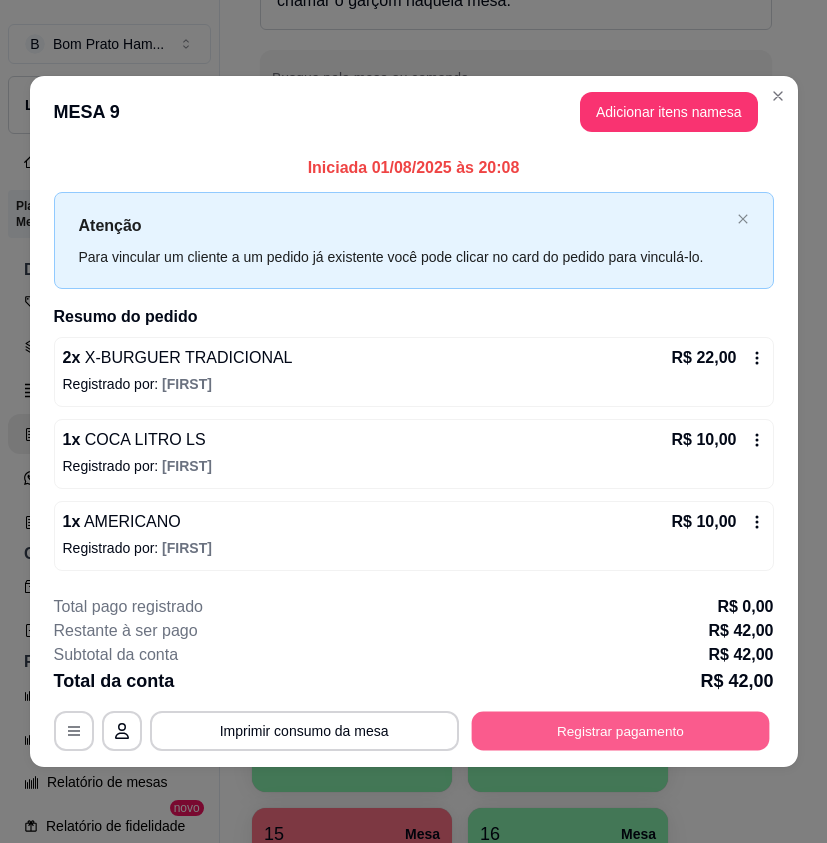 click on "Registrar pagamento" at bounding box center [620, 731] 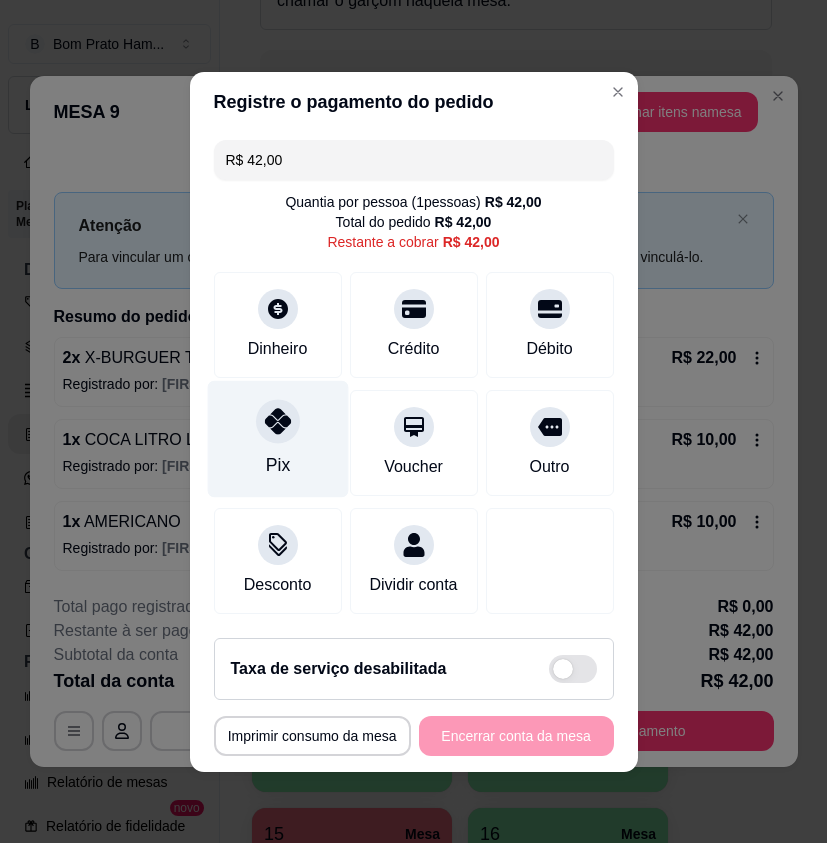 click on "Pix" at bounding box center (277, 438) 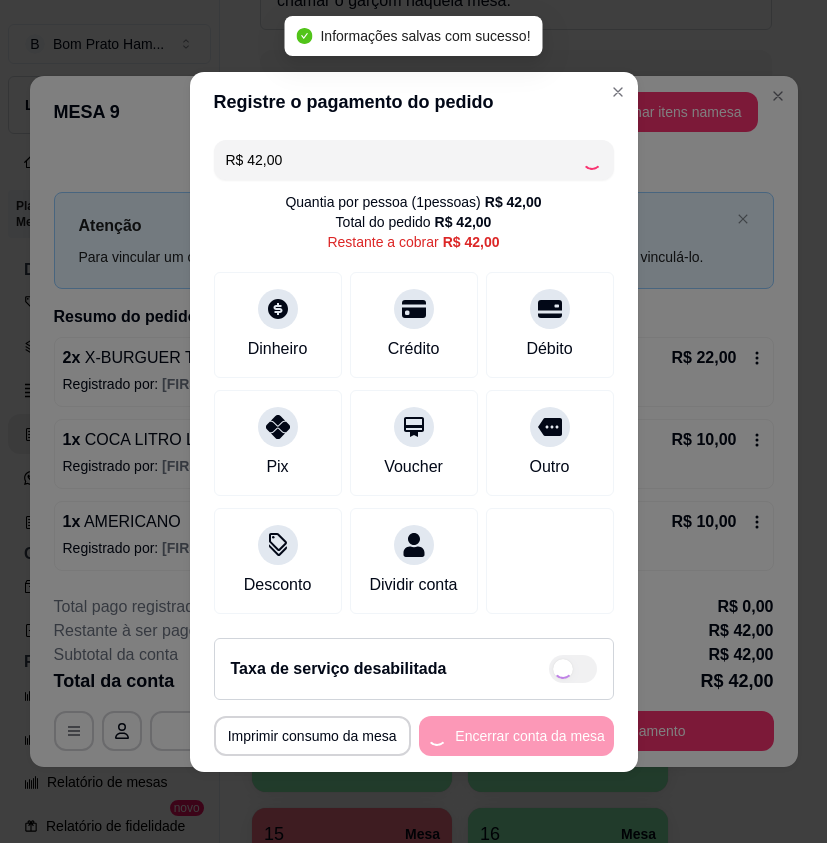 type on "R$ 0,00" 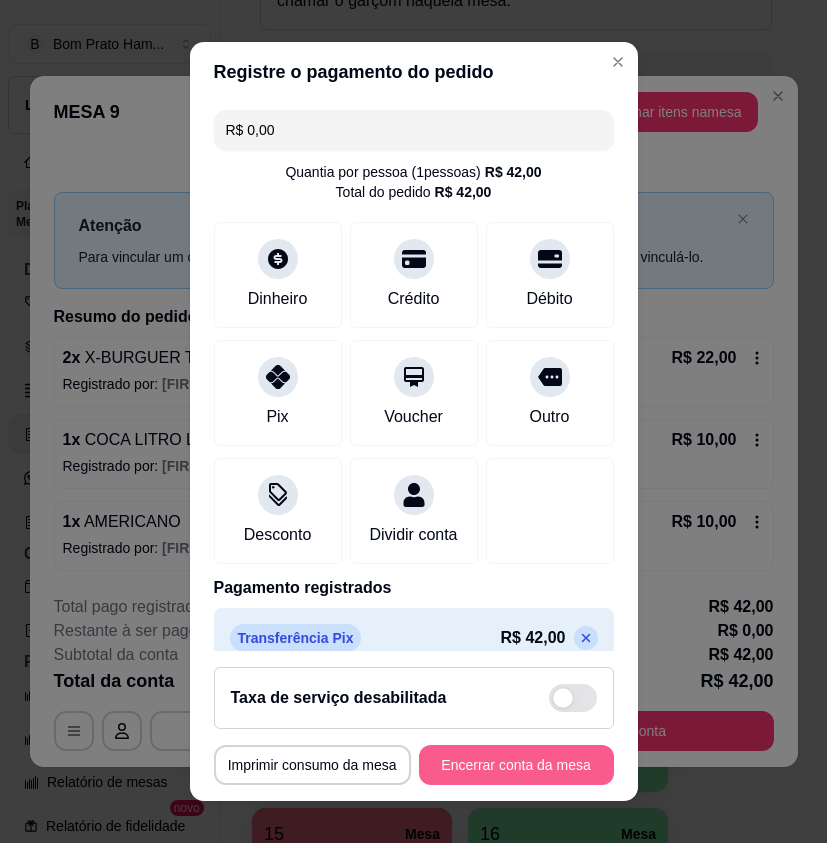 click on "Encerrar conta da mesa" at bounding box center [516, 765] 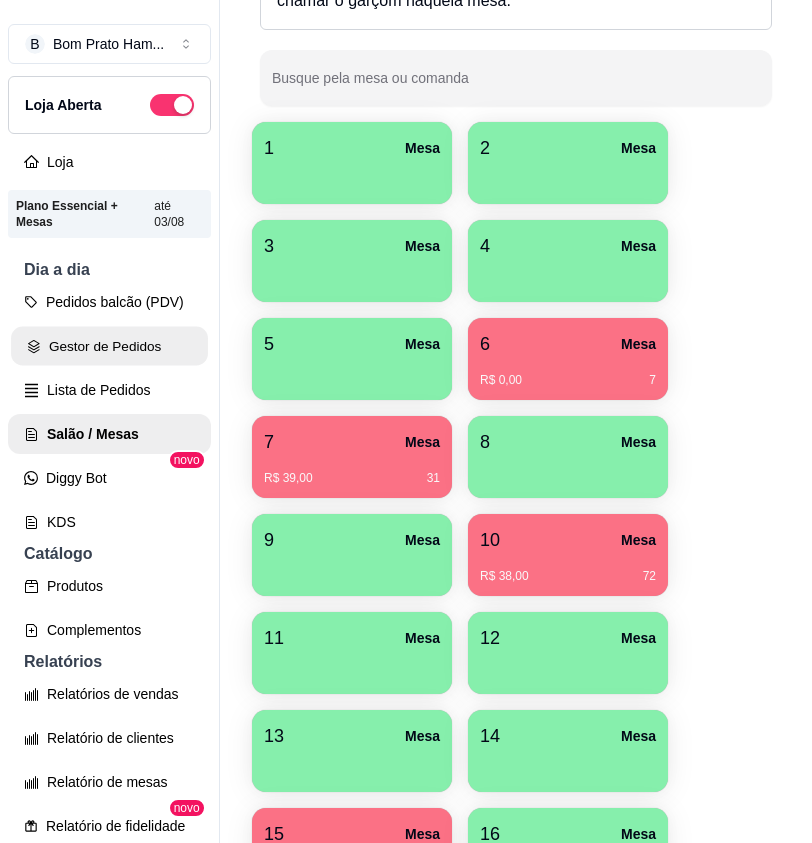 click on "Gestor de Pedidos" at bounding box center [109, 346] 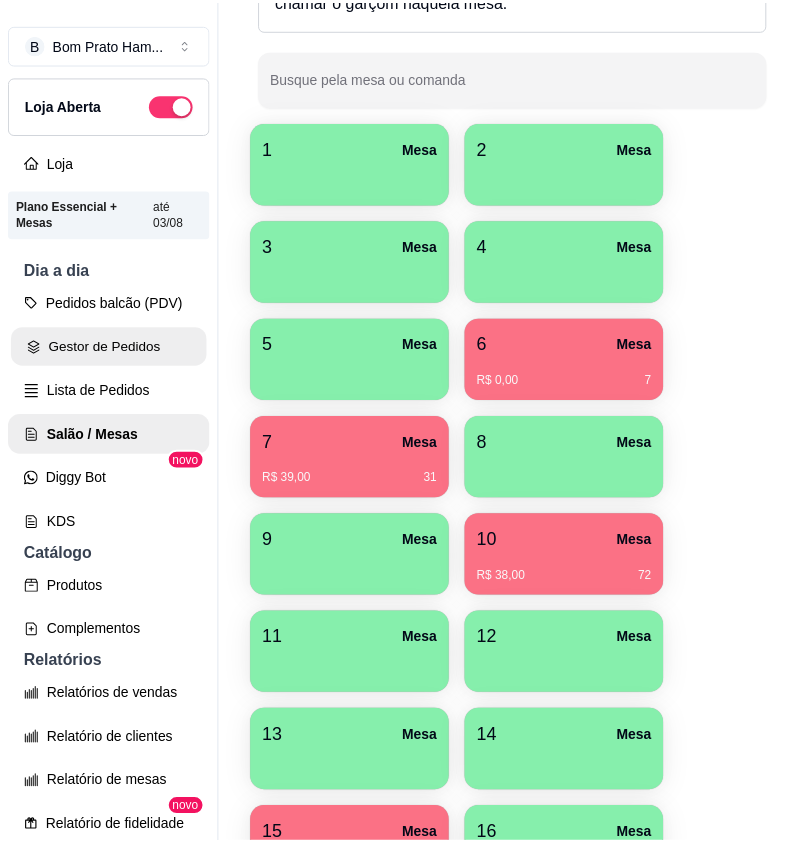scroll, scrollTop: 0, scrollLeft: 0, axis: both 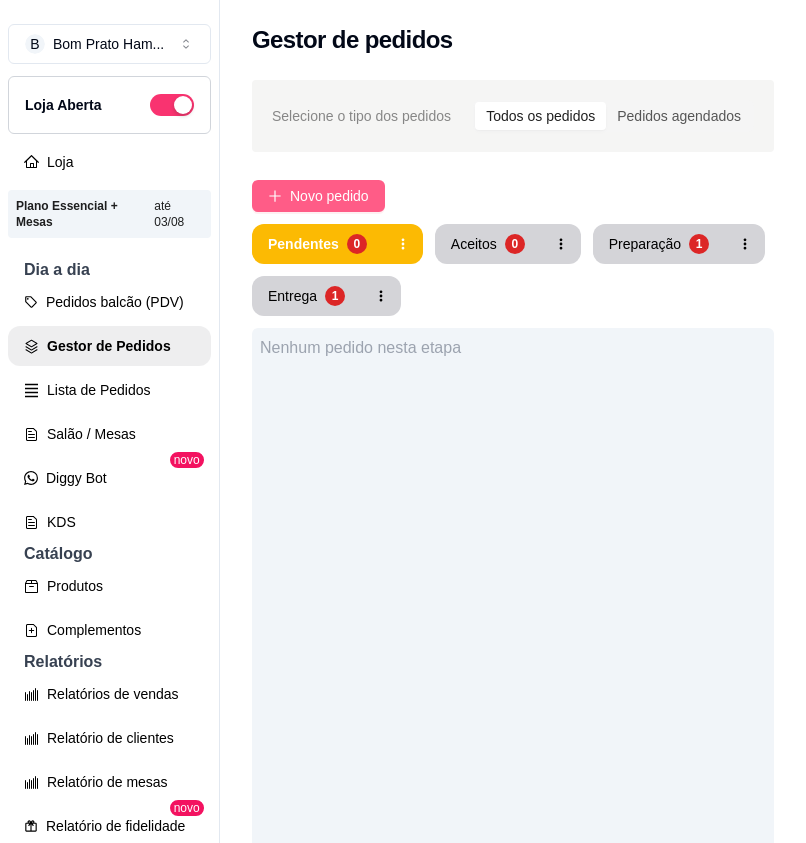 click on "Novo pedido" at bounding box center [318, 196] 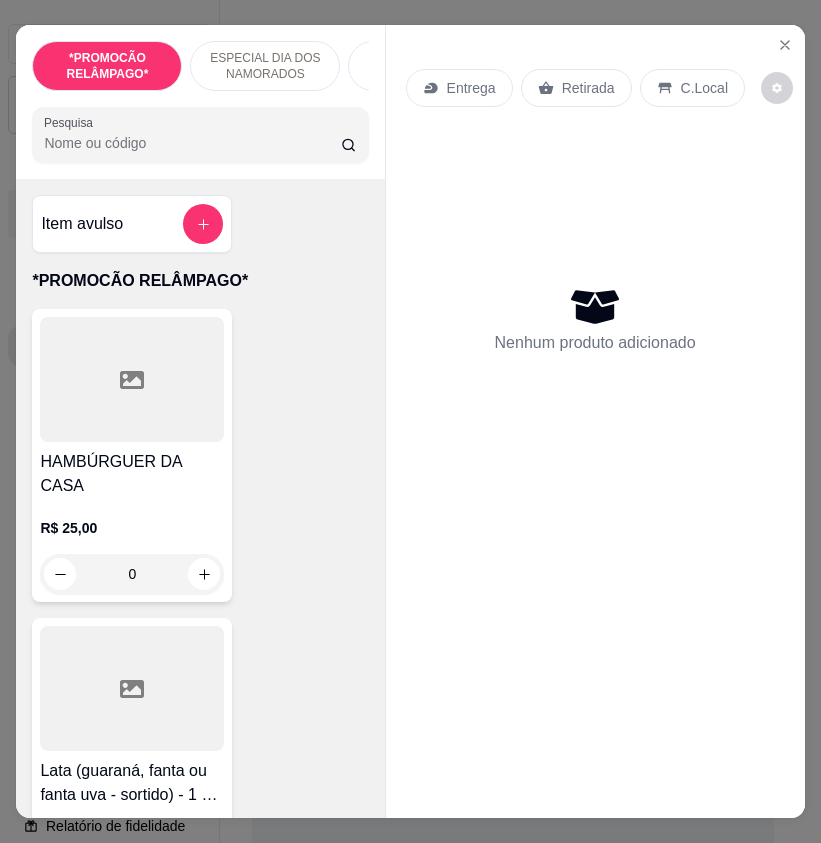 click on "Pesquisa" at bounding box center [192, 143] 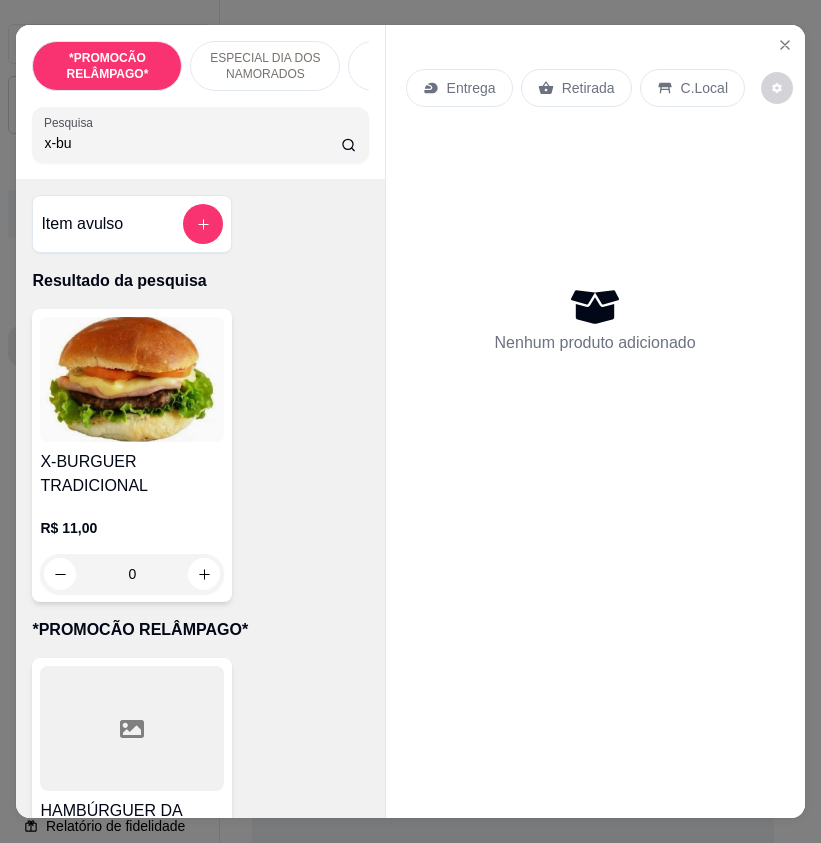 type on "x-bu" 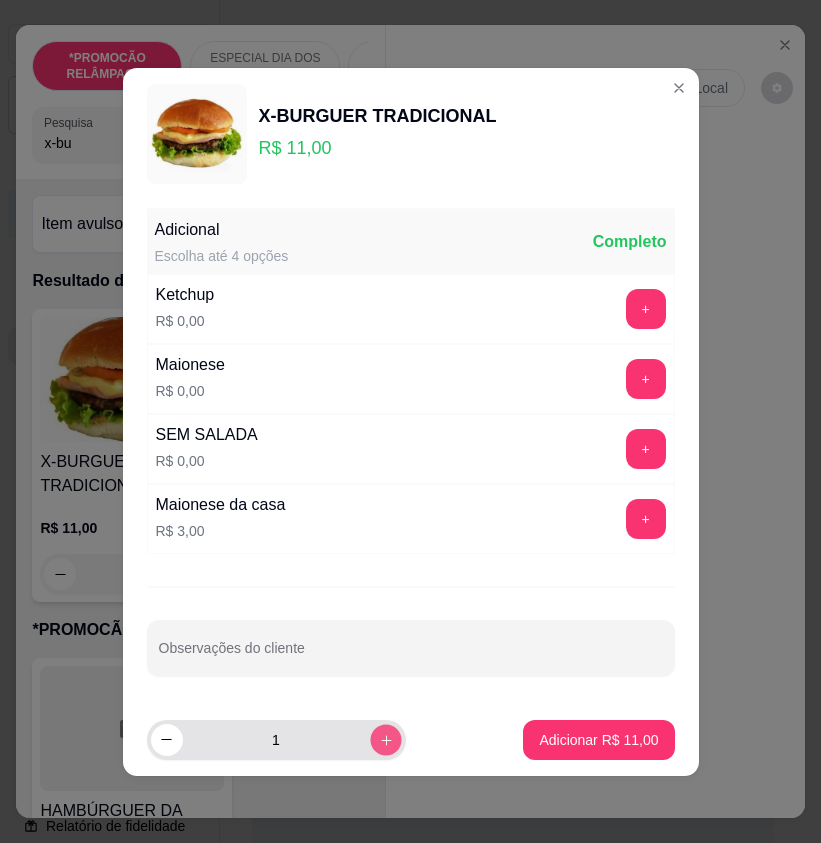 click 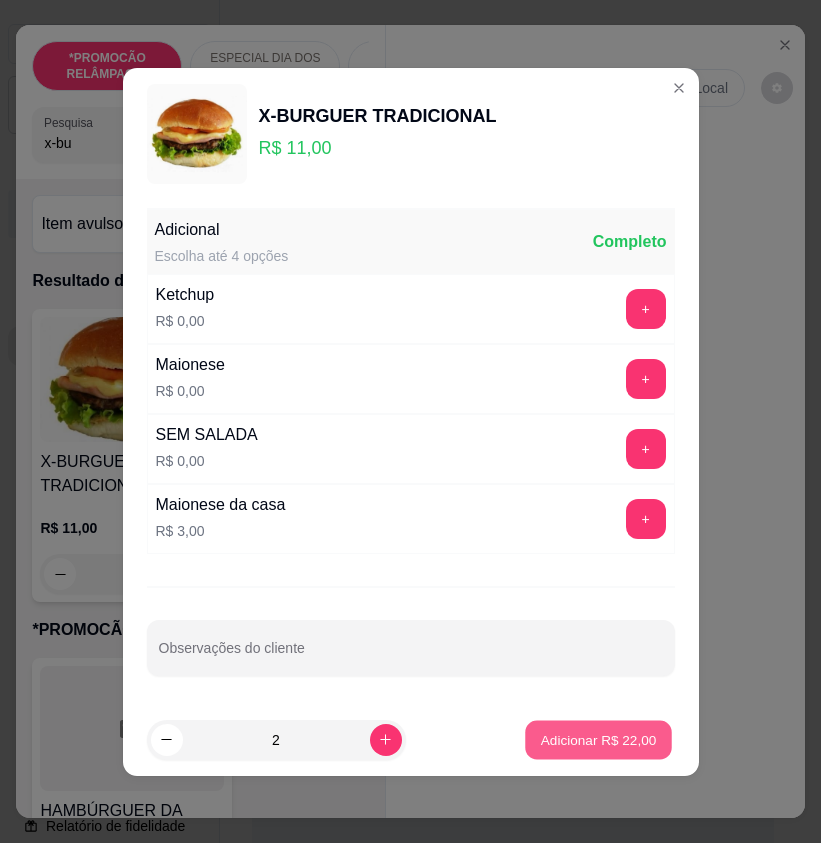 click on "Adicionar   R$ 22,00" at bounding box center [599, 739] 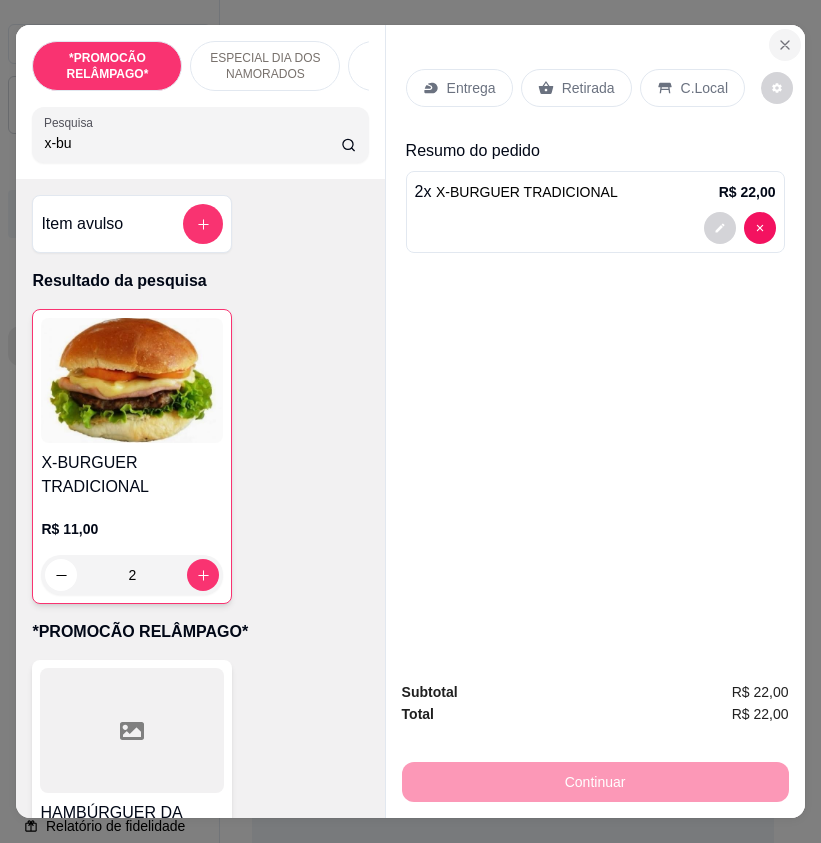 click at bounding box center [785, 45] 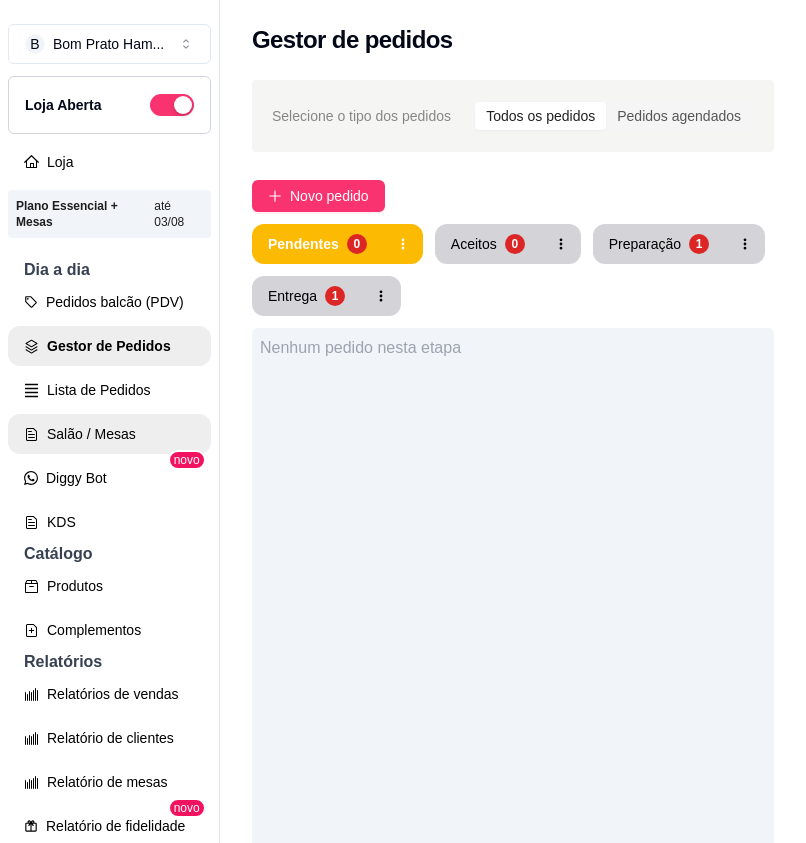 click on "Salão / Mesas" at bounding box center (109, 434) 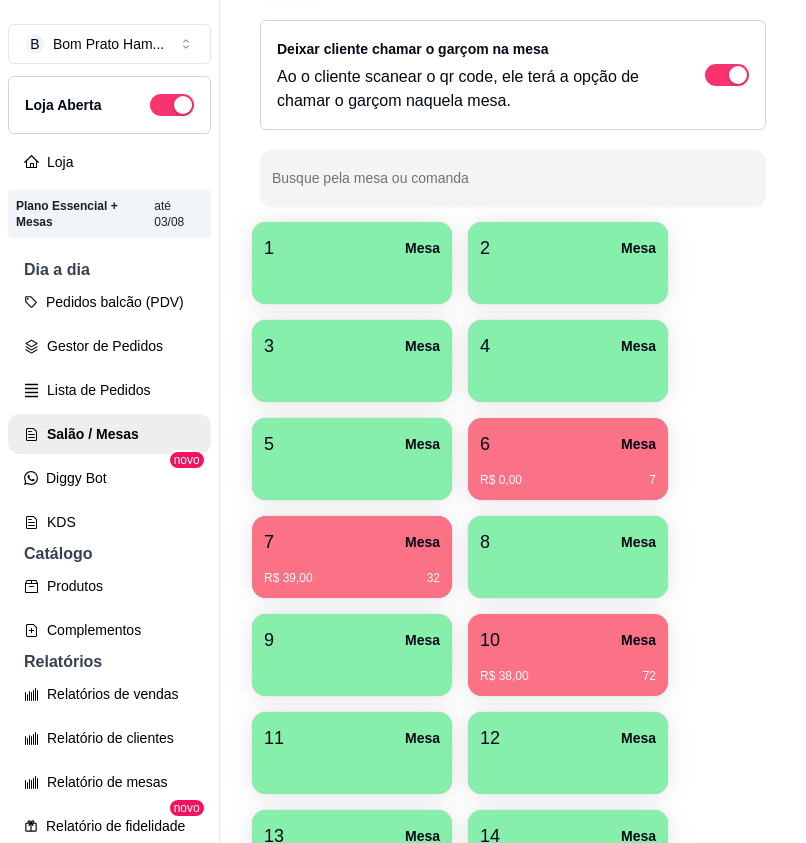 scroll, scrollTop: 300, scrollLeft: 0, axis: vertical 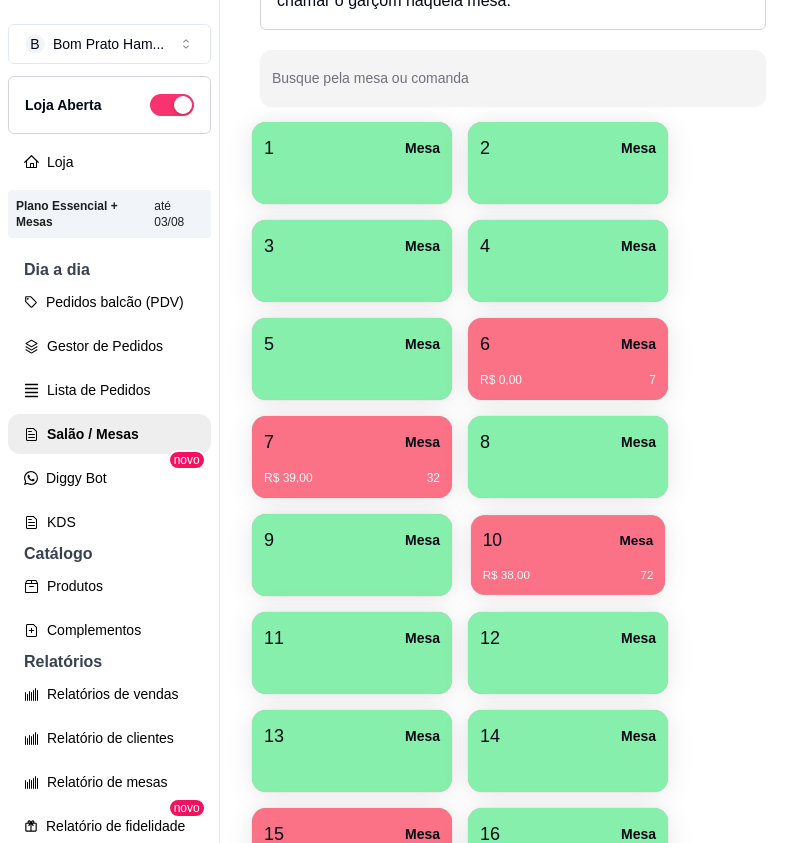 click on "R$ 38,00 72" at bounding box center (568, 568) 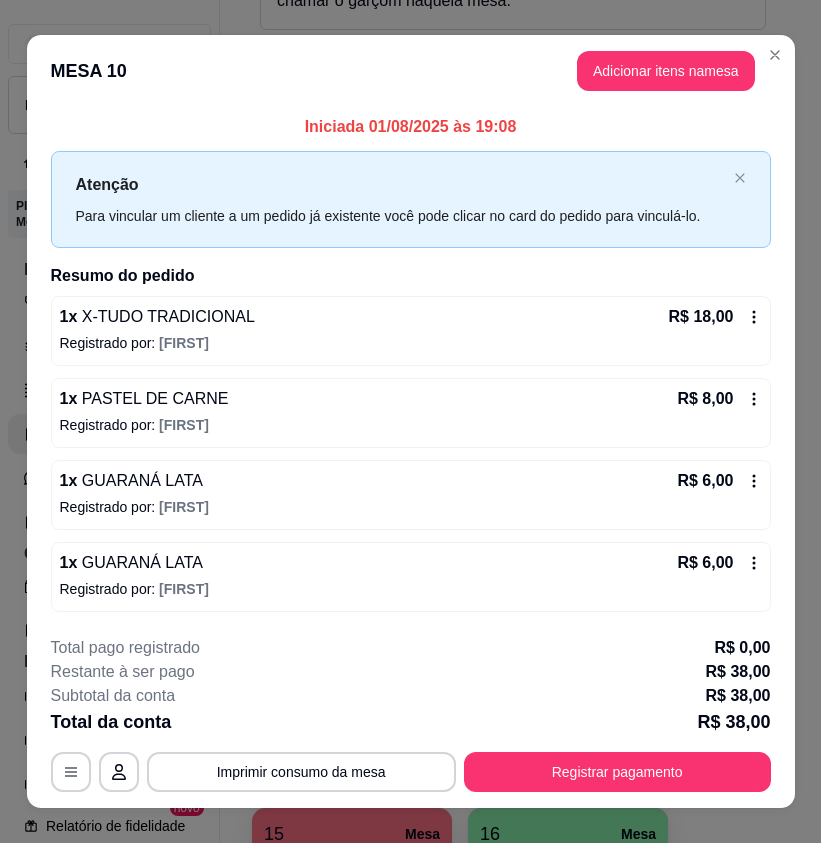 click on "Registrar pagamento" at bounding box center (617, 772) 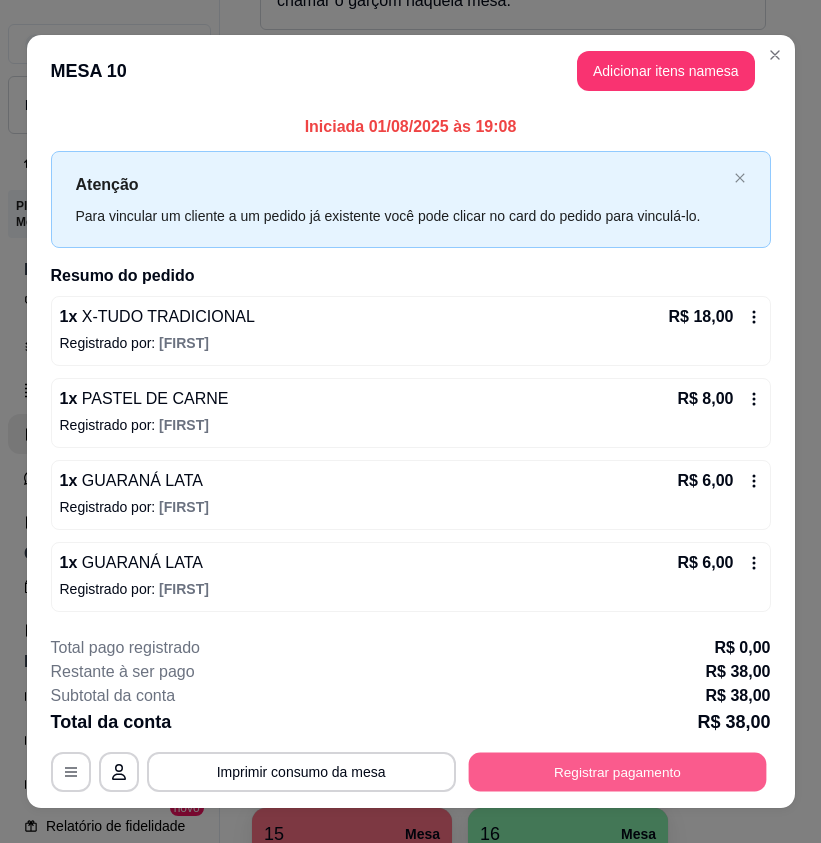 click on "Registrar pagamento" at bounding box center (617, 772) 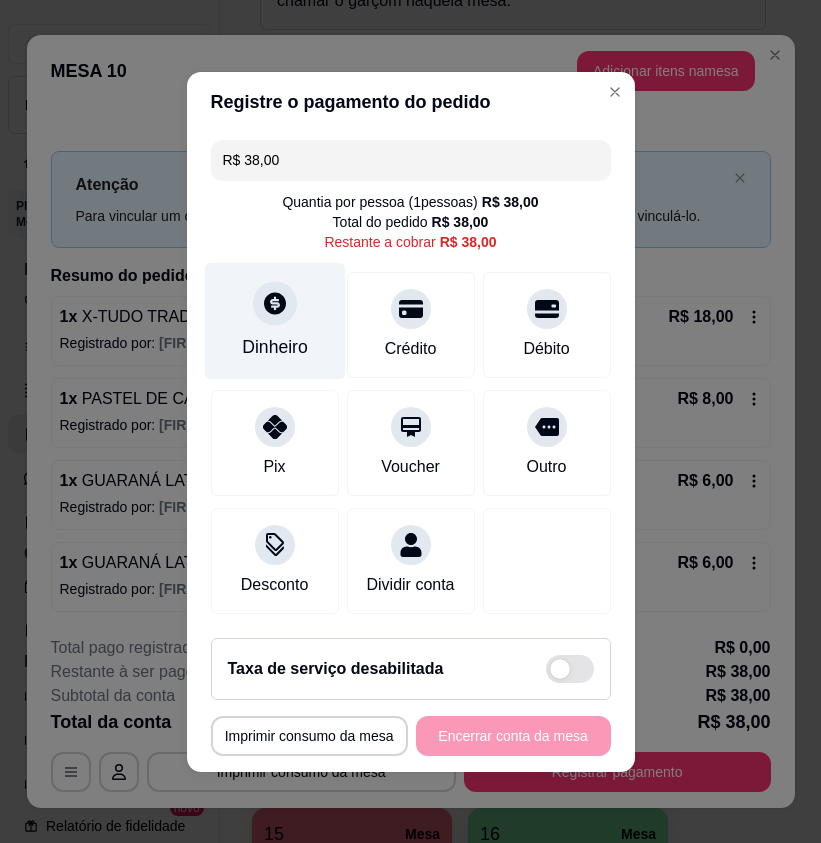 click on "Dinheiro" at bounding box center (274, 320) 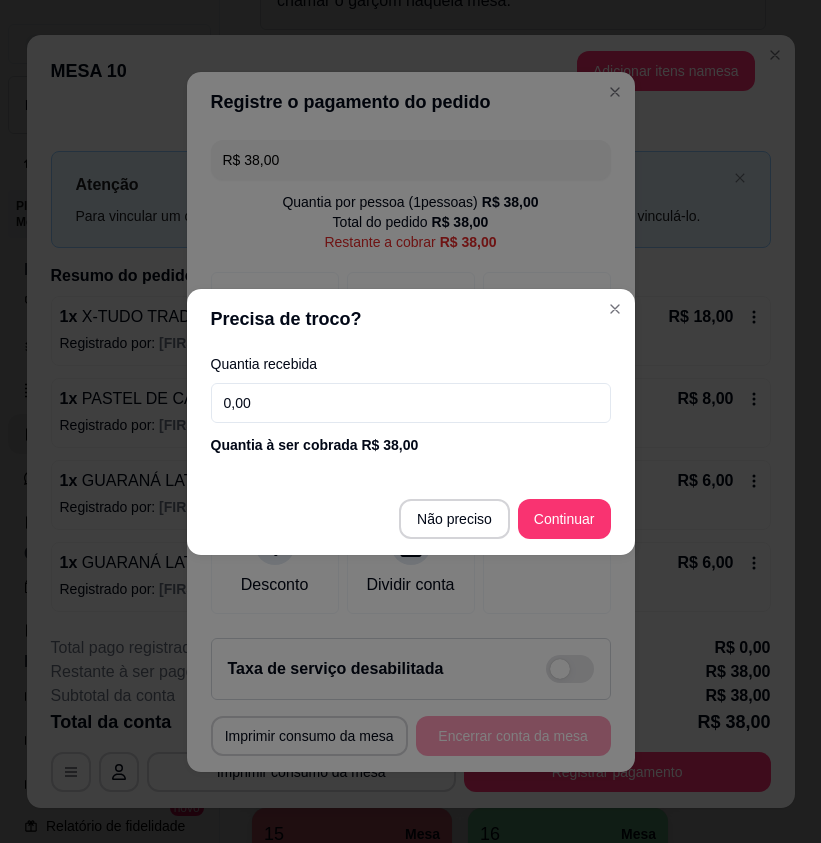 click on "0,00" at bounding box center [411, 403] 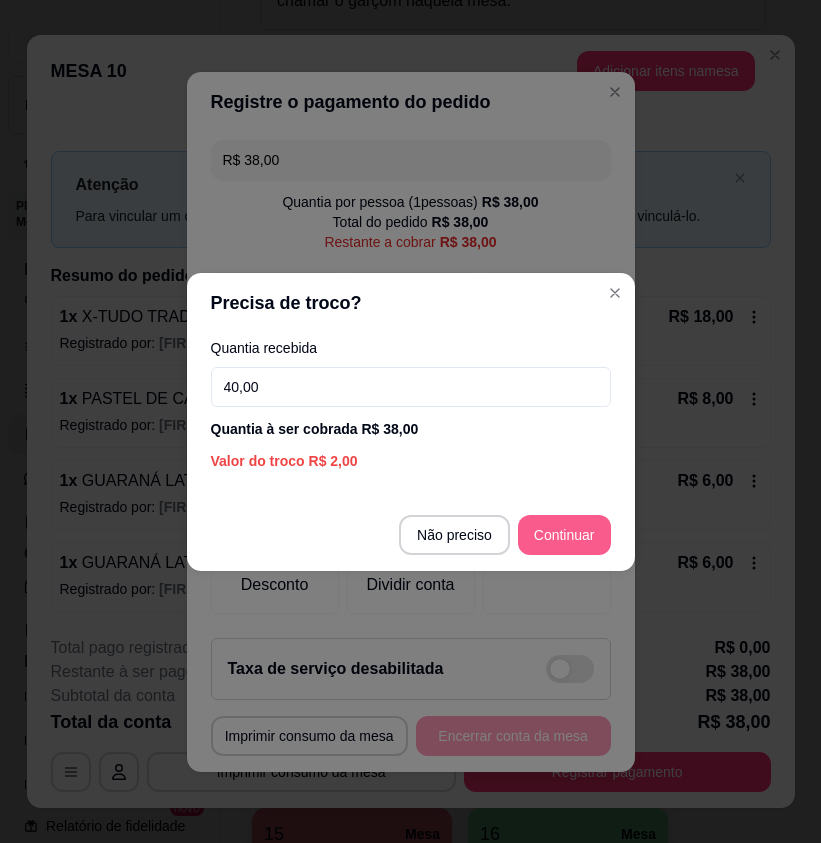 type on "40,00" 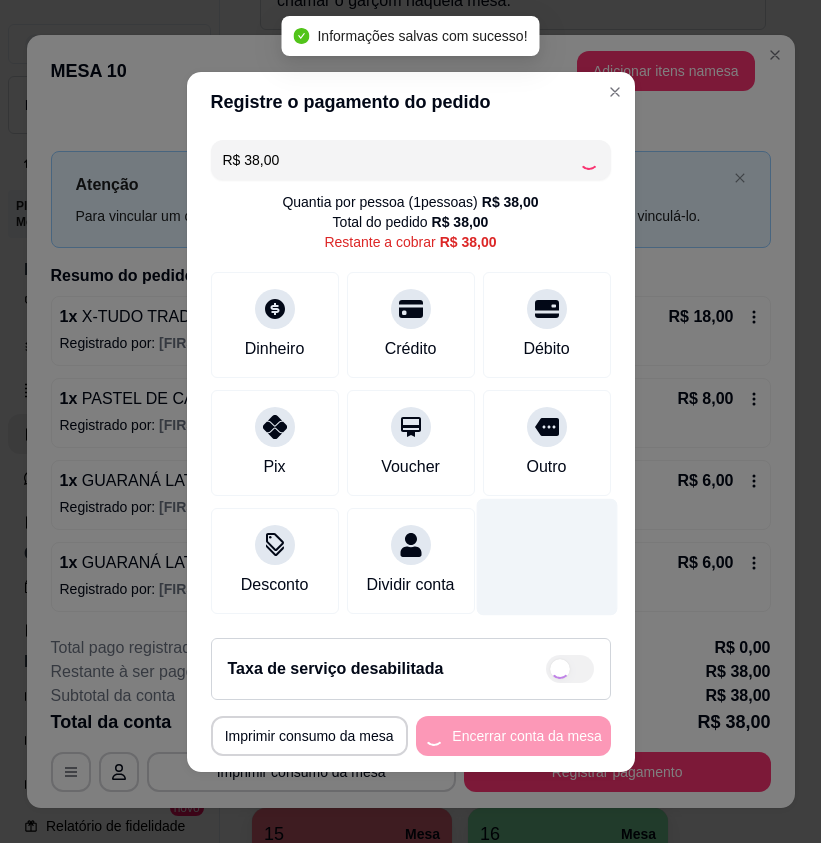 type on "R$ 0,00" 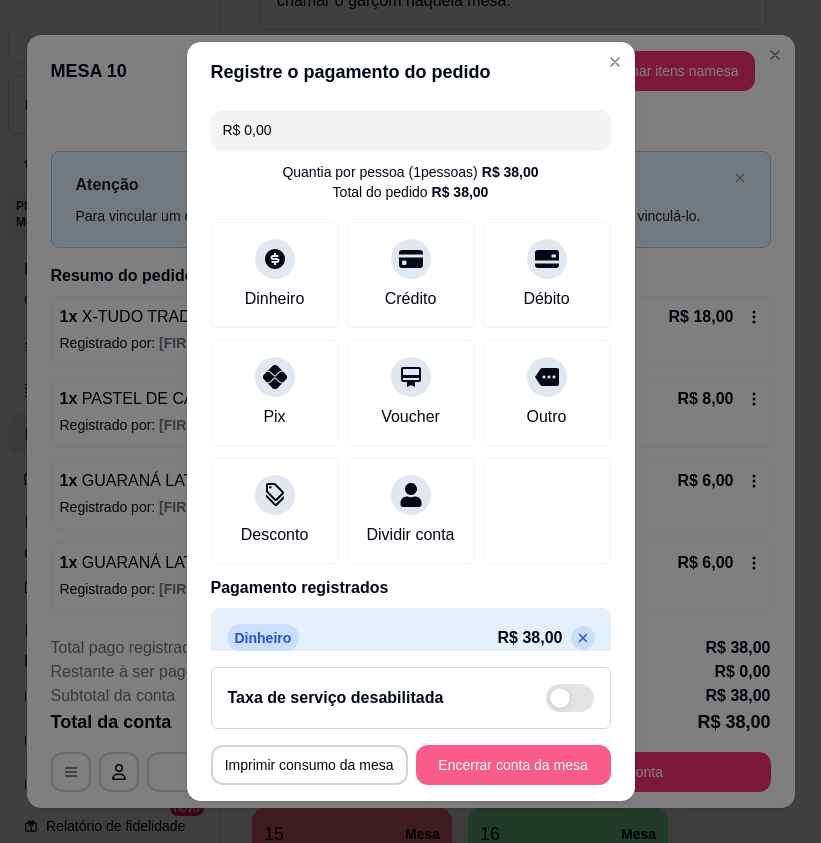 click on "Encerrar conta da mesa" at bounding box center (513, 765) 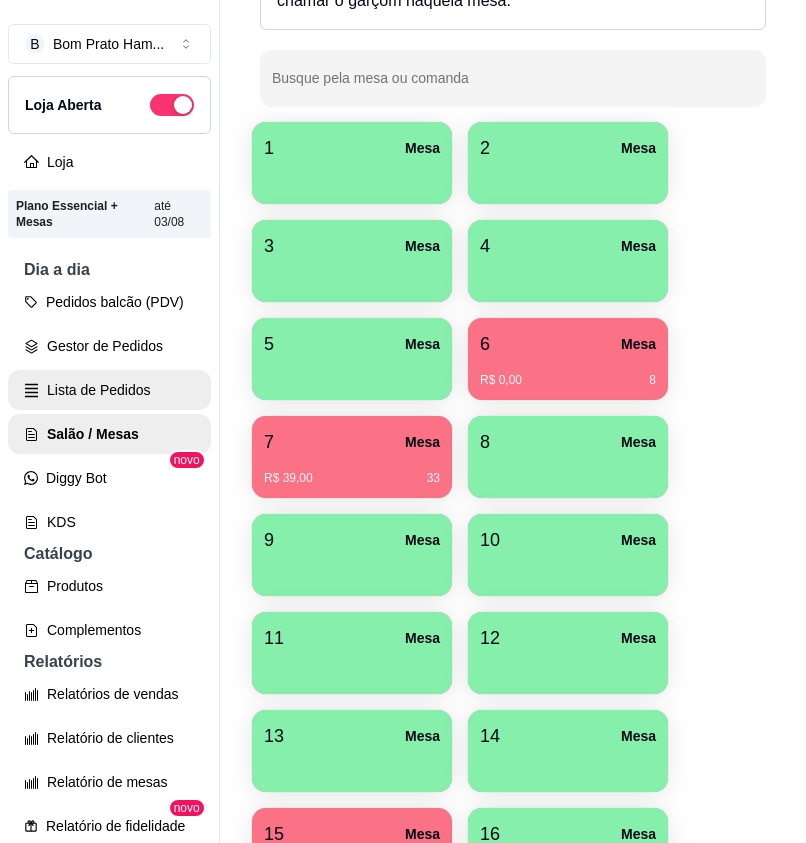 click on "Pedidos balcão (PDV) Gestor de Pedidos Lista de Pedidos Salão / Mesas Diggy Bot novo KDS" at bounding box center (109, 412) 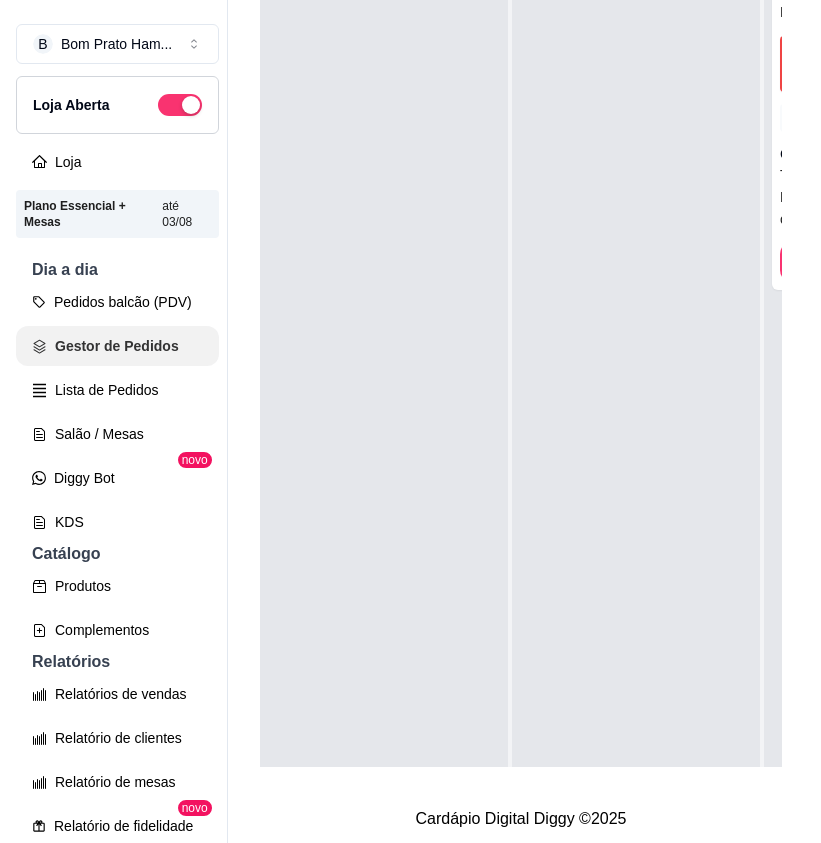 scroll, scrollTop: 0, scrollLeft: 0, axis: both 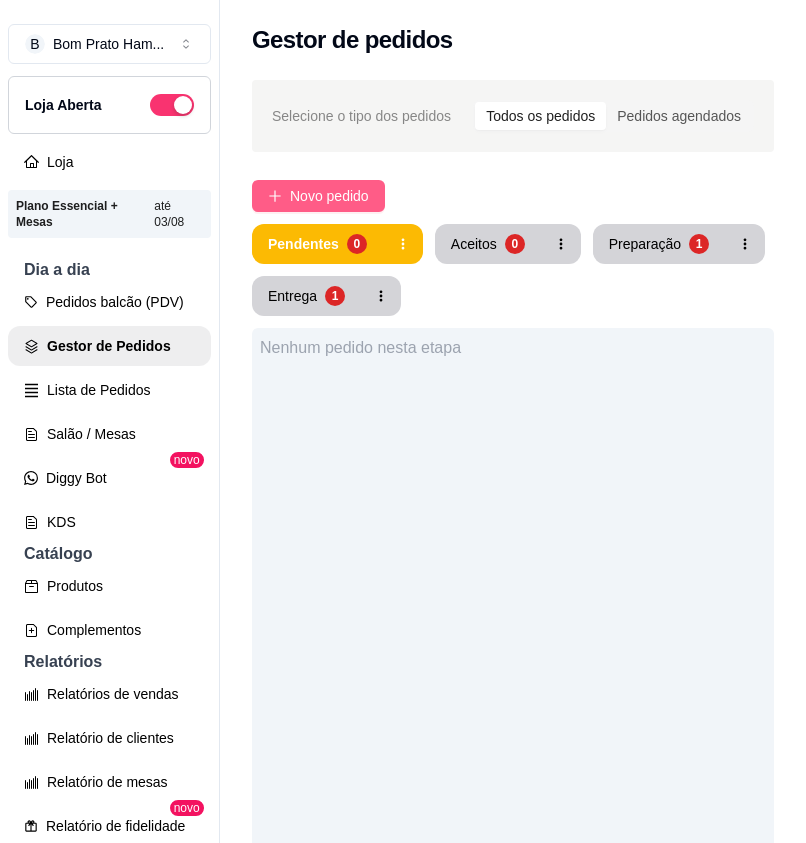 click on "Novo pedido" at bounding box center (329, 196) 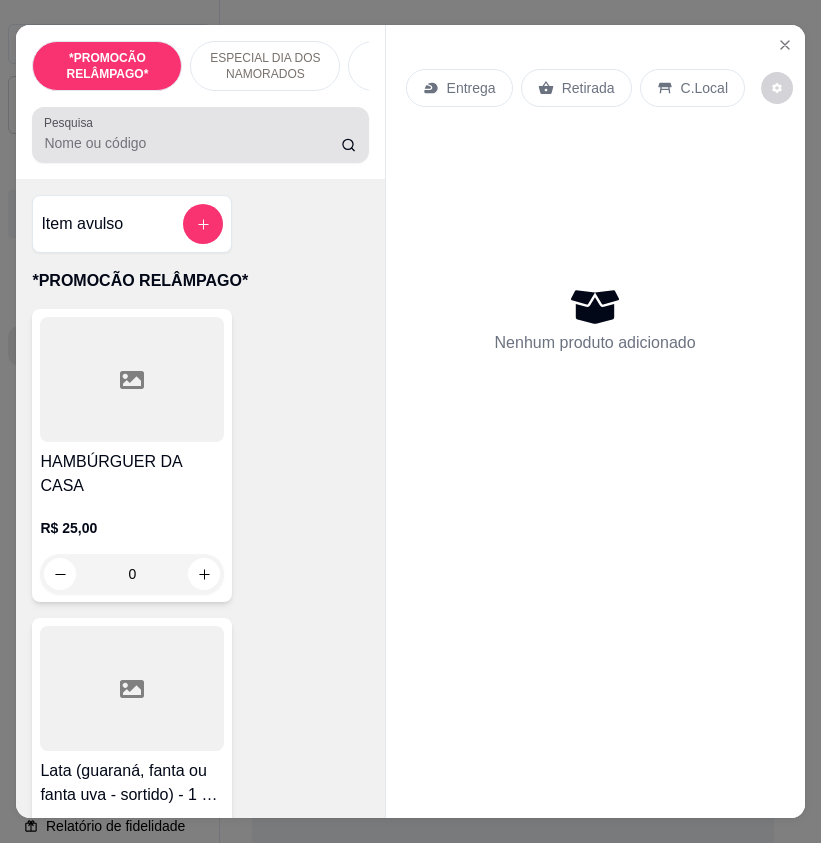 click at bounding box center (200, 135) 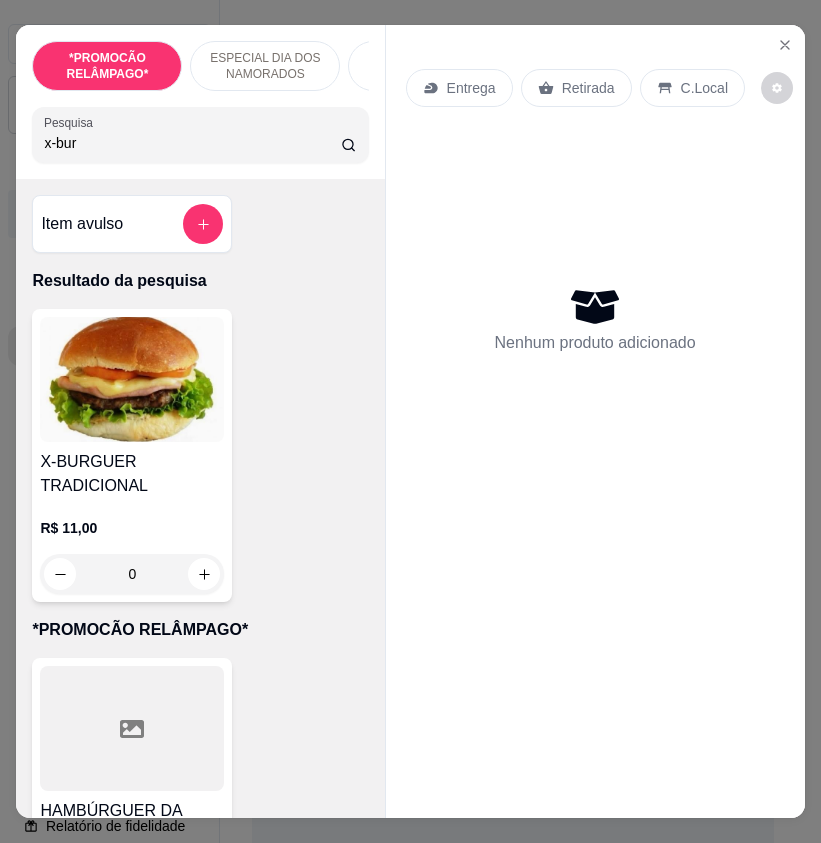 type on "x-bur" 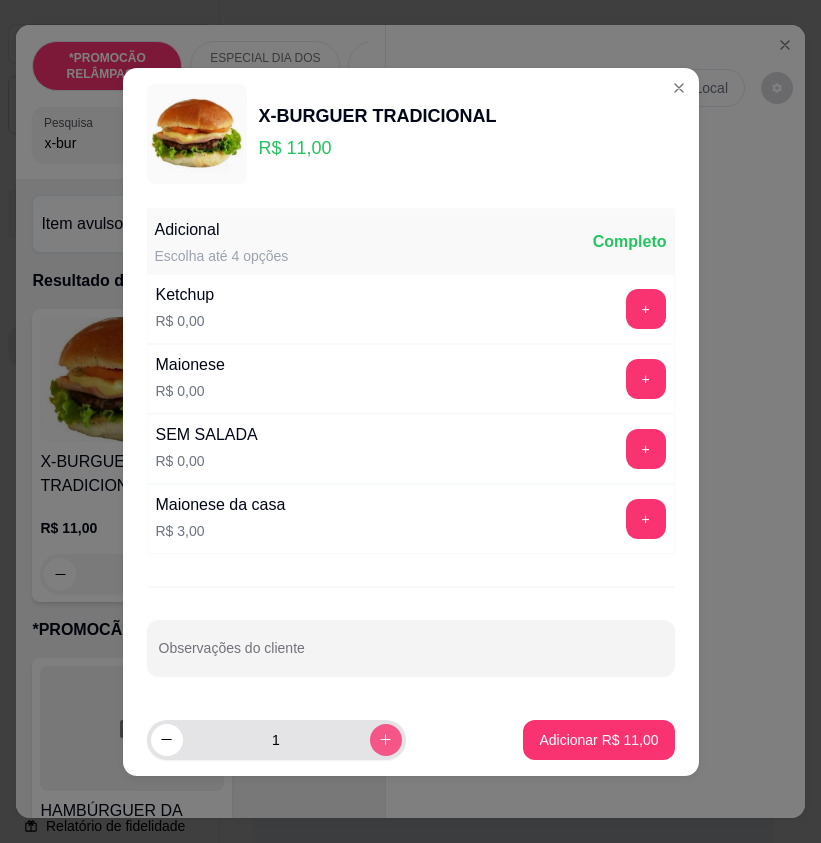click 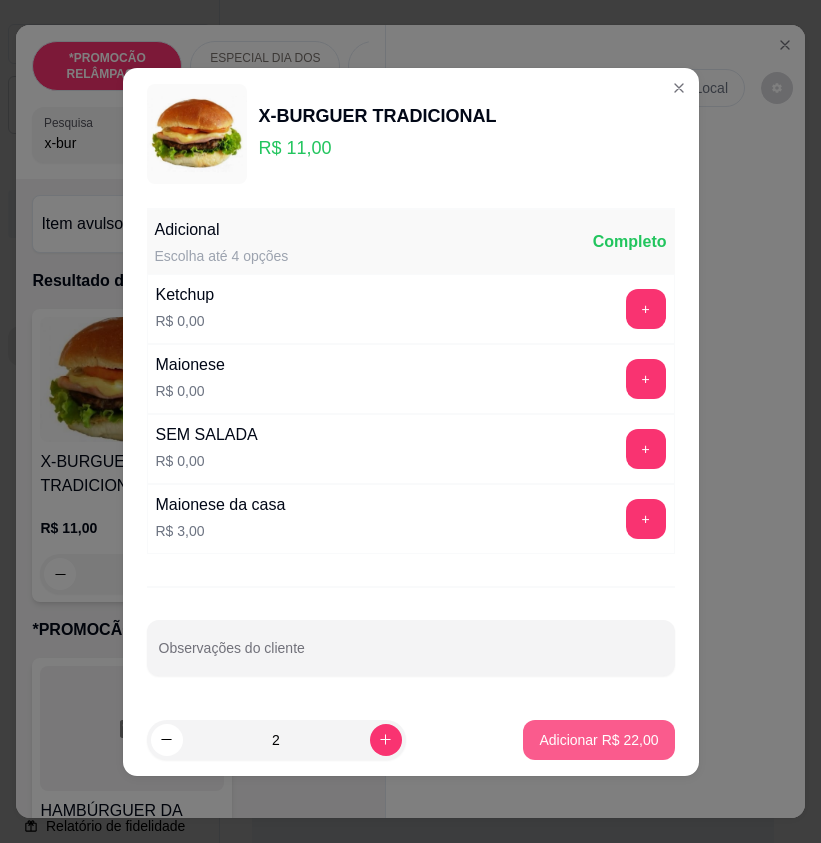 click on "Adicionar   R$ 22,00" at bounding box center (598, 740) 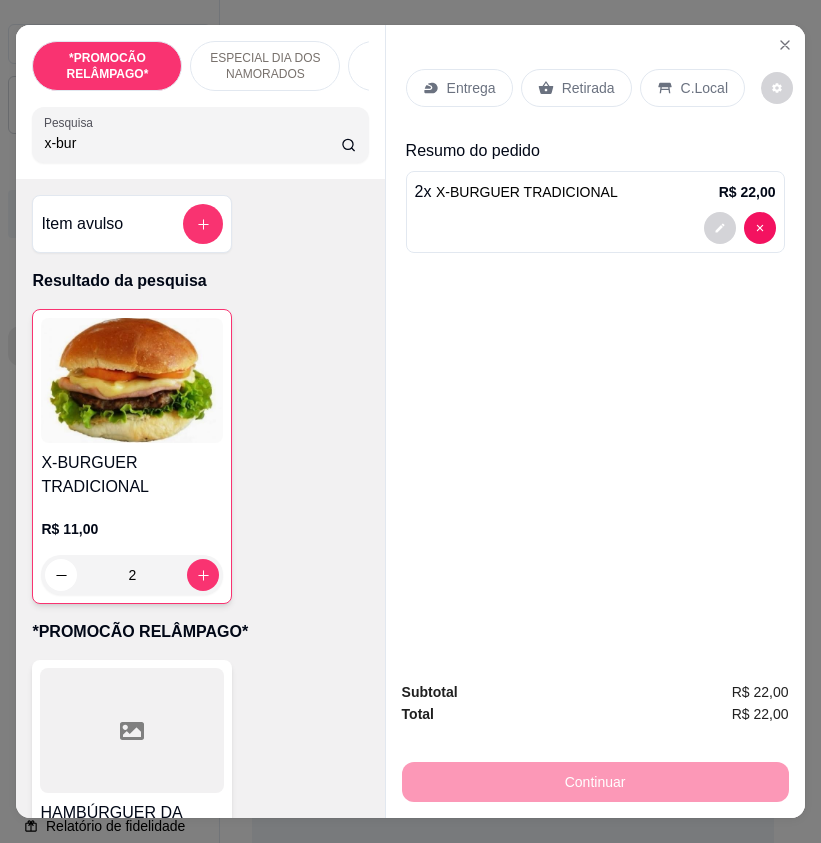 click on "Entrega" at bounding box center (471, 88) 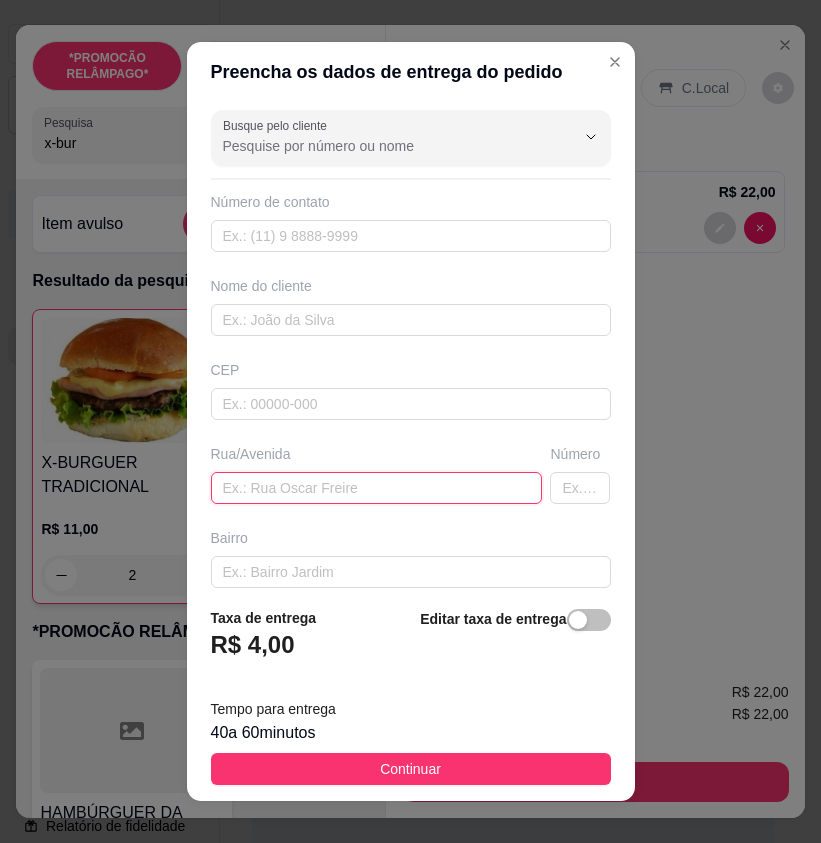 click at bounding box center [377, 488] 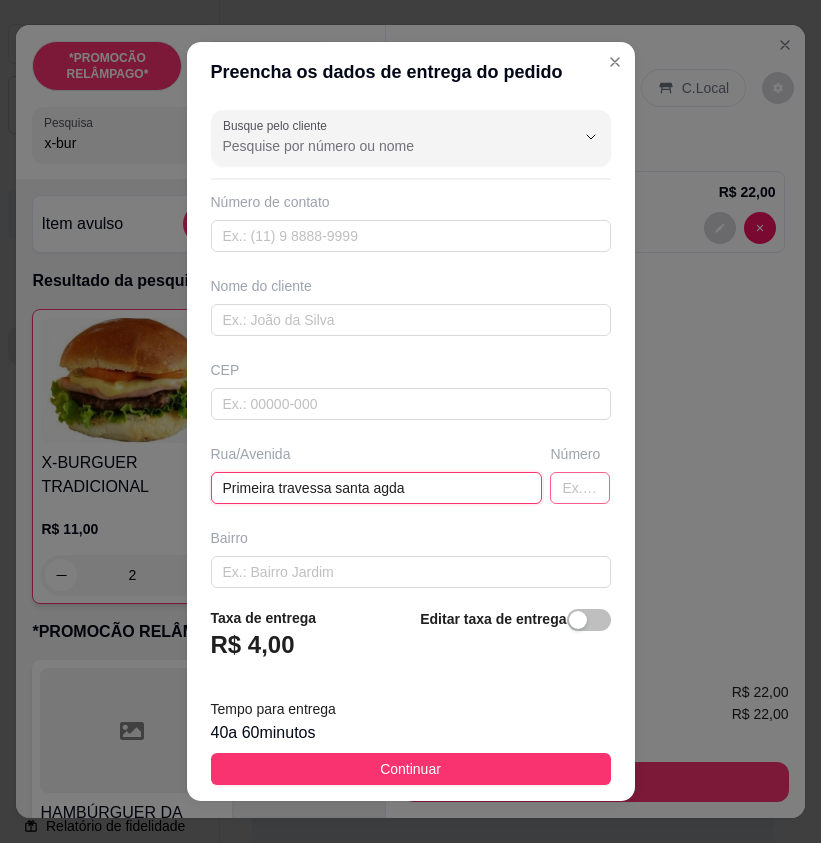 type on "Primeira travessa santa agda" 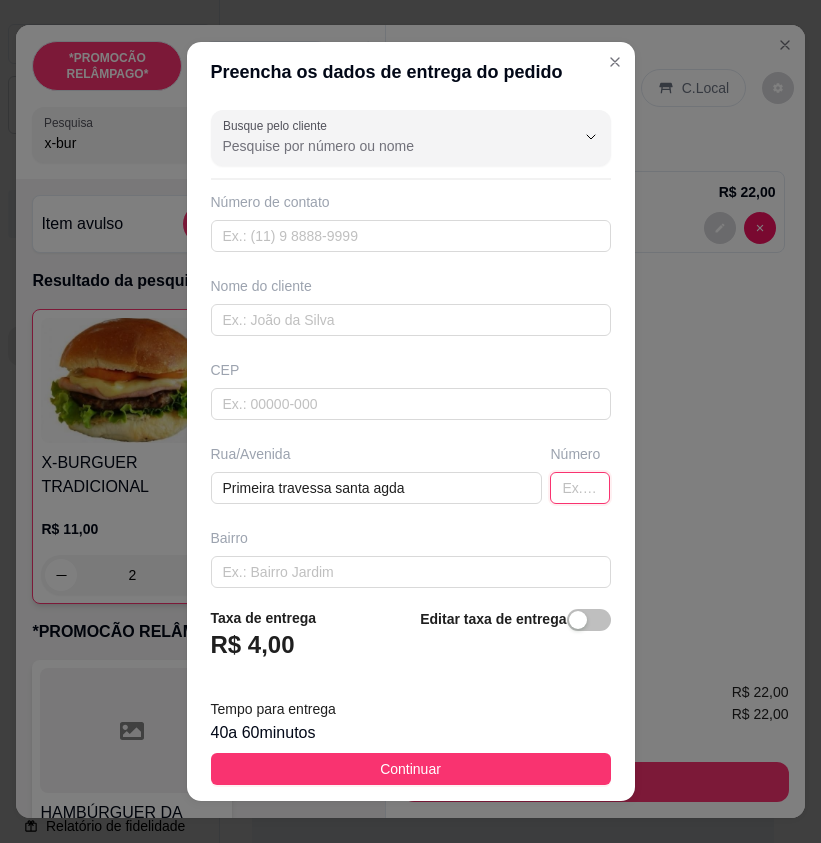 click at bounding box center (580, 488) 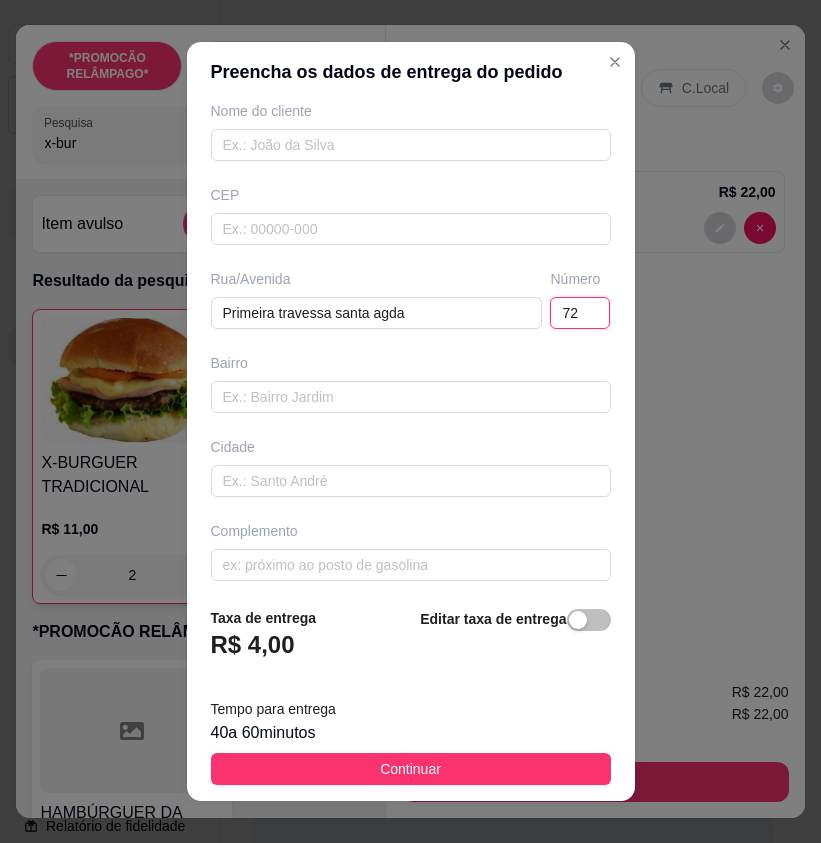 scroll, scrollTop: 185, scrollLeft: 0, axis: vertical 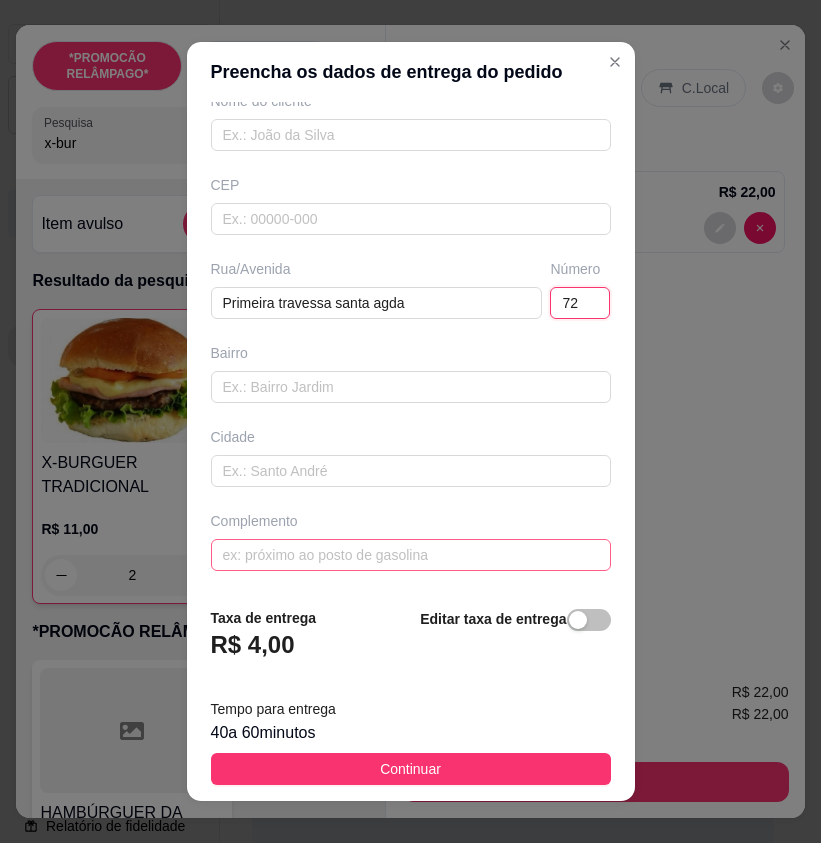 type on "72" 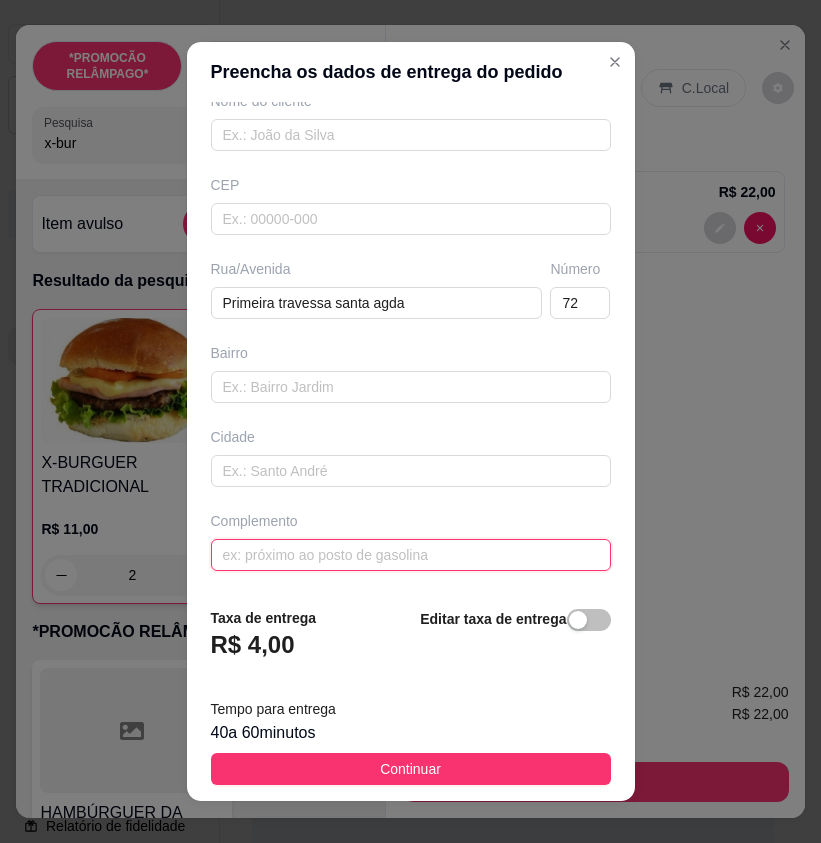 click at bounding box center [411, 555] 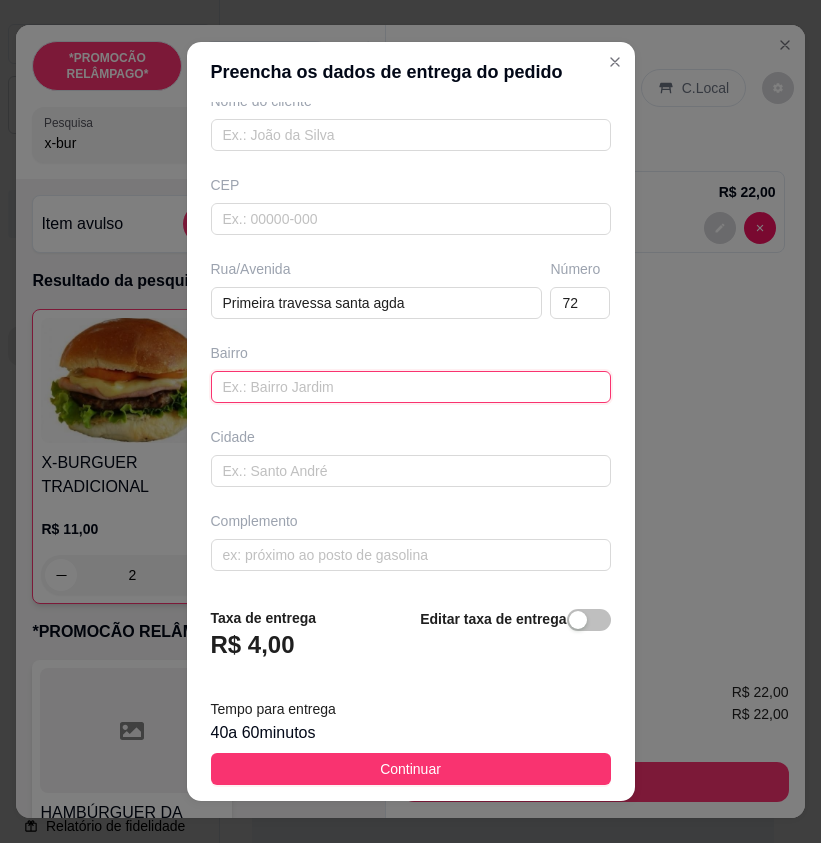 click at bounding box center [411, 387] 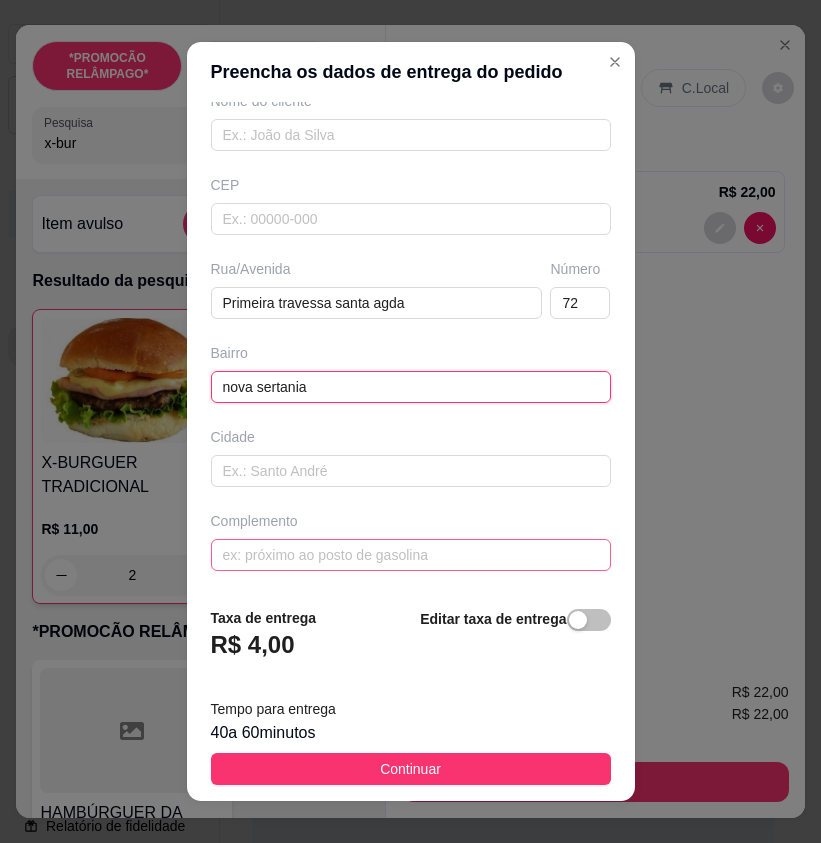 type on "nova sertania" 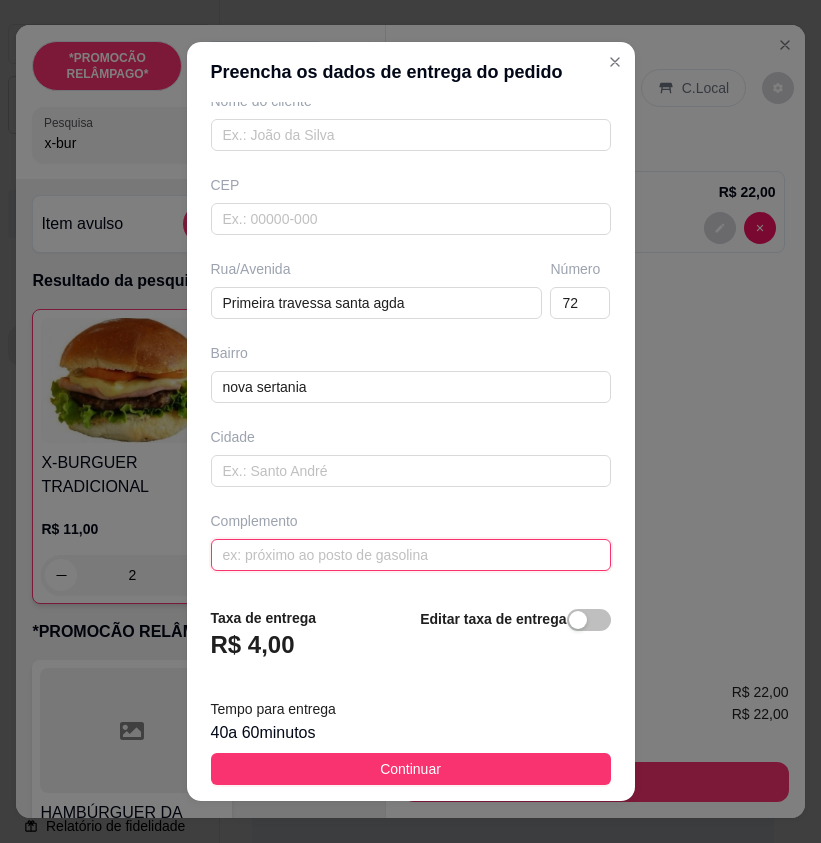 click at bounding box center (411, 555) 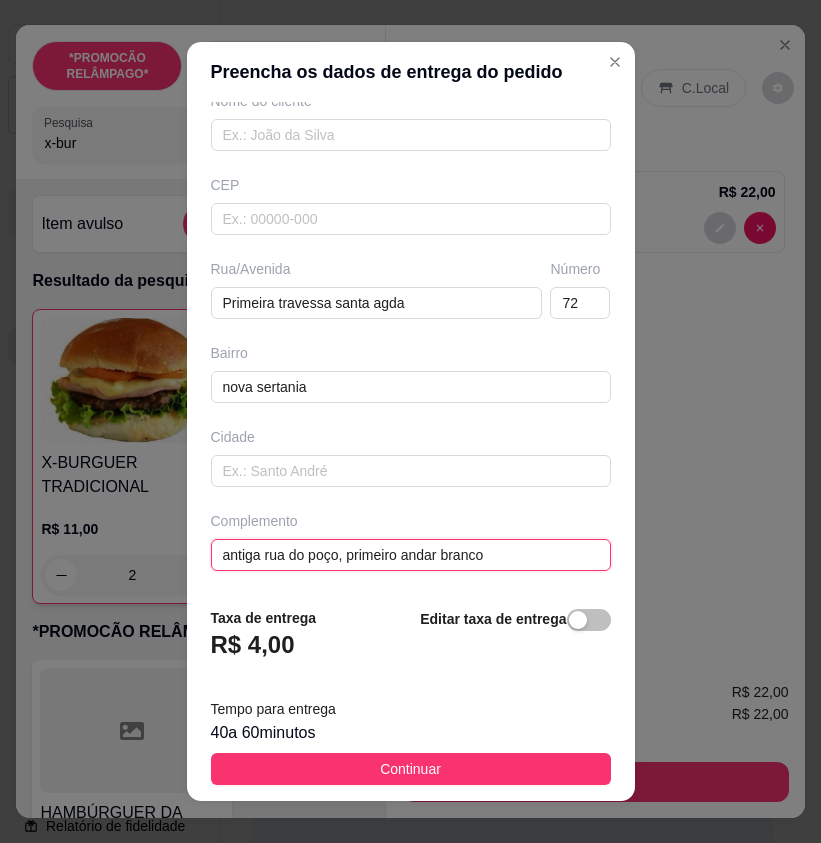 type on "antiga rua do poço, primeiro andar branco" 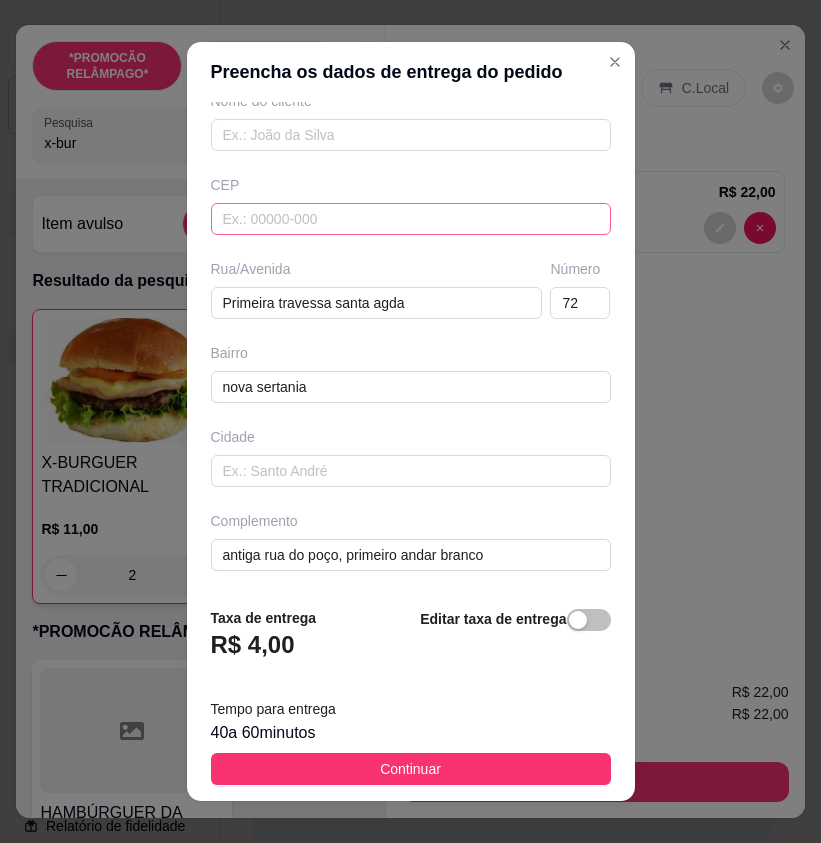 scroll, scrollTop: 0, scrollLeft: 0, axis: both 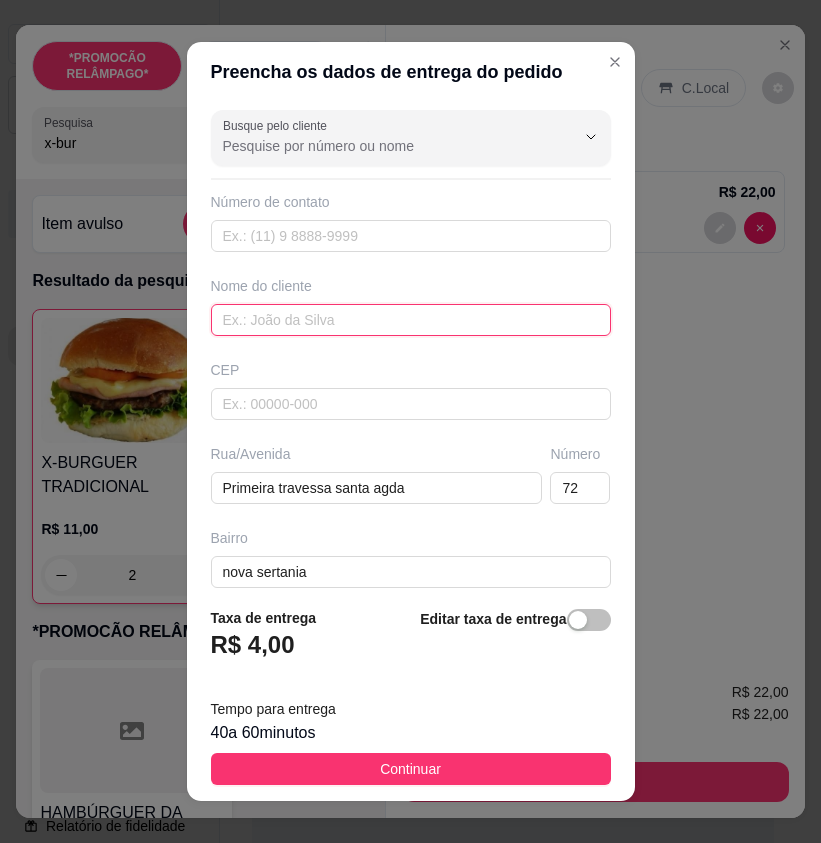 paste on "[NAME]" 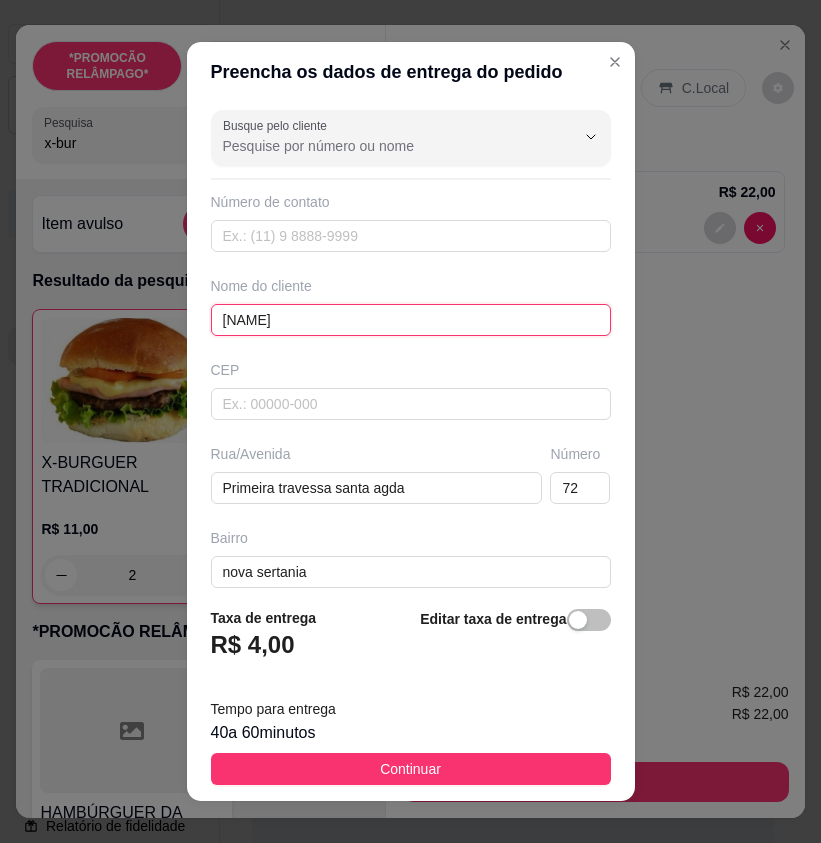 type on "[NAME]" 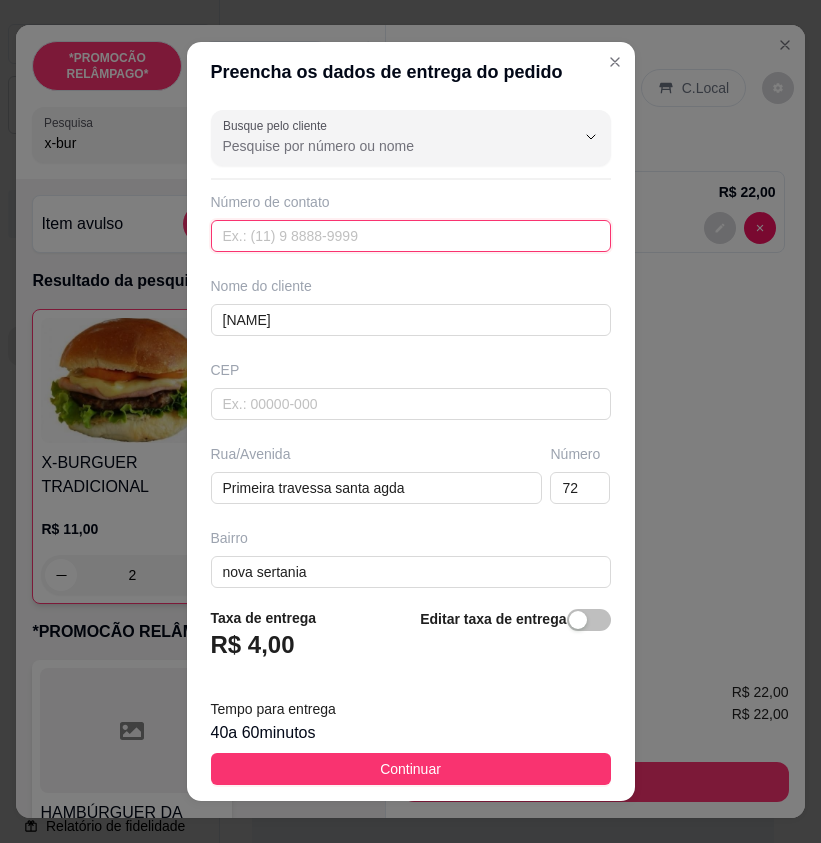 paste on "([PHONE])" 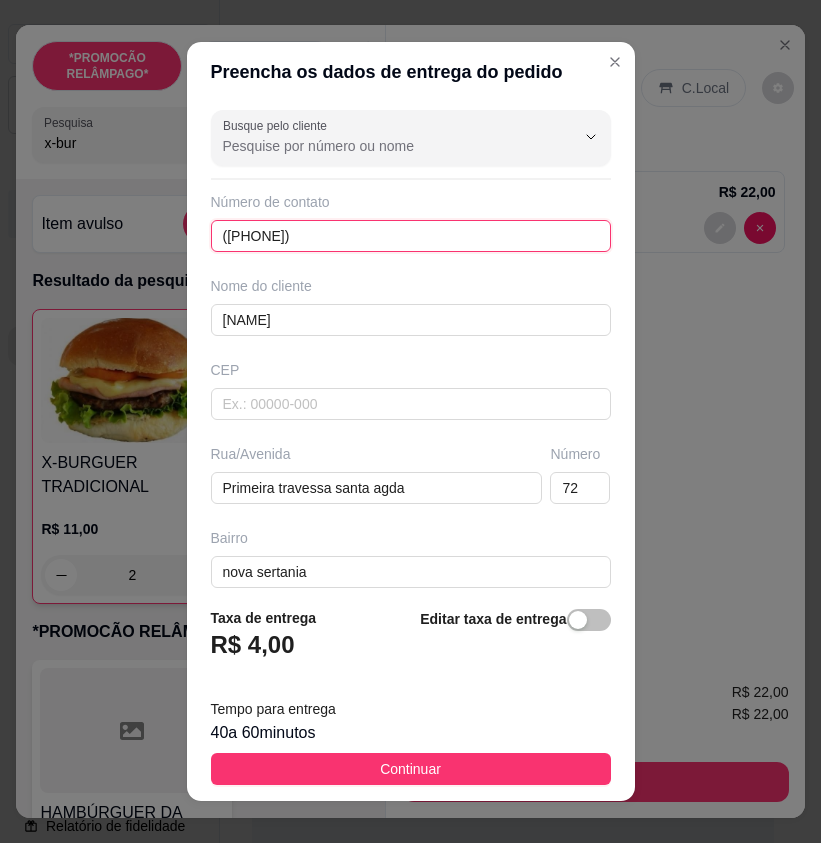 type on "([PHONE])" 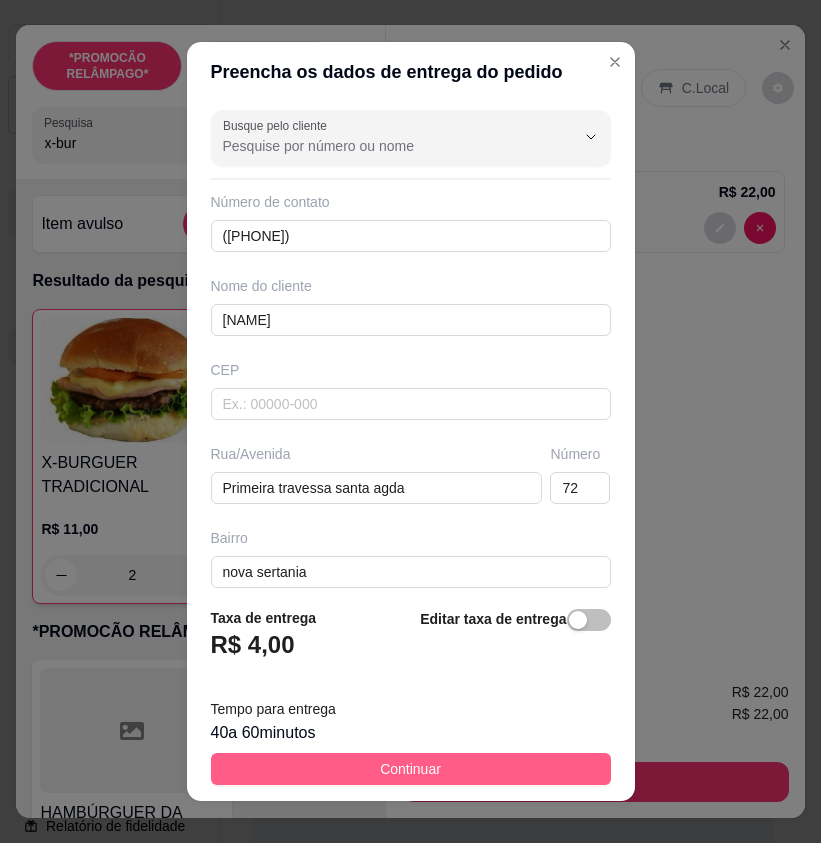 click on "Continuar" at bounding box center [411, 769] 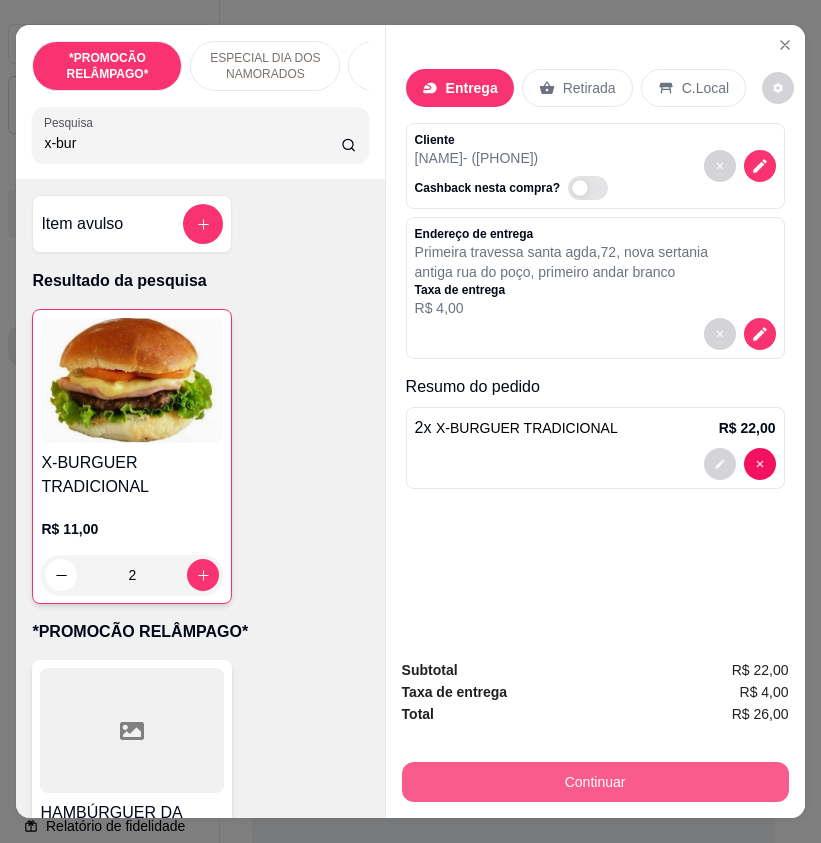 click on "Continuar" at bounding box center [595, 782] 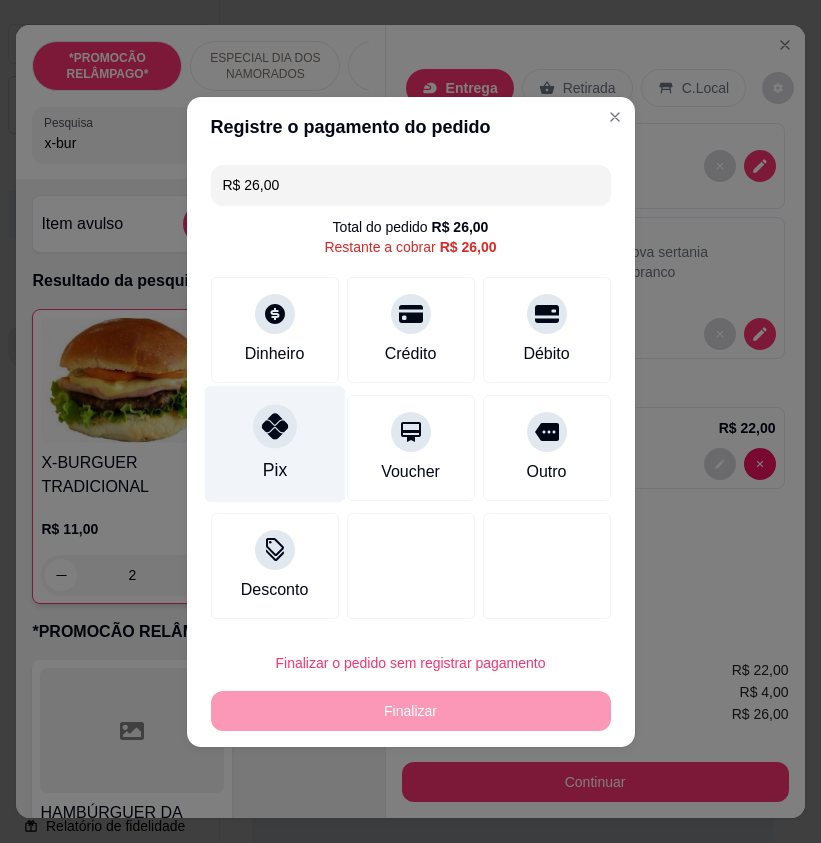 click on "Pix" at bounding box center (274, 443) 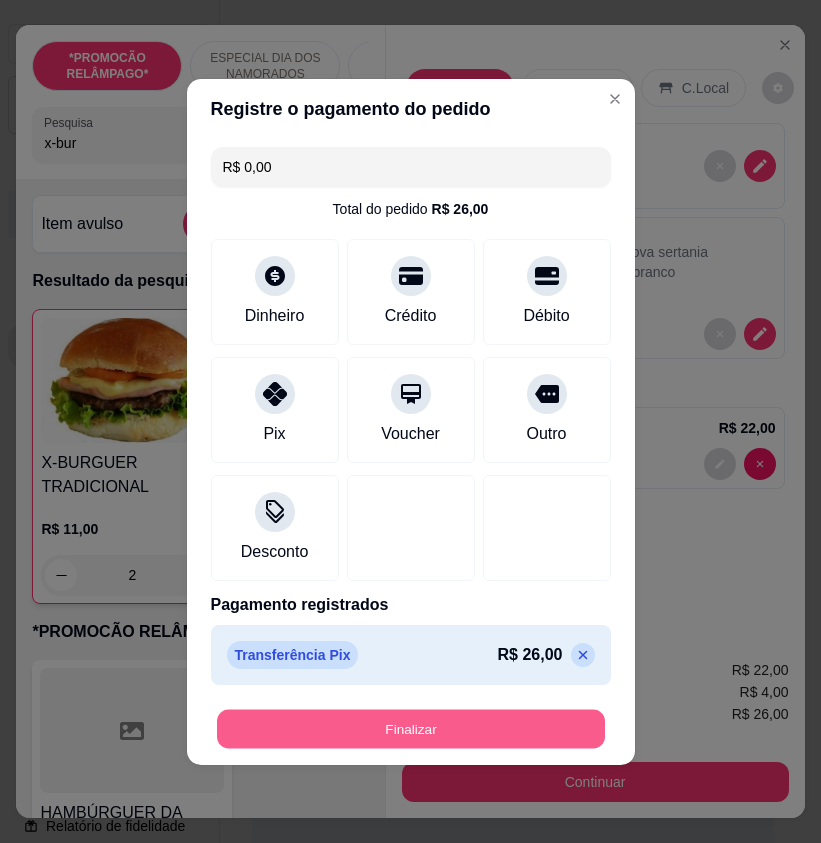 click on "Finalizar" at bounding box center (411, 728) 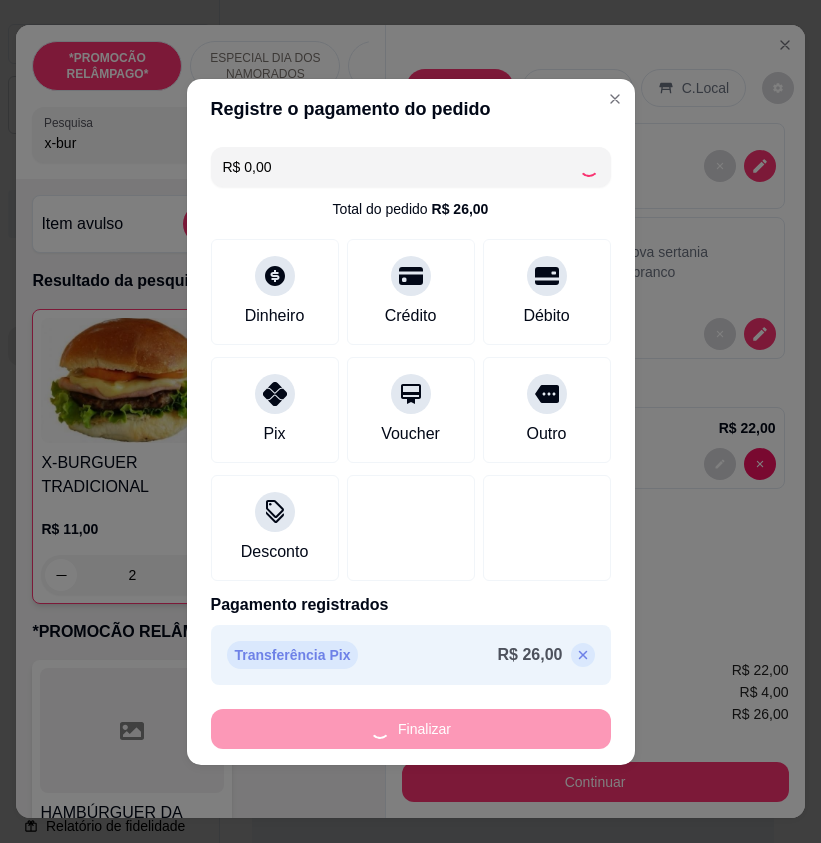type on "0" 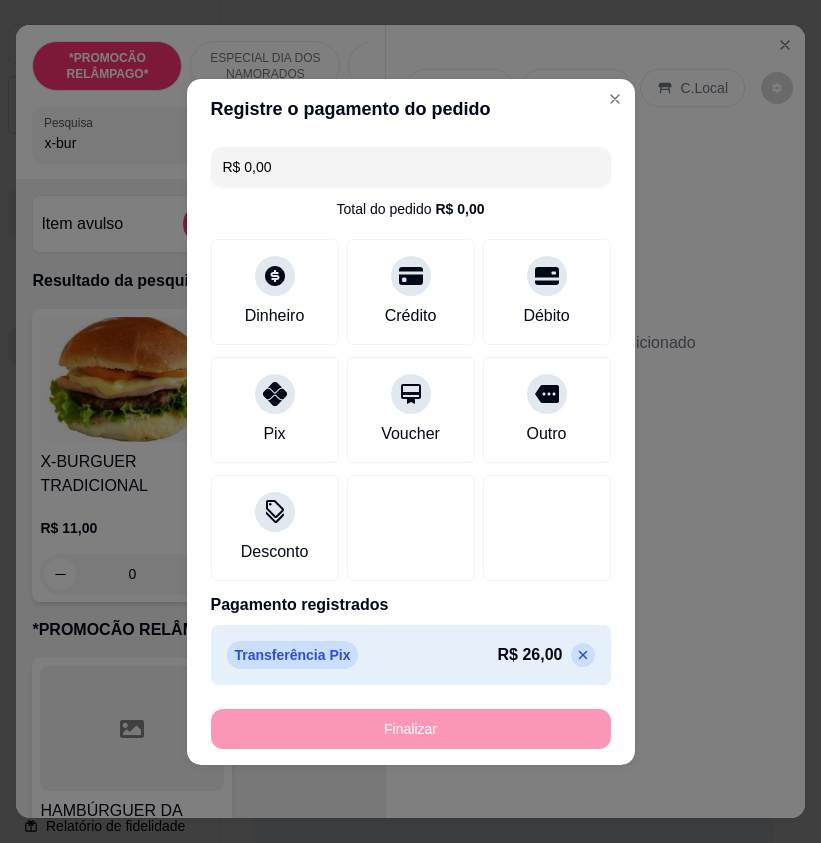 type on "-R$ 26,00" 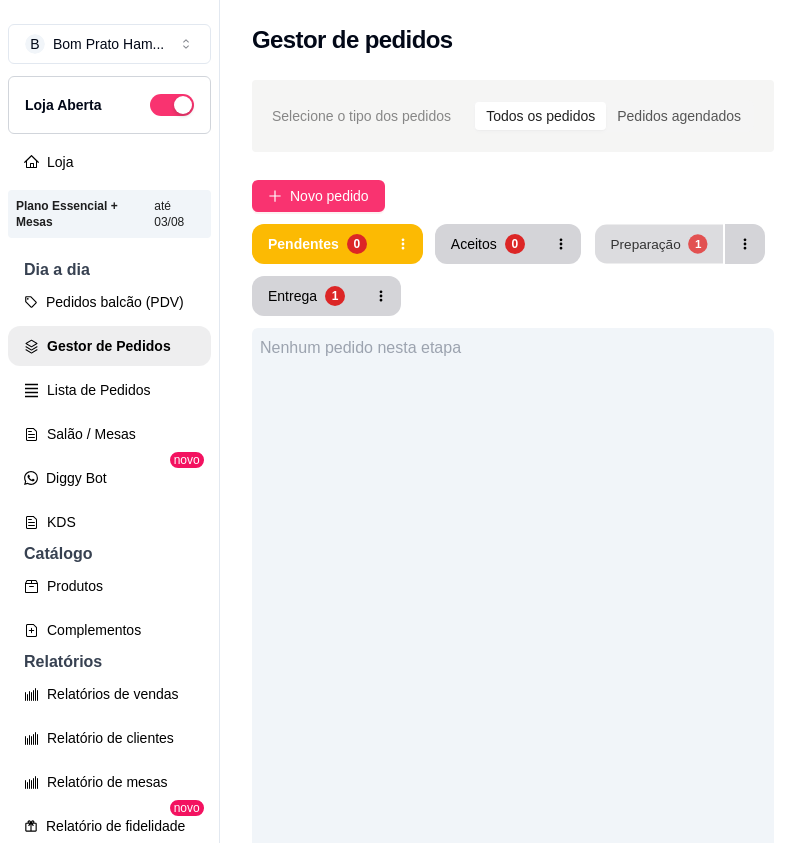 click on "Preparação" at bounding box center [645, 243] 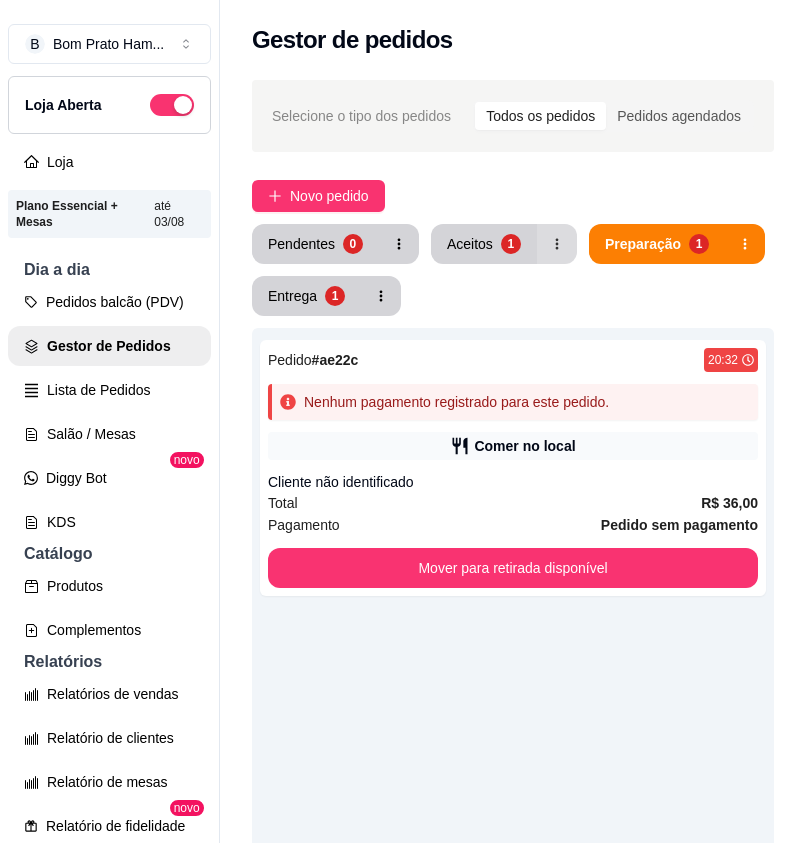 click on "Aceitos 1" at bounding box center (484, 244) 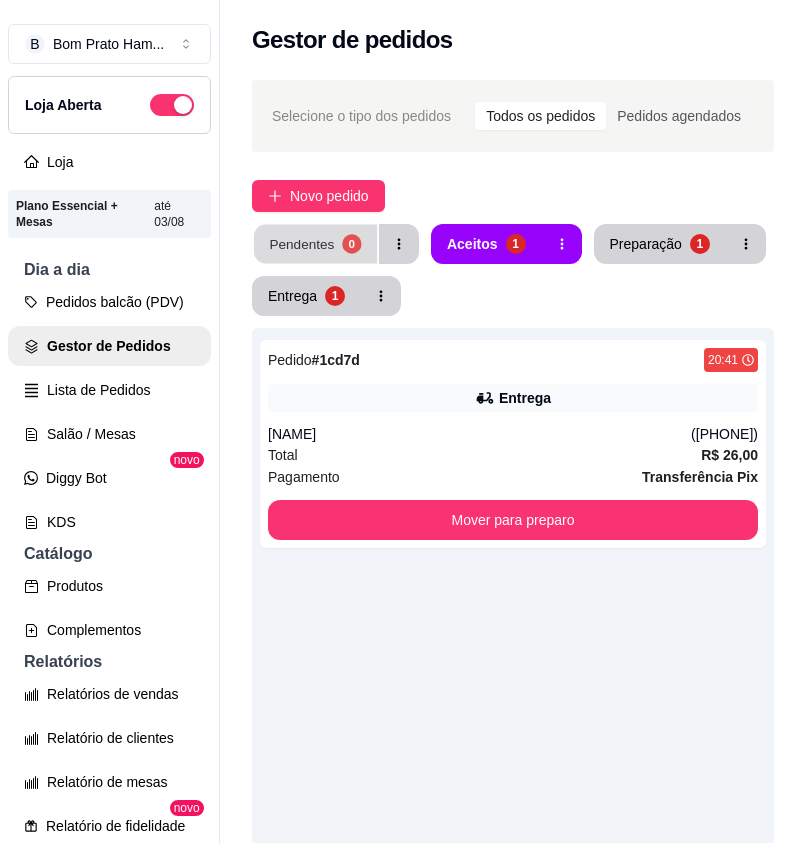 click on "0" at bounding box center (351, 243) 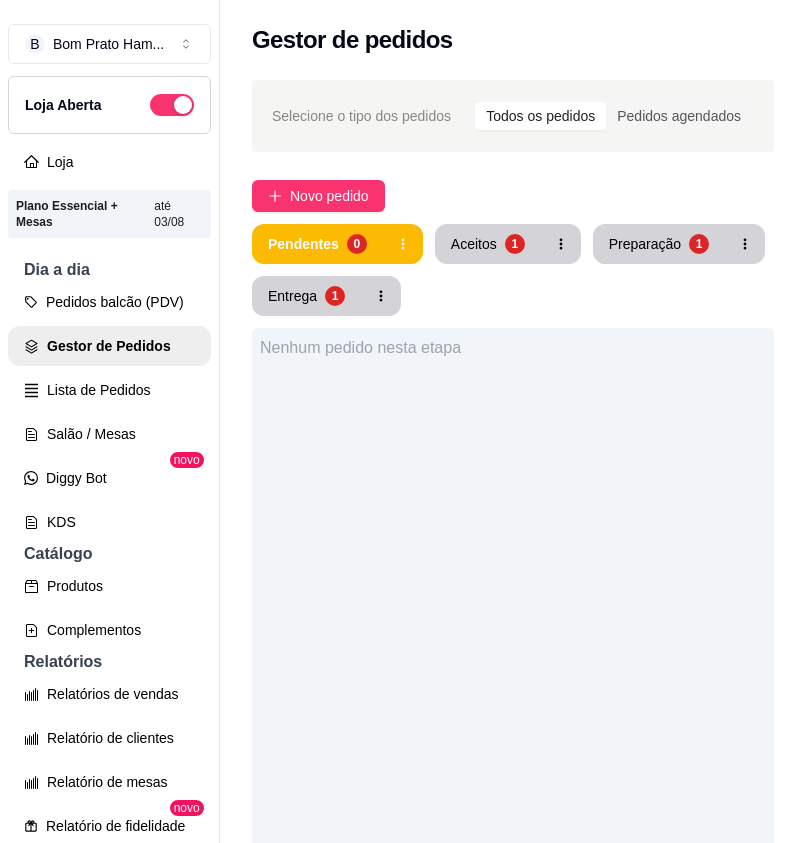 click on "Selecione o tipo dos pedidos Todos os pedidos Pedidos agendados Novo pedido Pendentes 0 Aceitos 1 Preparação 1 Entrega 1 Nenhum pedido nesta etapa" at bounding box center (513, 631) 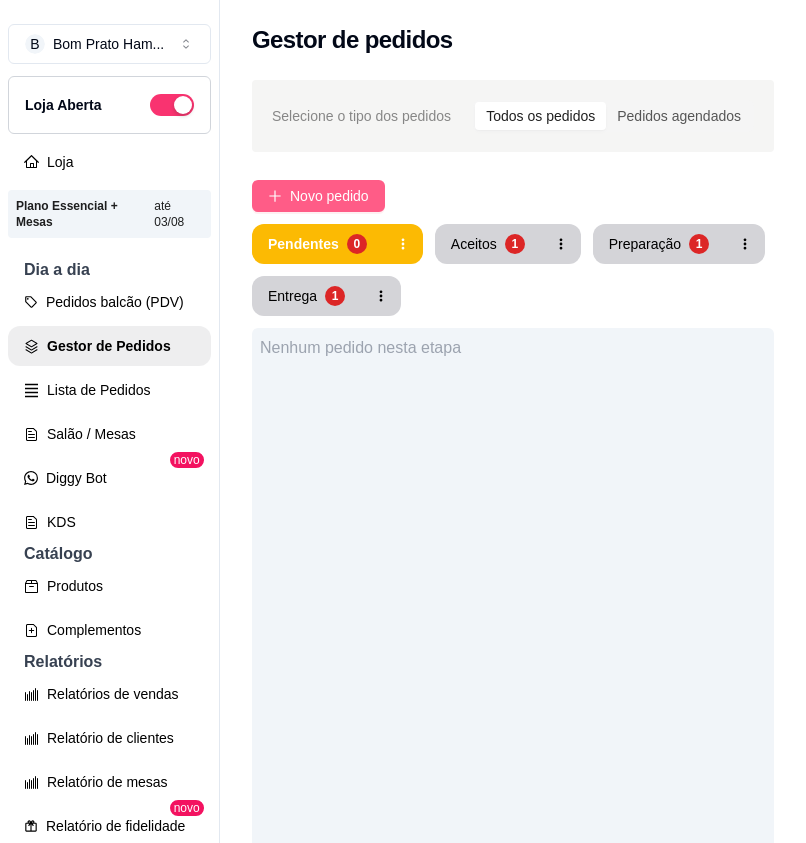 click on "Novo pedido" at bounding box center [329, 196] 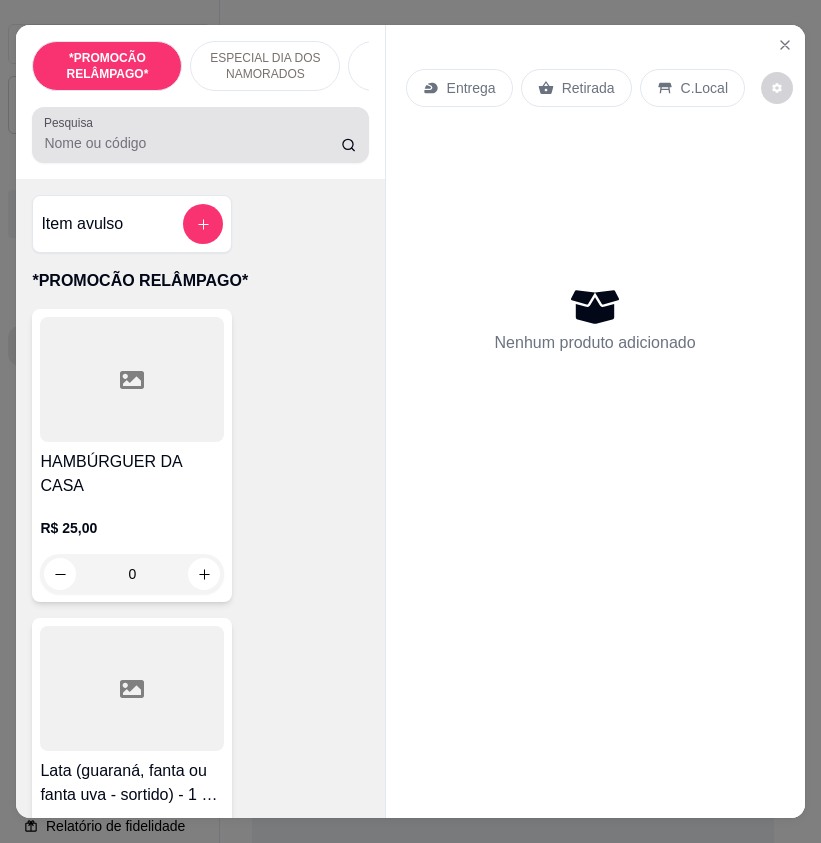 click on "Pesquisa" at bounding box center (192, 143) 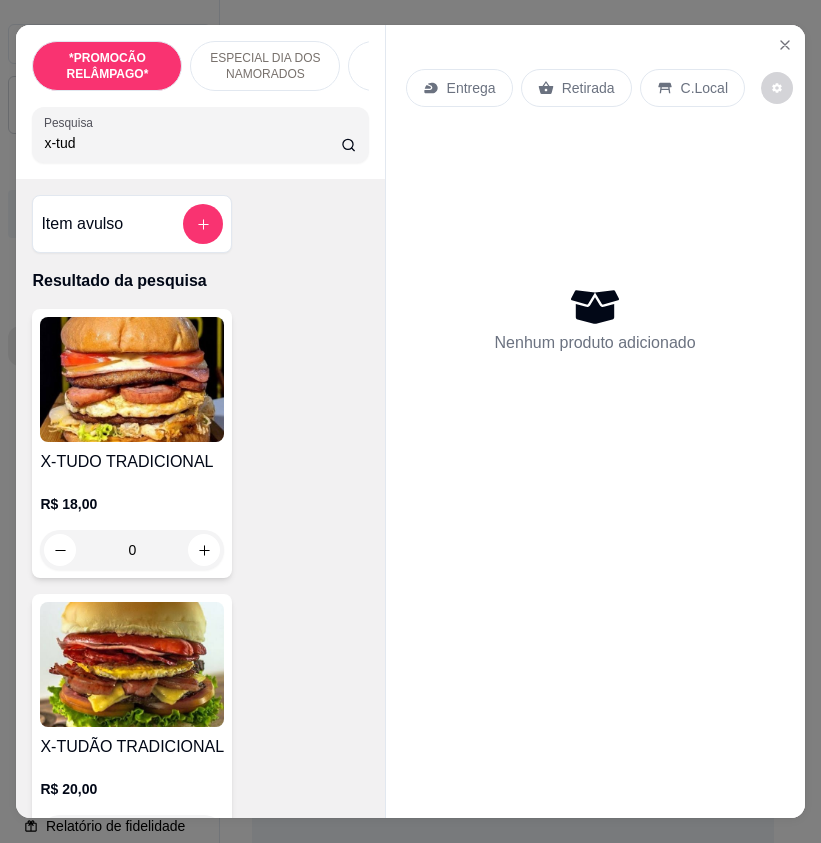 type on "x-tud" 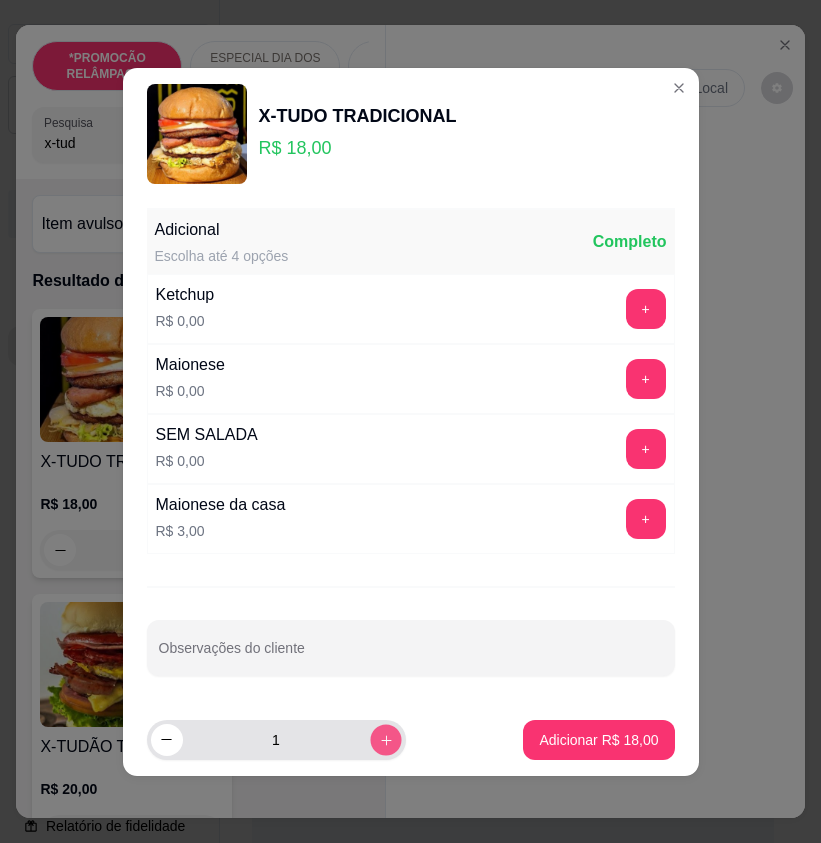 click at bounding box center [385, 739] 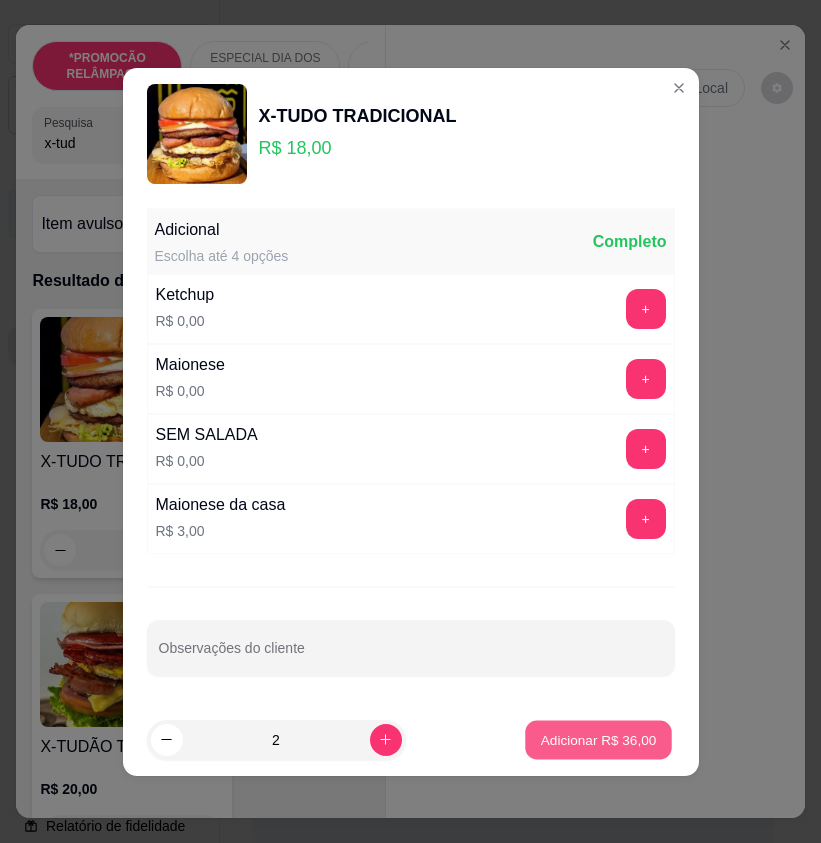 click on "Adicionar   R$ 36,00" at bounding box center (599, 739) 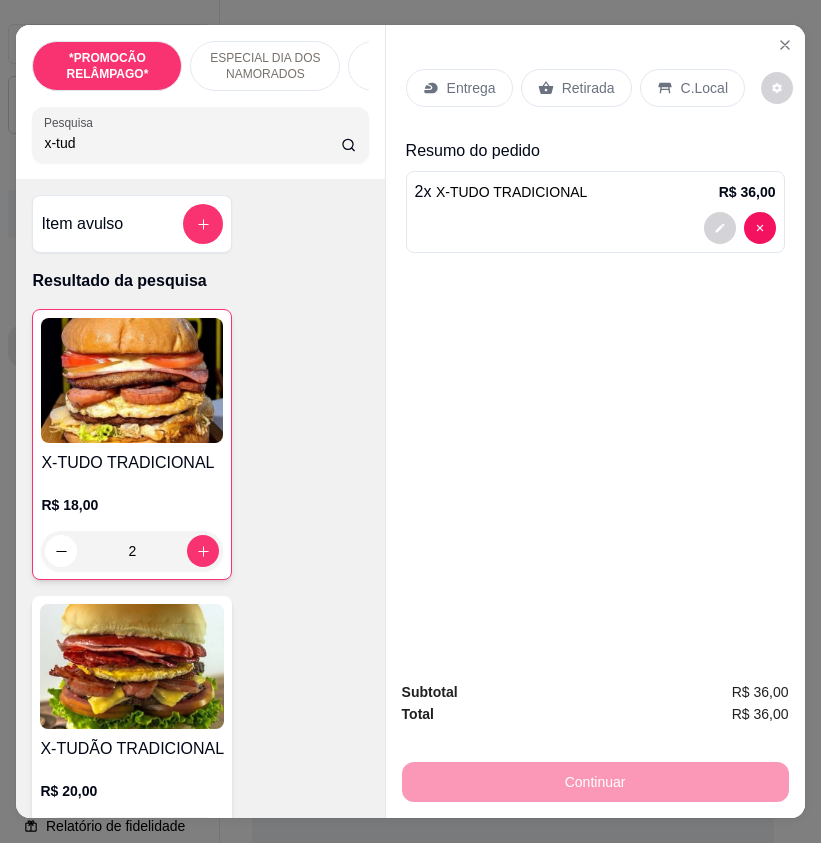 click on "Entrega" at bounding box center [471, 88] 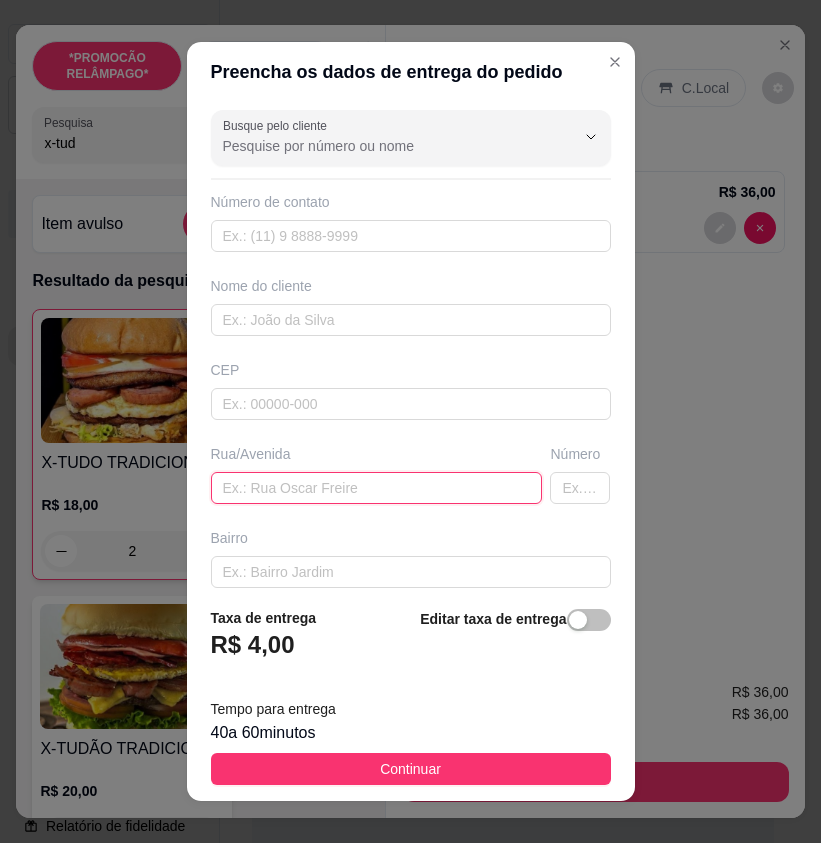 paste on "Alto do rio branco  no bar de zorinho" 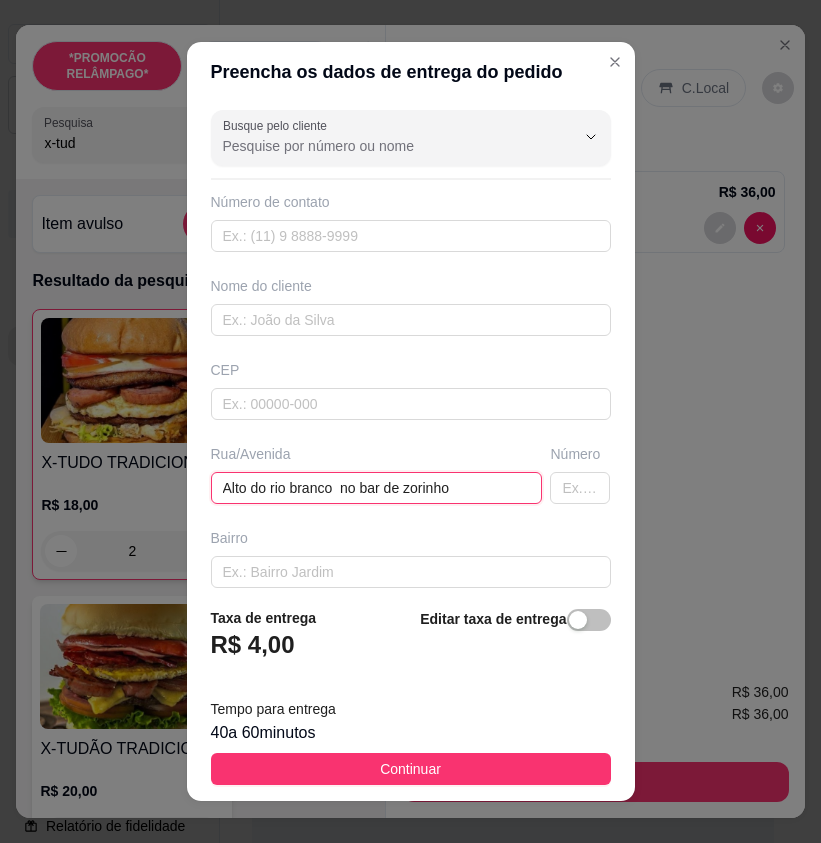 type on "Alto do rio branco  no bar de zorinho" 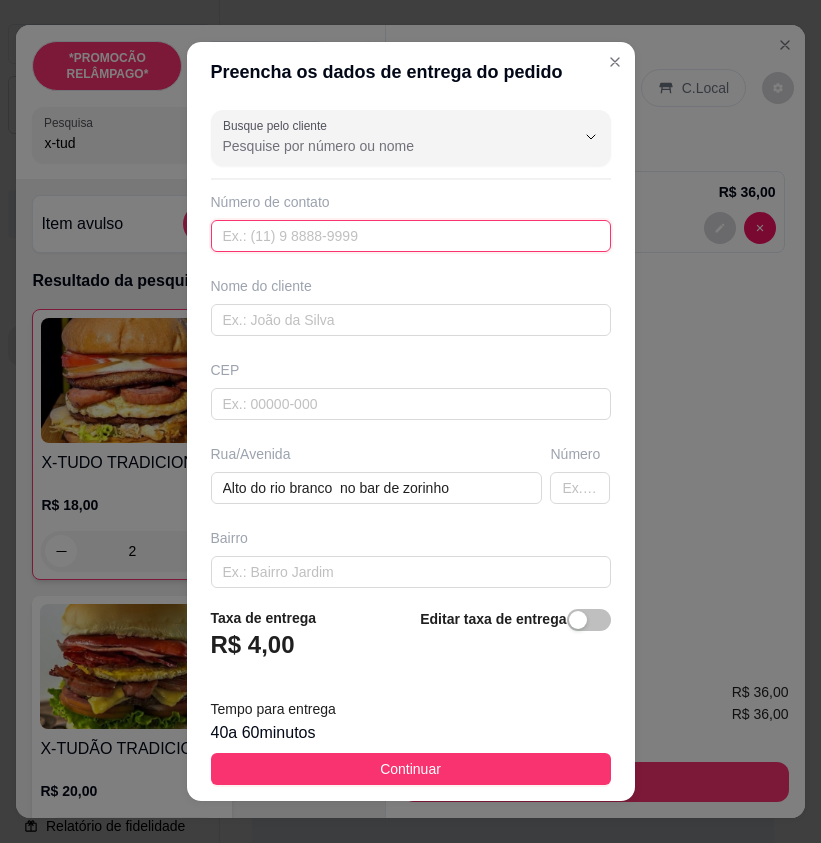 paste on "([PHONE])" 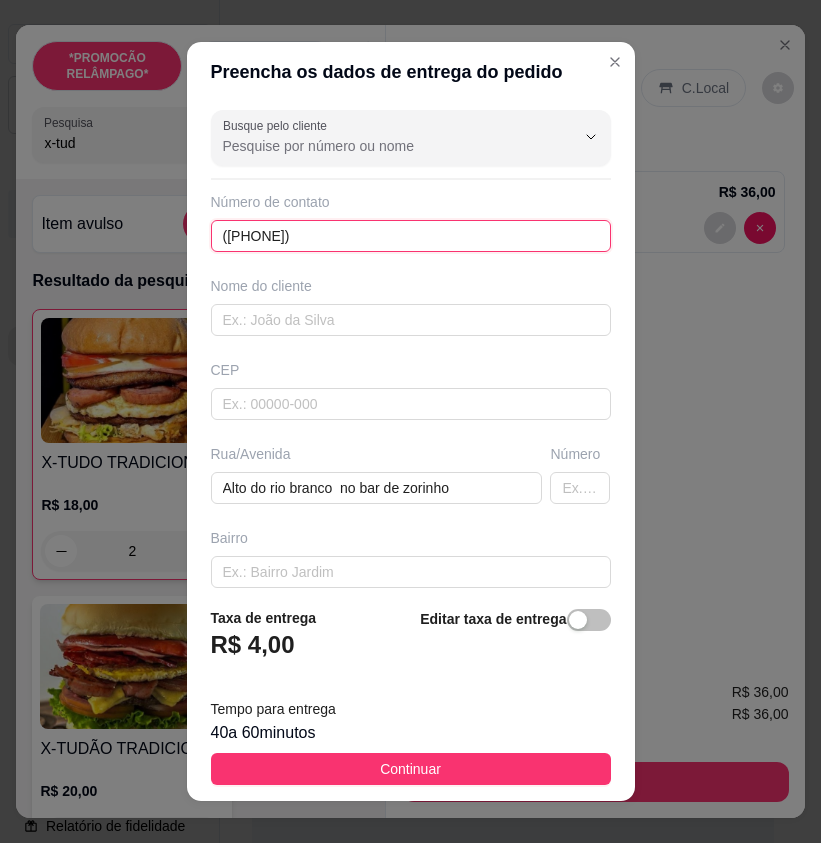 type on "([PHONE])" 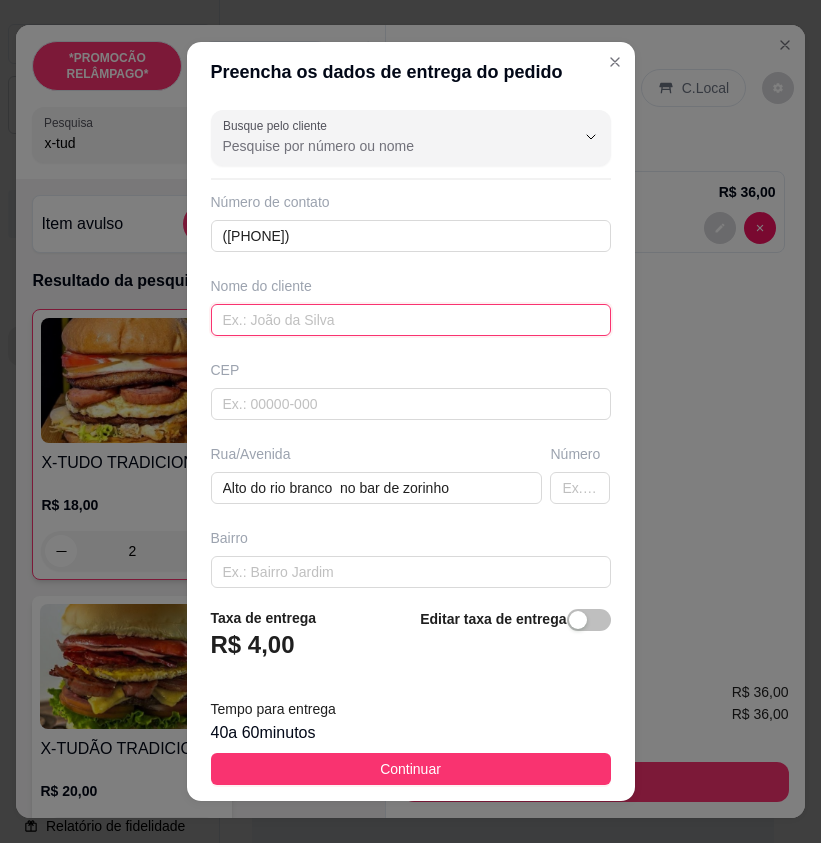 paste on "~[FIRST]" 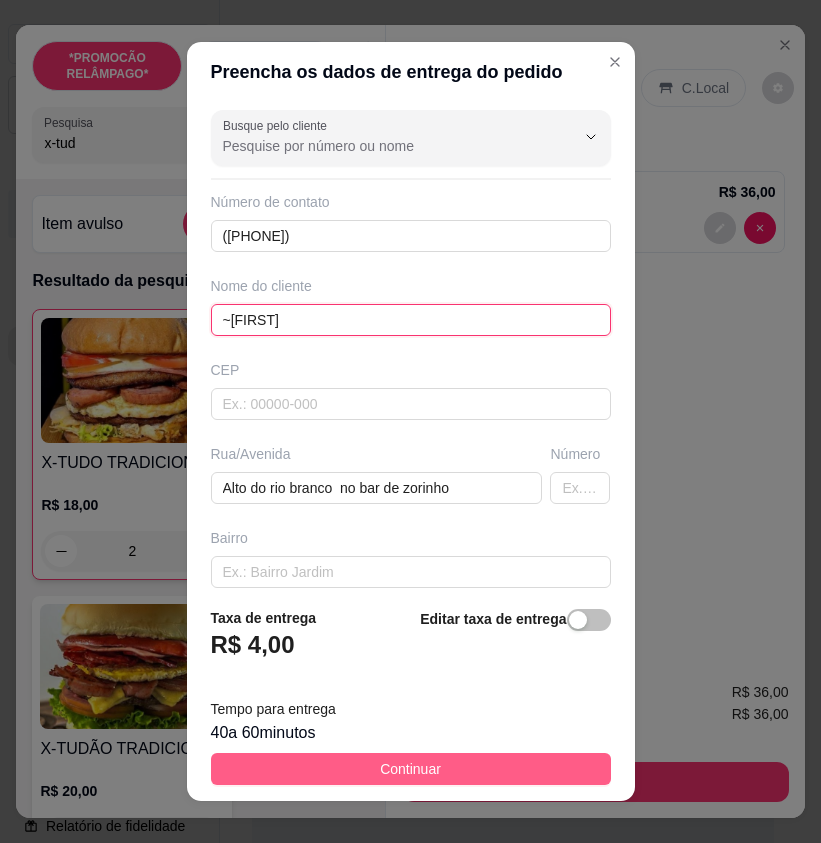 type on "~[FIRST]" 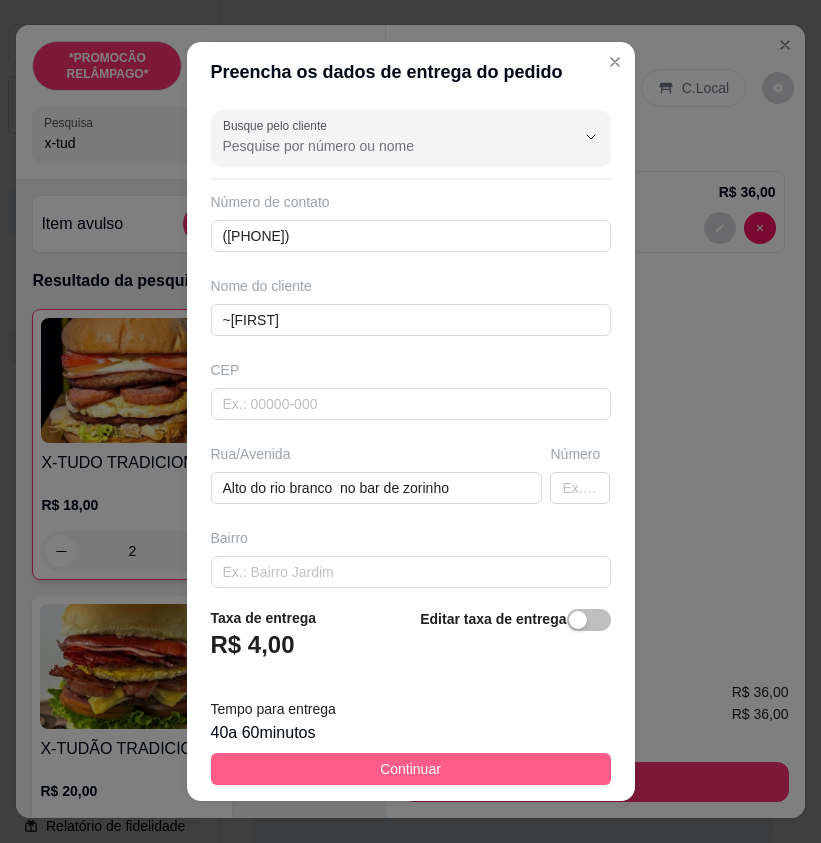 click on "Continuar" at bounding box center [411, 769] 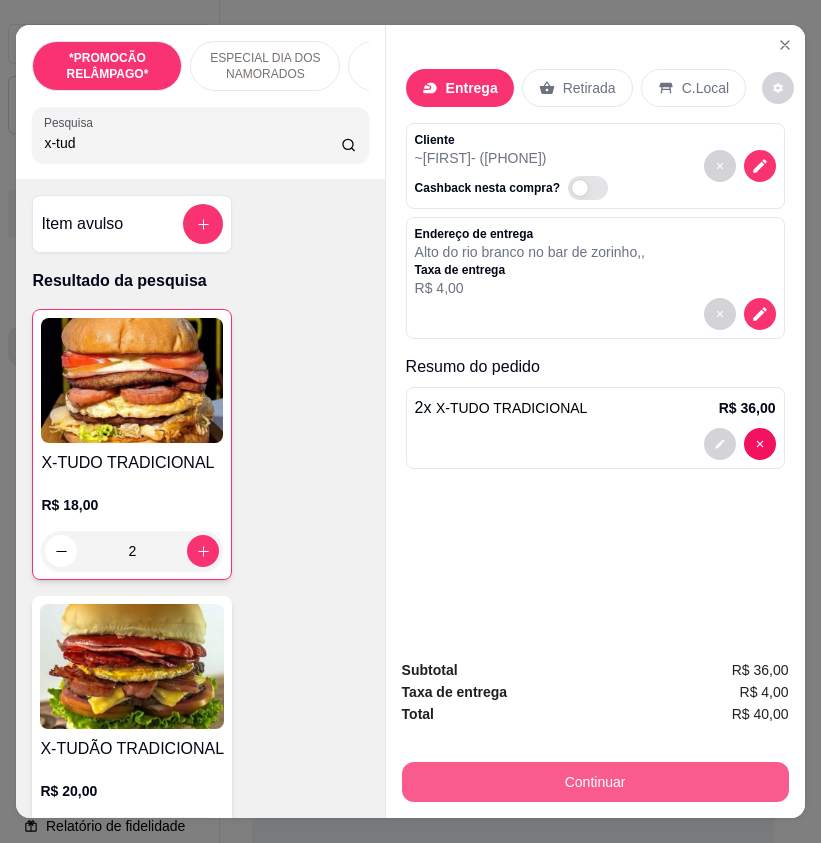 click on "Continuar" at bounding box center [595, 782] 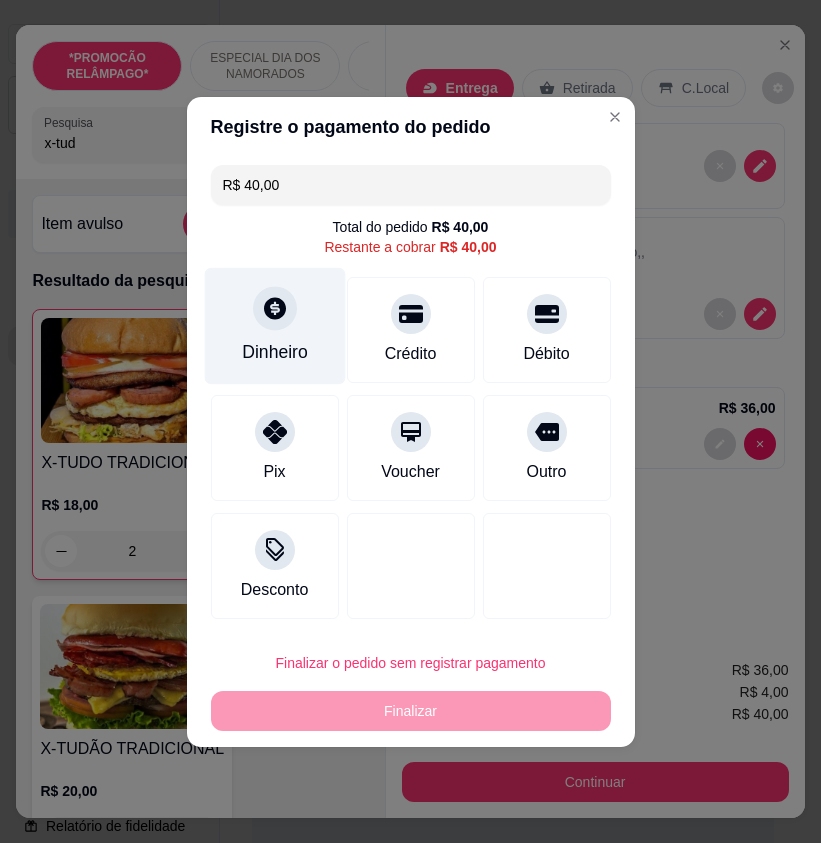 click on "Dinheiro" at bounding box center (274, 325) 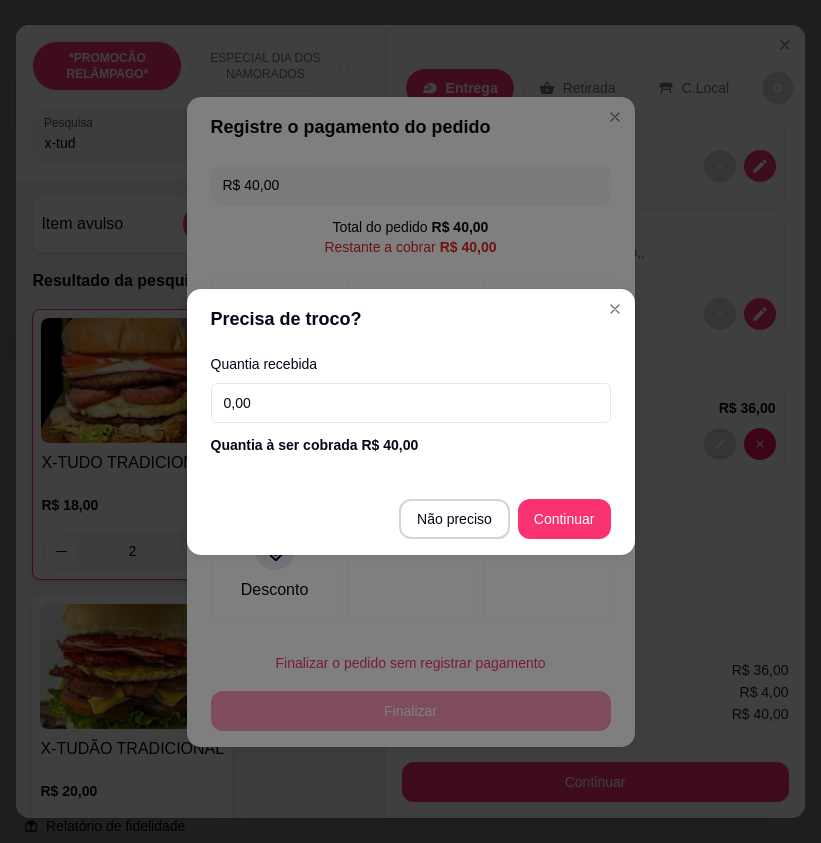 click on "0,00" at bounding box center (411, 403) 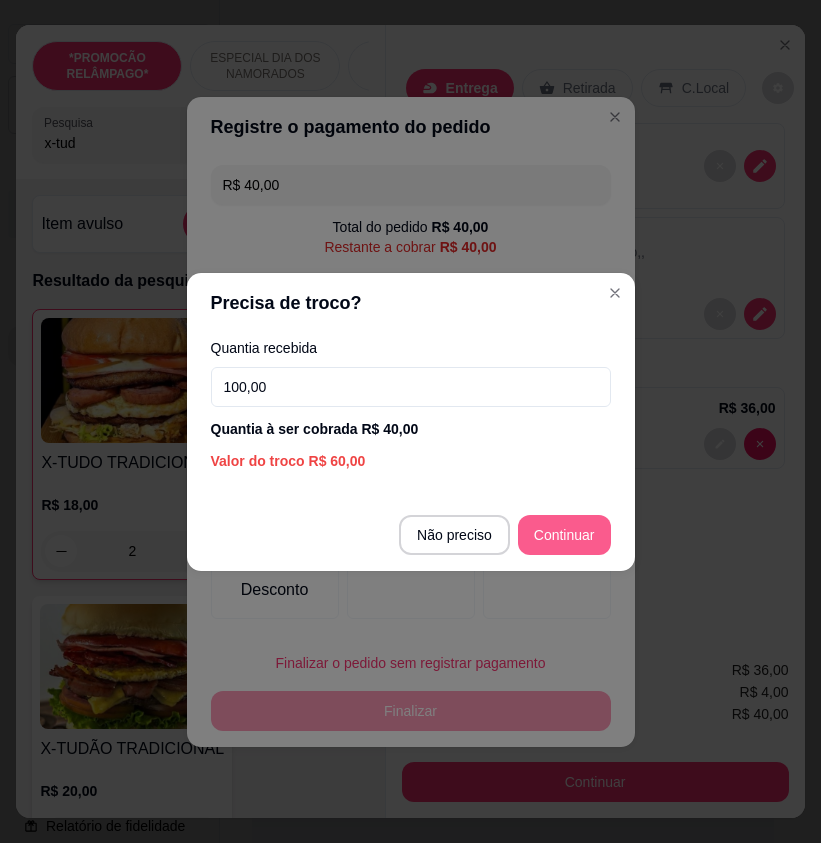 type on "100,00" 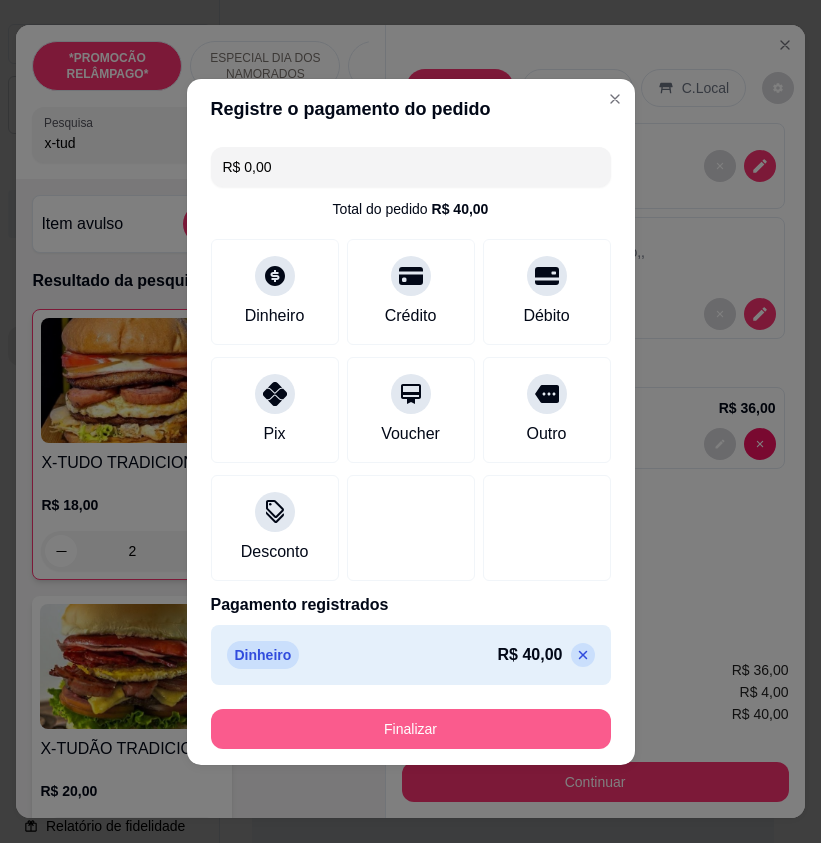 click on "Finalizar" at bounding box center [411, 729] 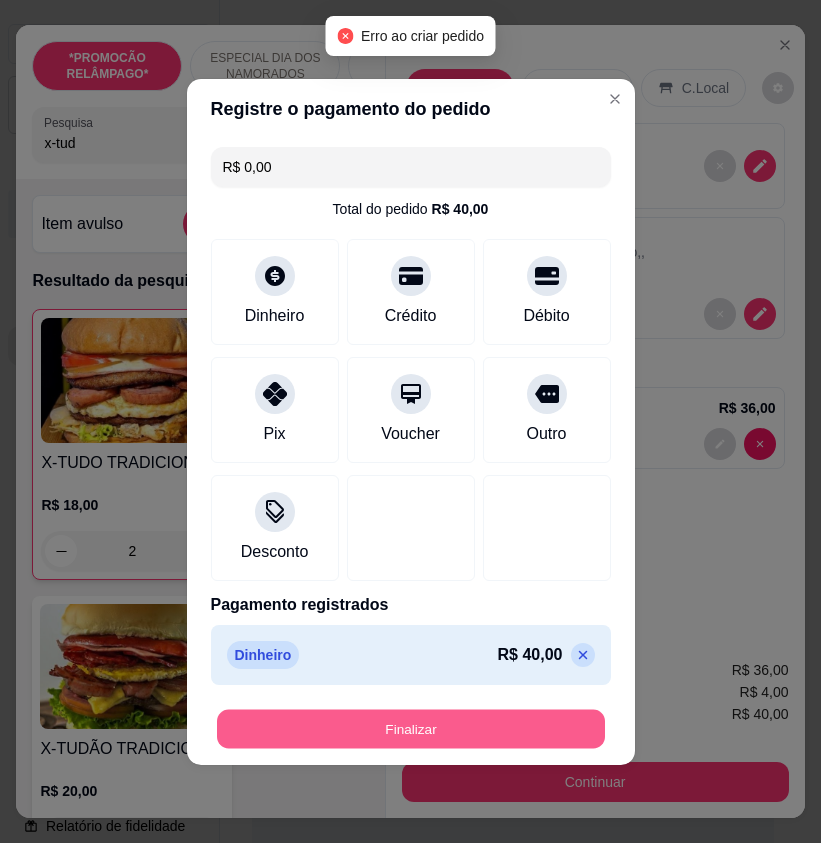 click on "Finalizar" at bounding box center [411, 728] 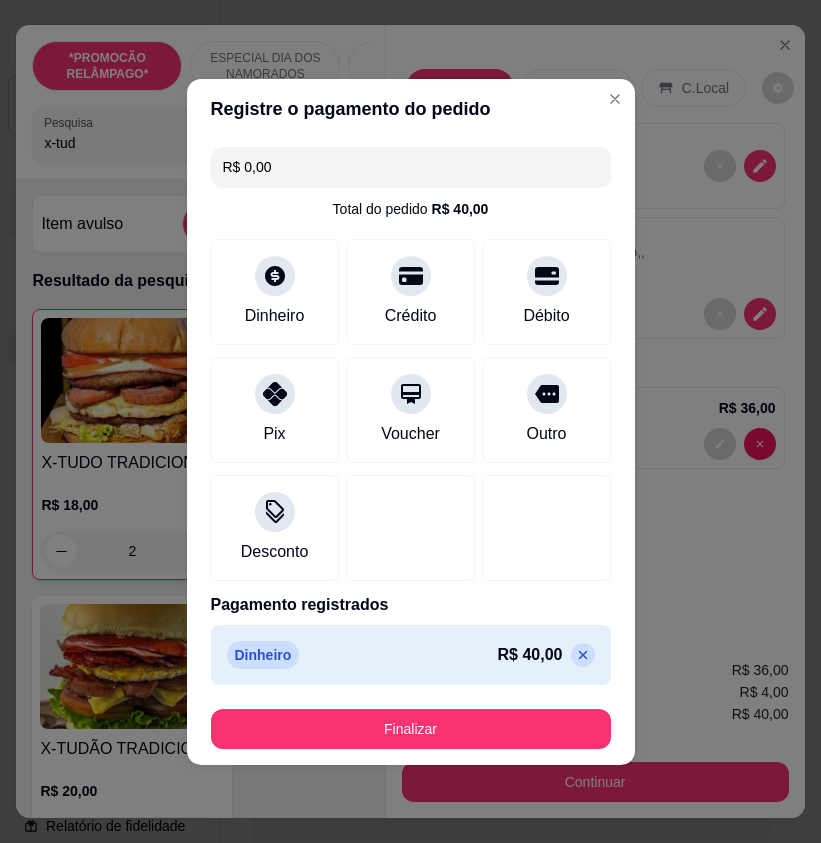 click 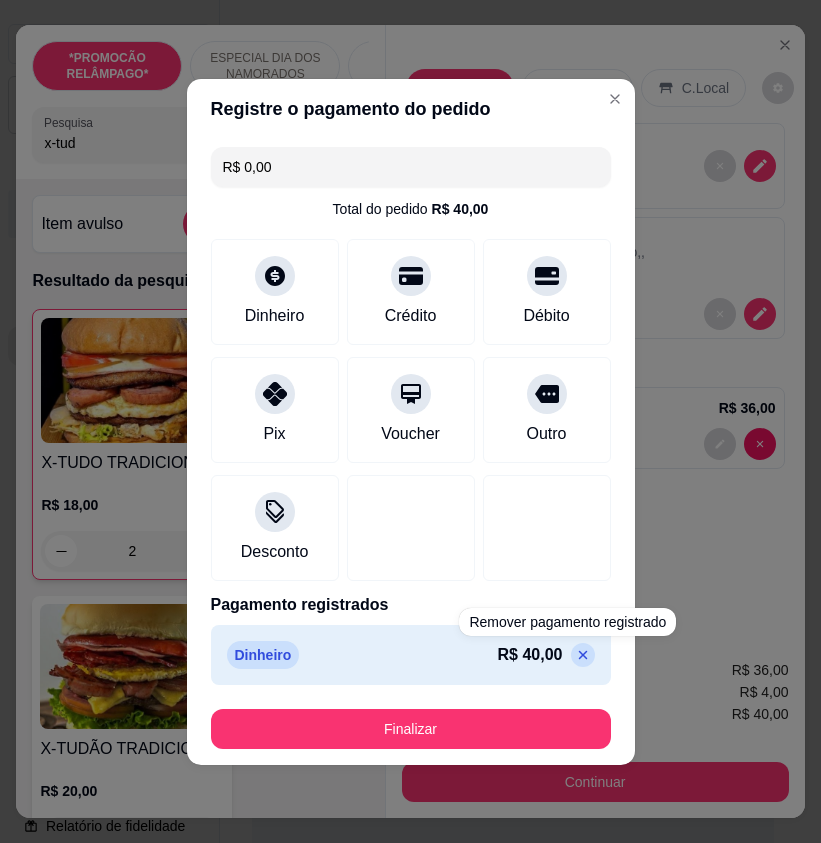 type on "R$ 40,00" 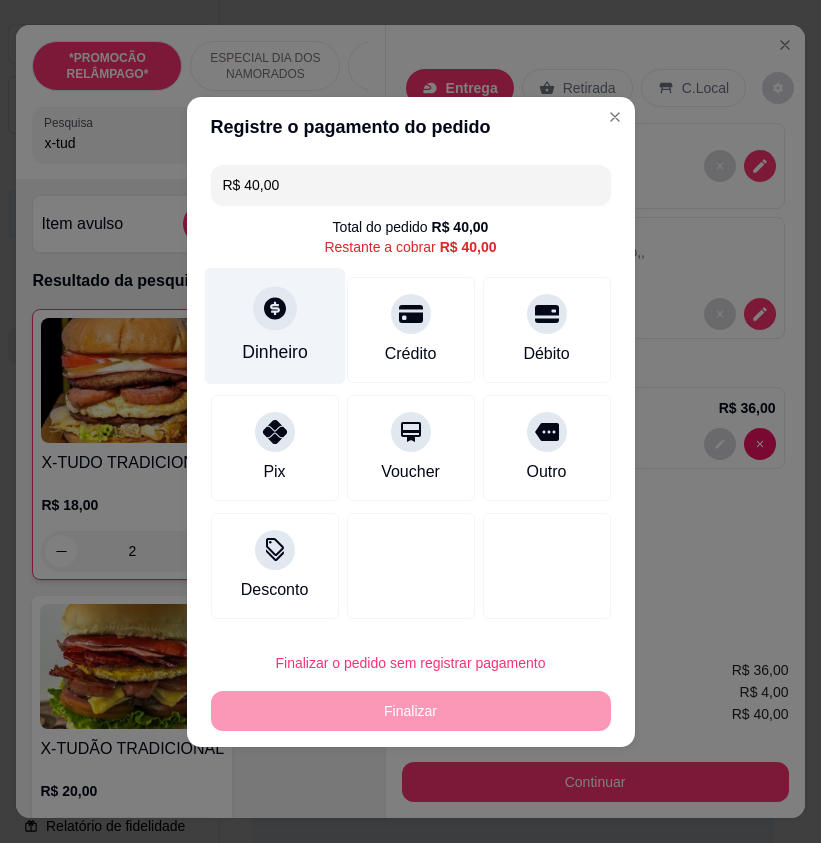 click on "Dinheiro" at bounding box center (275, 352) 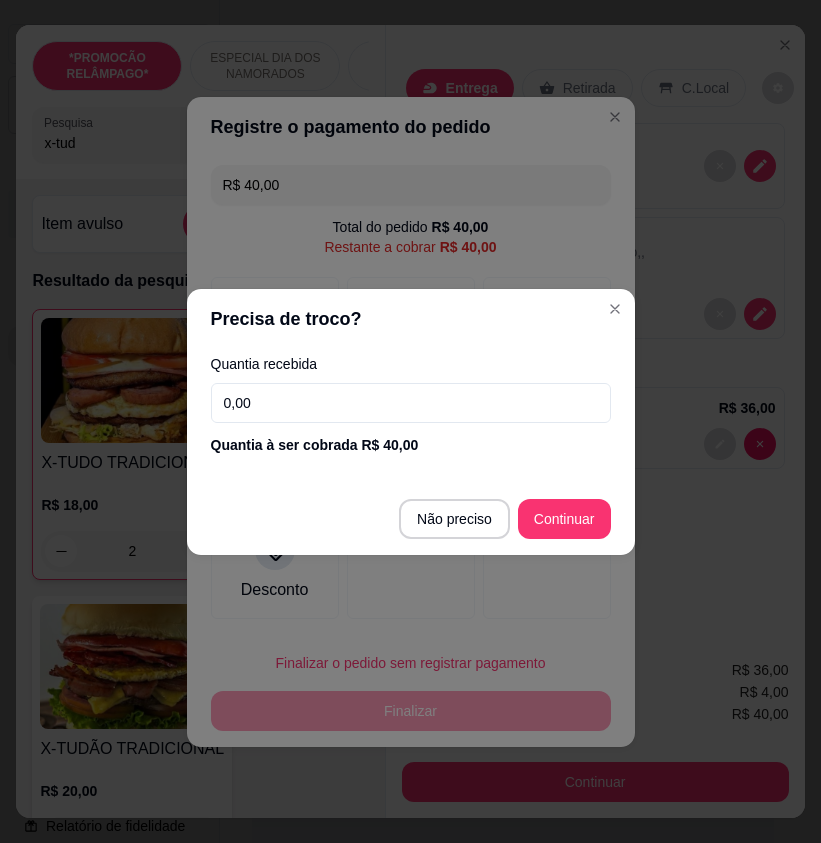 click on "0,00" at bounding box center (411, 403) 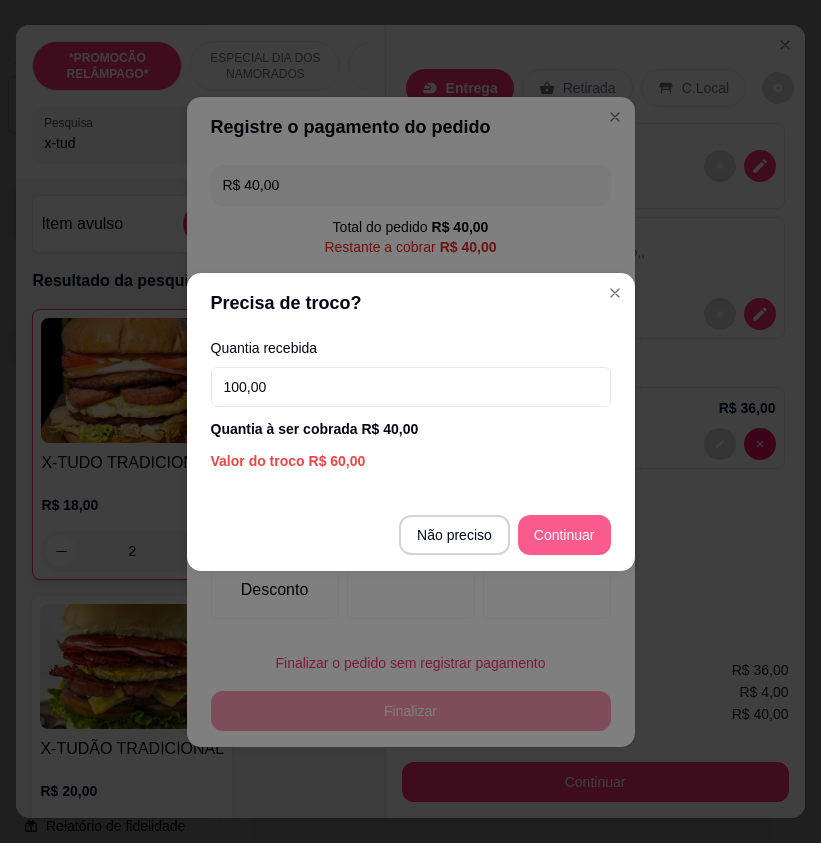 type on "100,00" 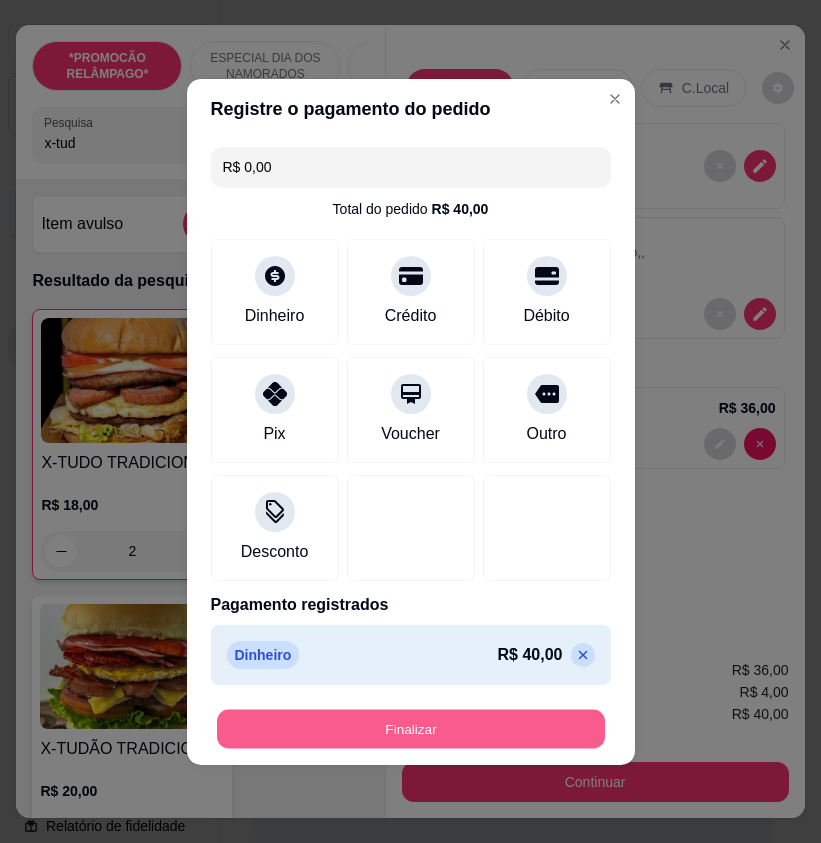 click on "Finalizar" at bounding box center [411, 728] 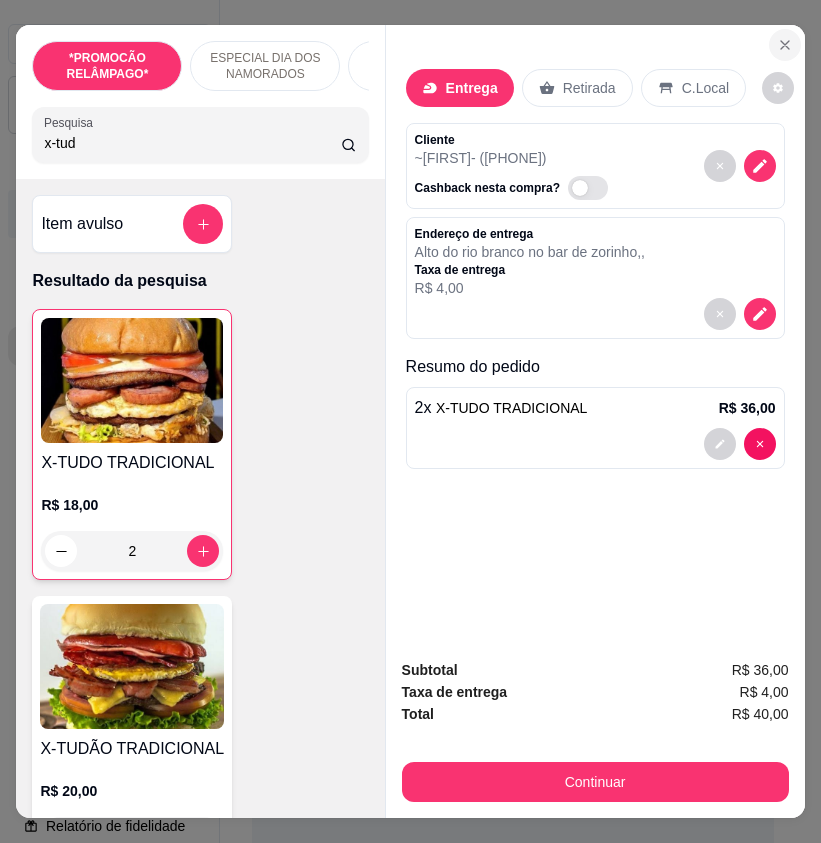 click at bounding box center [785, 45] 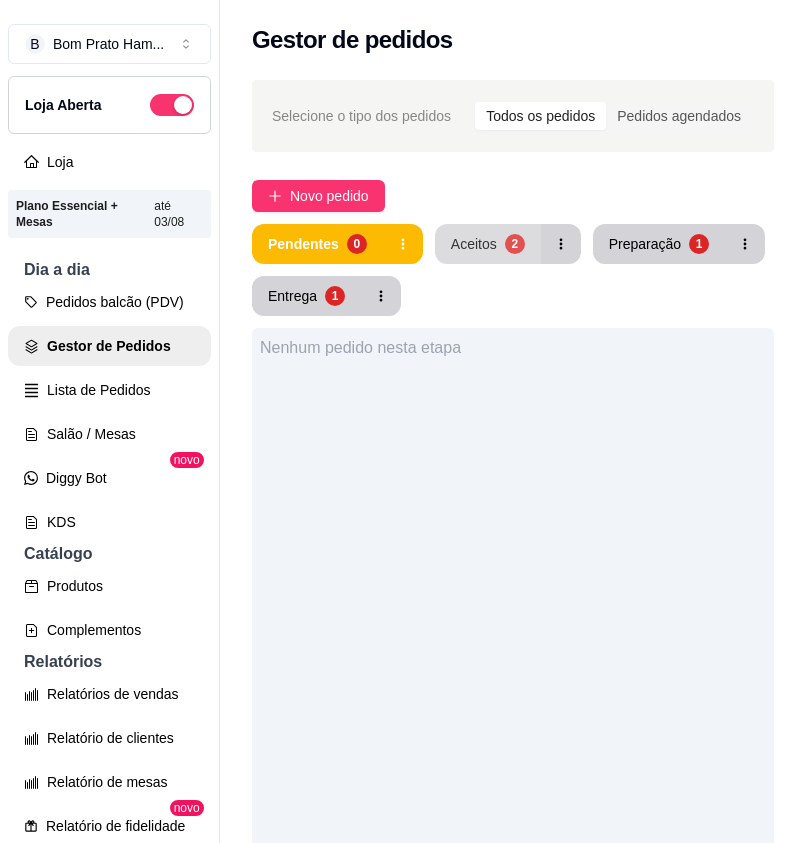click on "Aceitos" at bounding box center (474, 244) 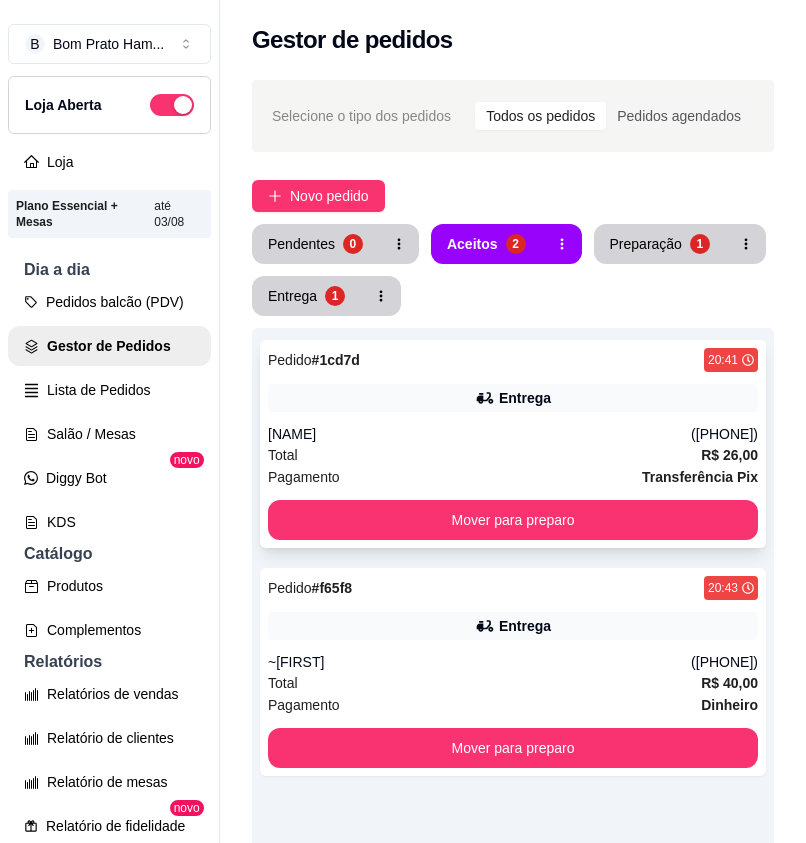 click on "[NAME]" at bounding box center [479, 434] 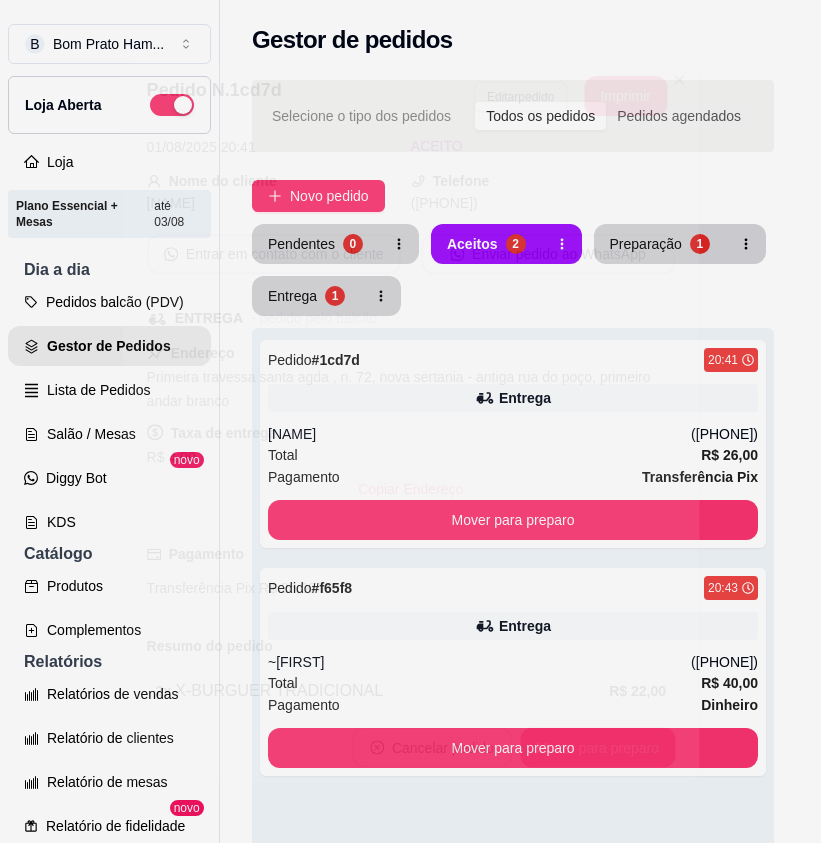 scroll, scrollTop: 178, scrollLeft: 0, axis: vertical 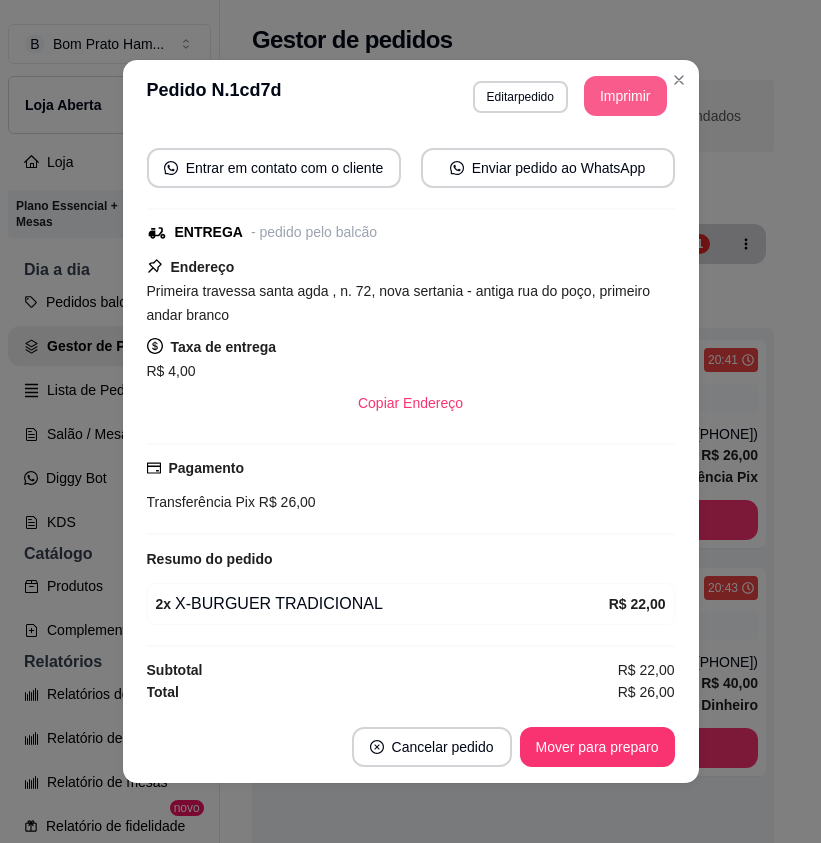 click on "Imprimir" at bounding box center [625, 96] 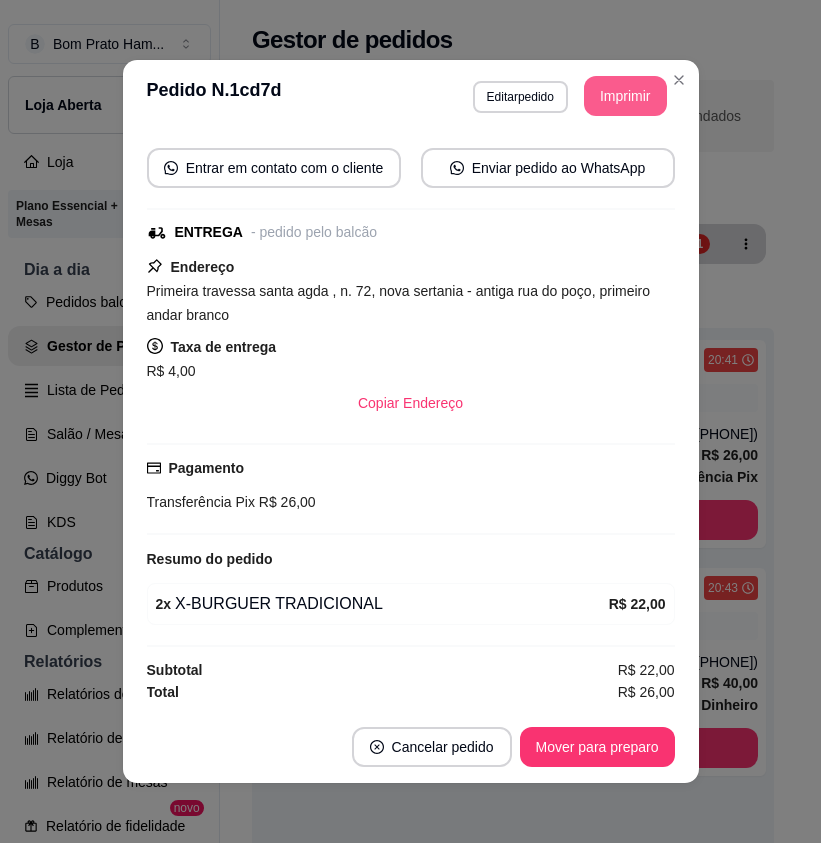scroll, scrollTop: 0, scrollLeft: 0, axis: both 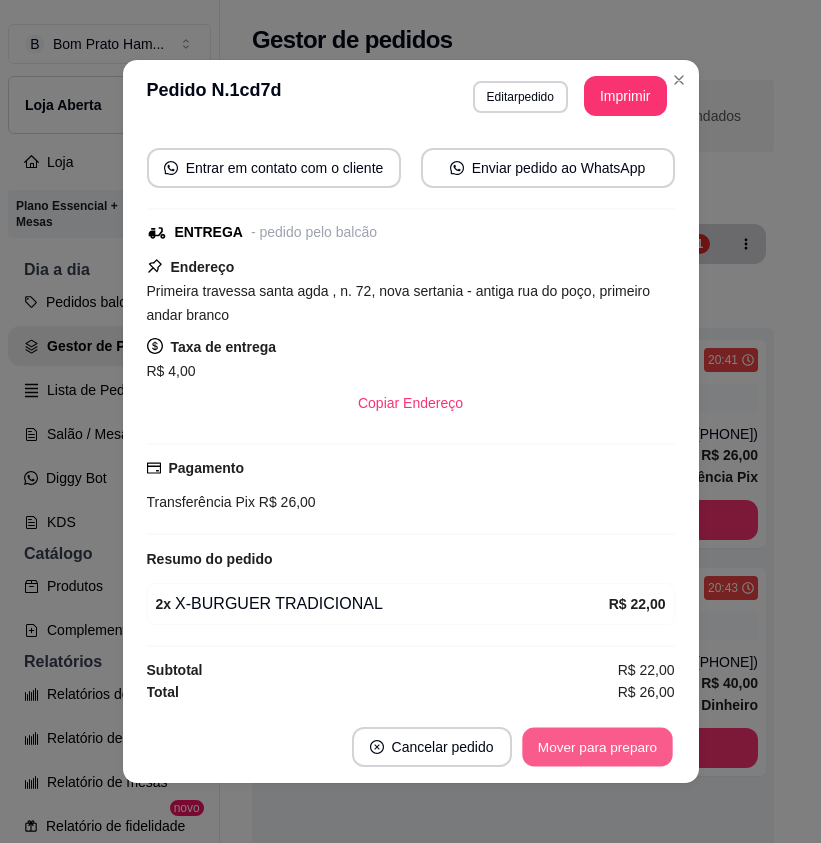click on "Mover para preparo" at bounding box center [597, 747] 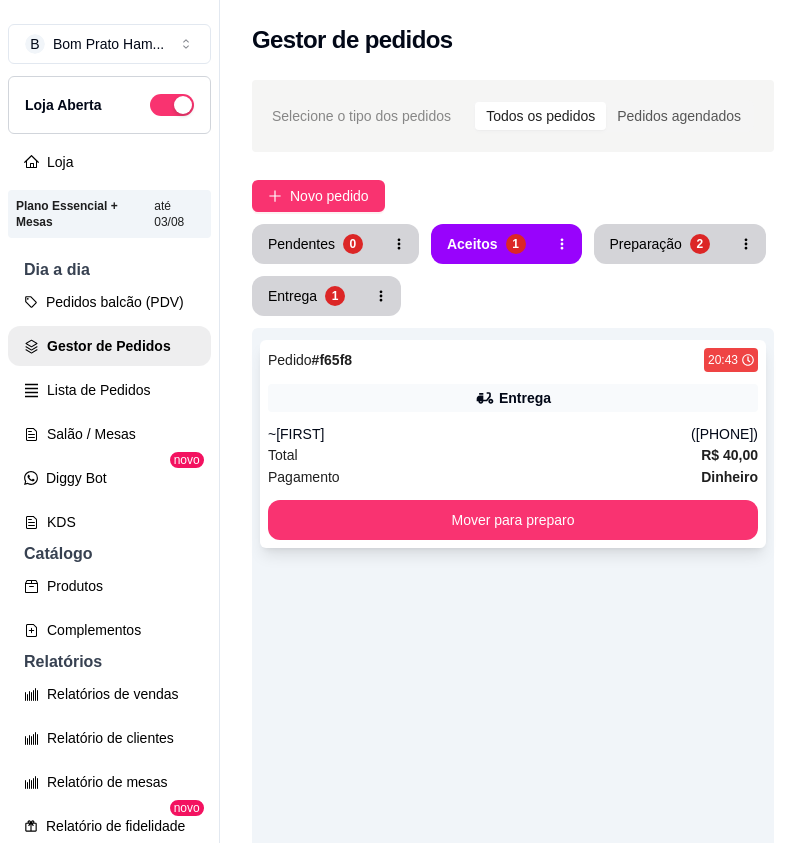 click on "Pedido  # f65f8 [TIME]" at bounding box center [513, 360] 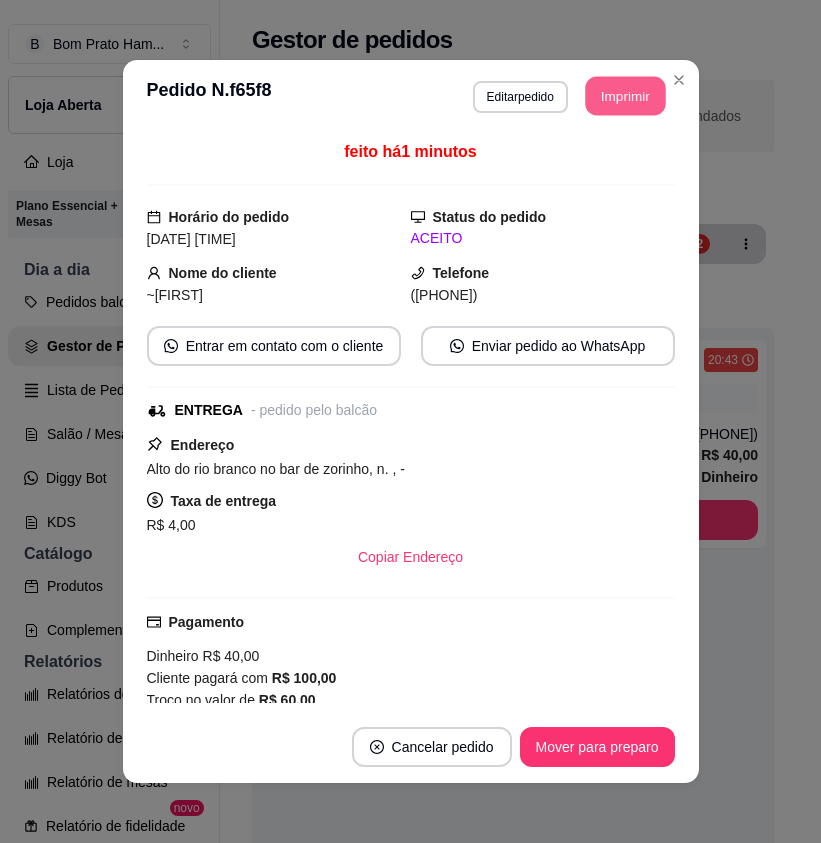 click on "Imprimir" at bounding box center (625, 96) 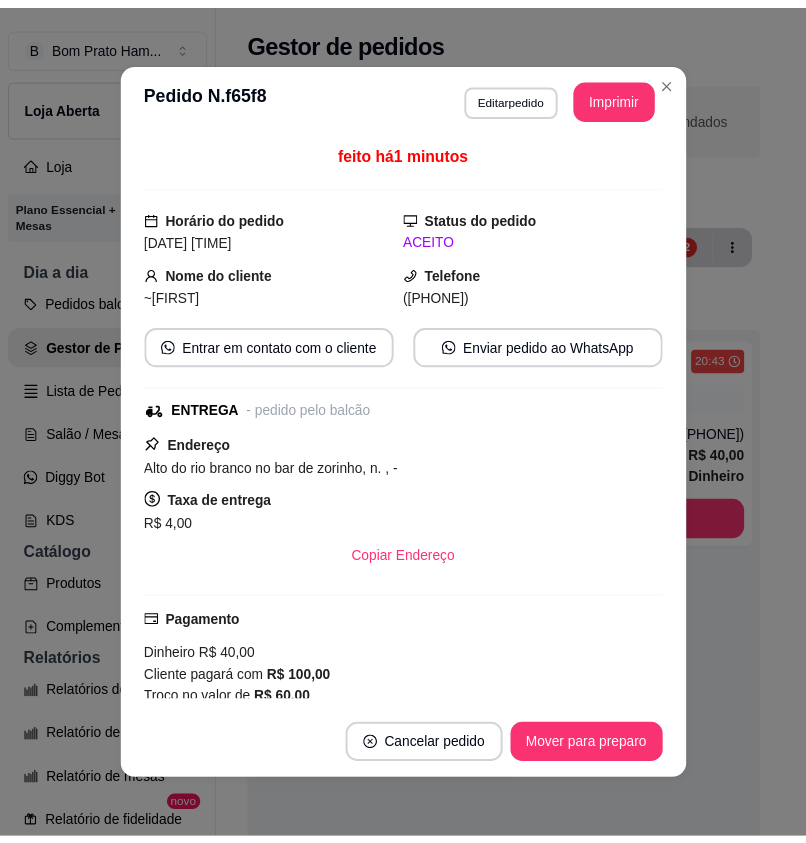 scroll, scrollTop: 0, scrollLeft: 0, axis: both 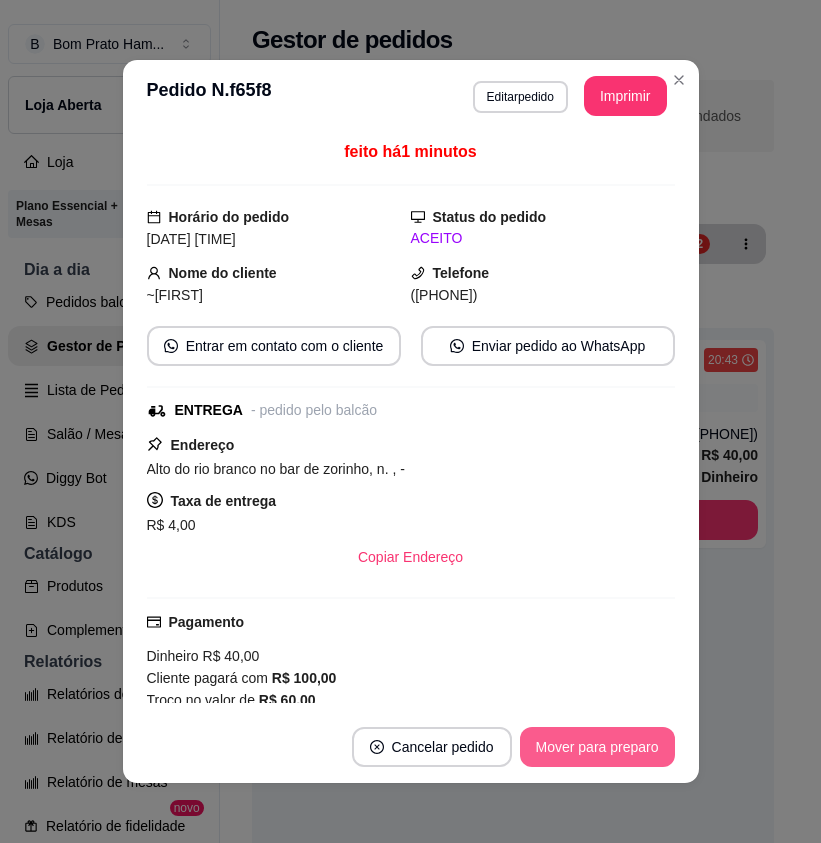 click on "Mover para preparo" at bounding box center [597, 747] 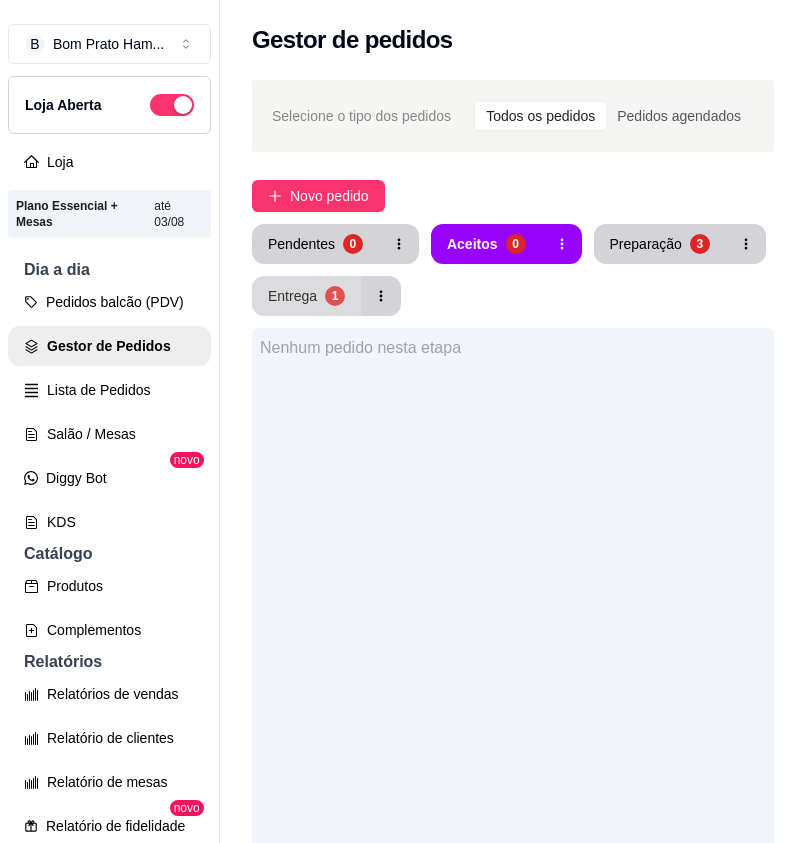 click on "1" at bounding box center (335, 296) 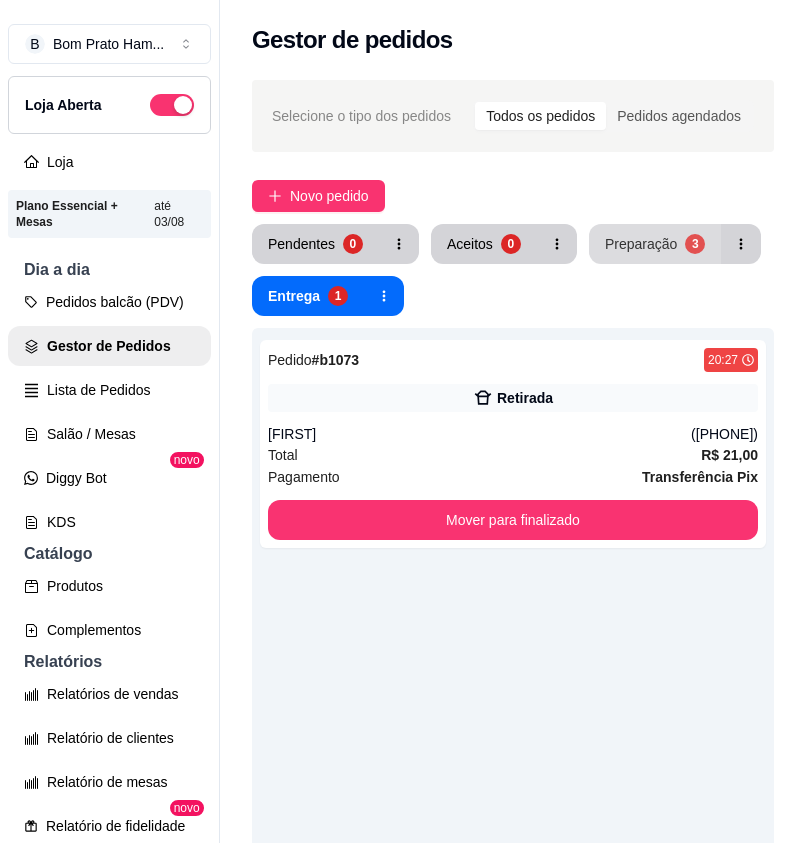 click on "Preparação" at bounding box center [641, 244] 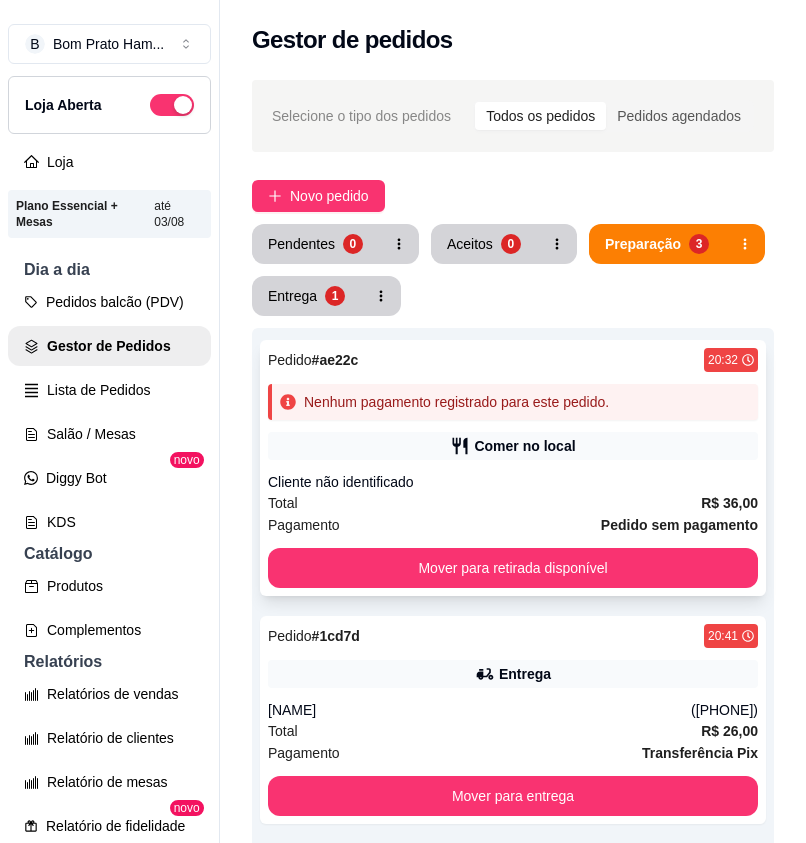 click on "Comer no local" at bounding box center [524, 446] 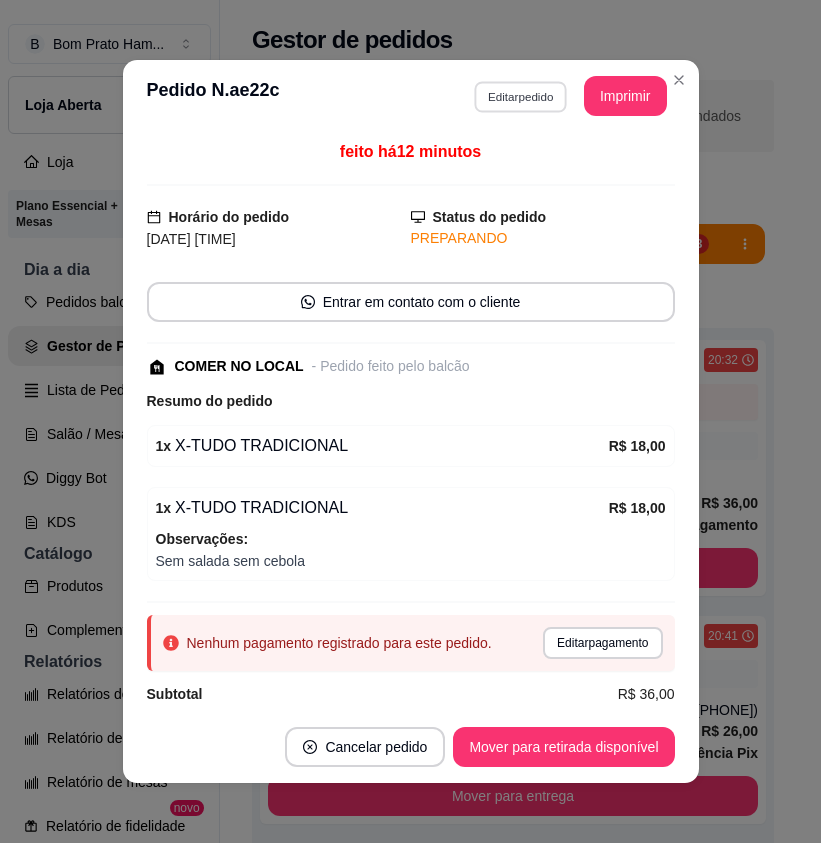 click on "Editar  pedido" at bounding box center [520, 96] 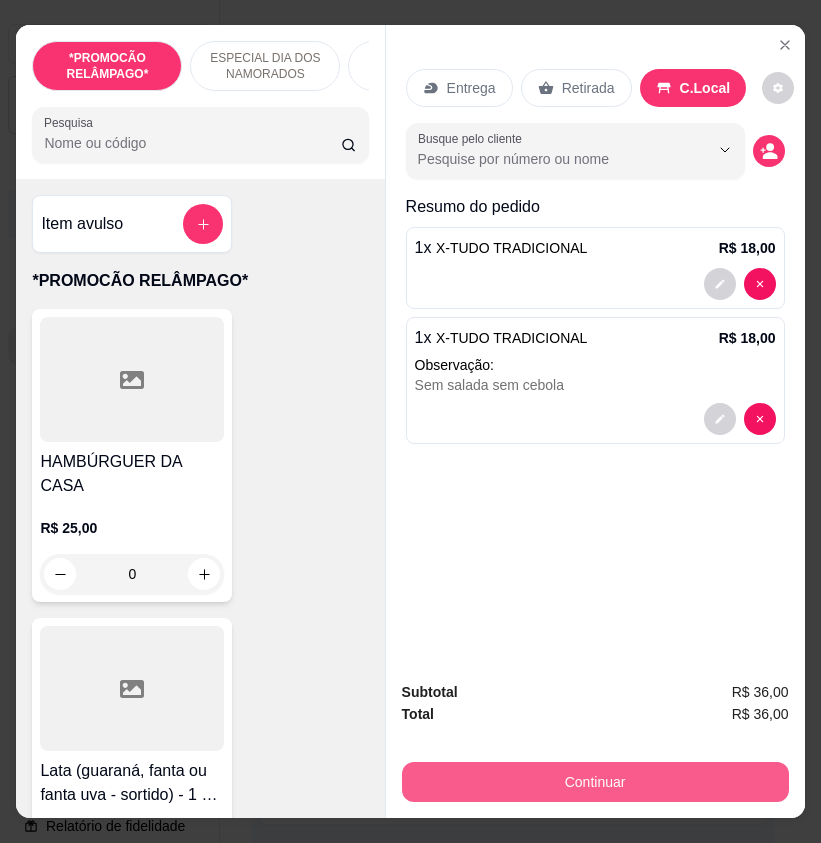 click on "Continuar" at bounding box center (595, 782) 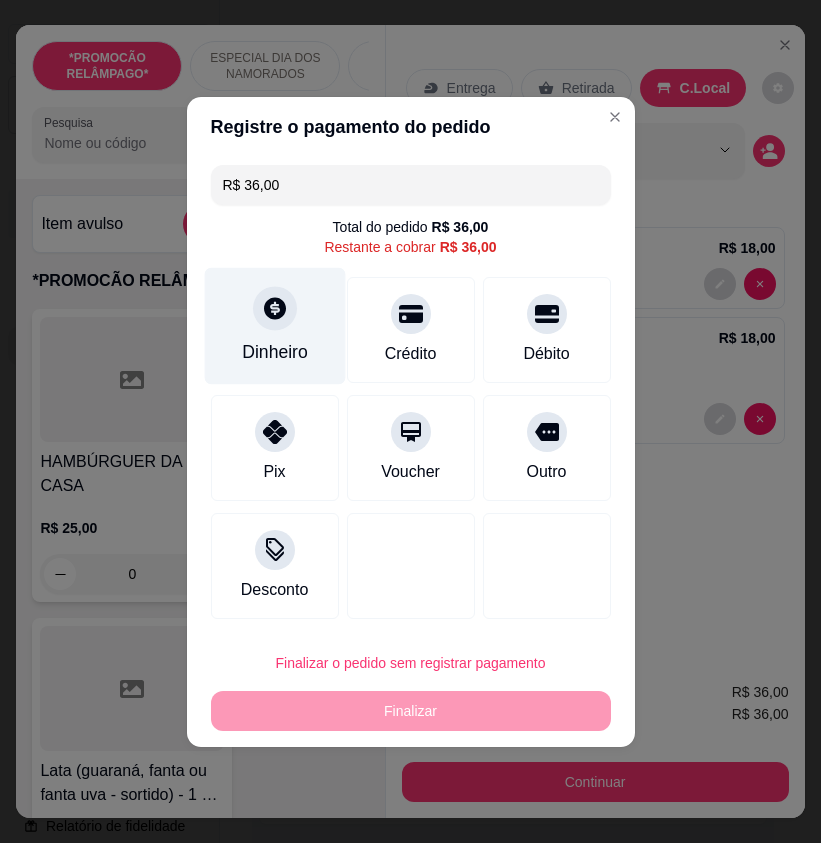 click on "Dinheiro" at bounding box center (275, 352) 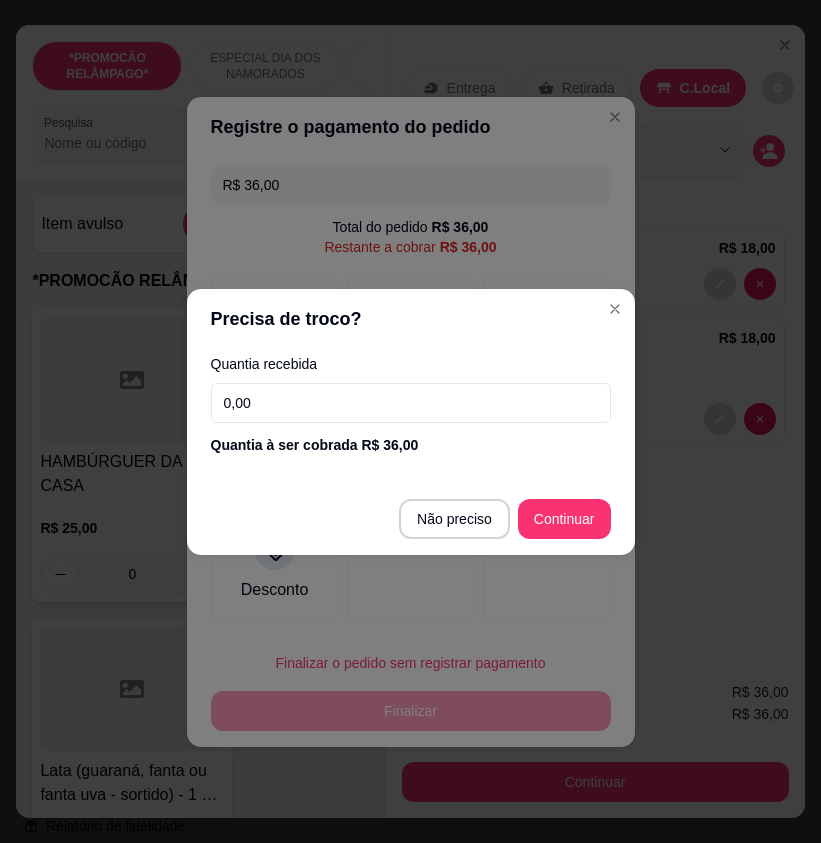 click on "0,00" at bounding box center [411, 403] 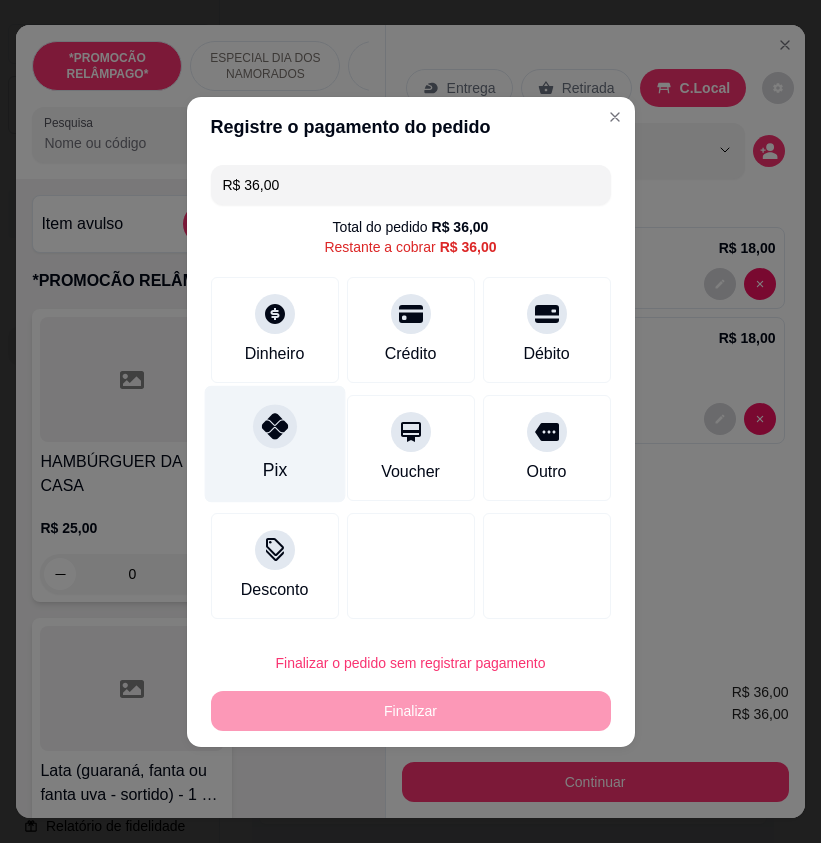 click 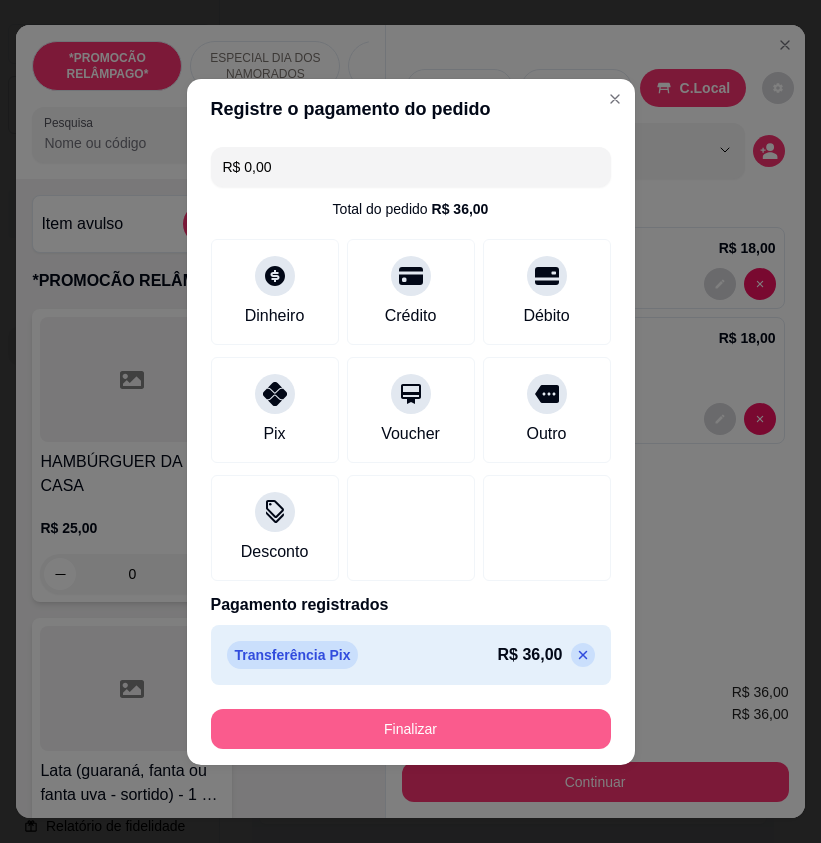 click on "Finalizar" at bounding box center (411, 729) 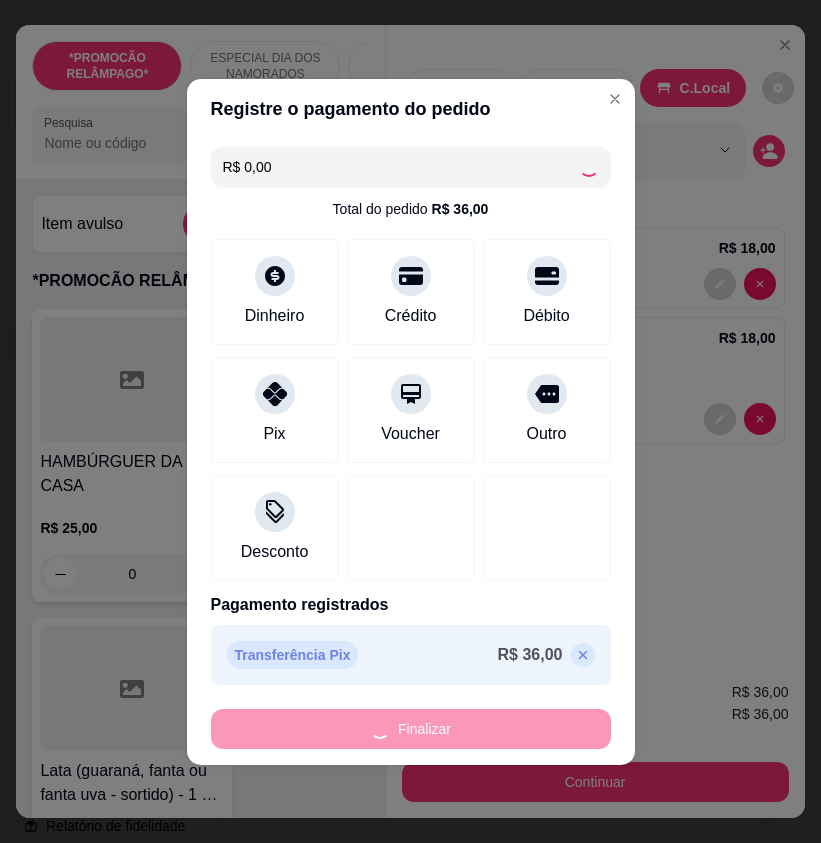 type on "0" 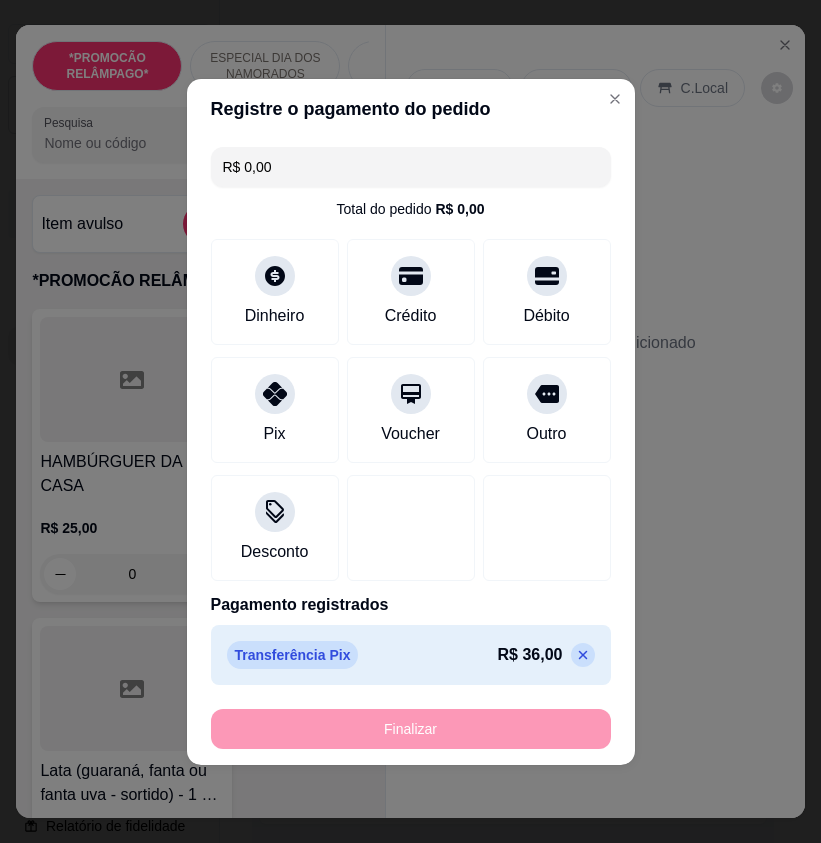 type on "-R$ 36,00" 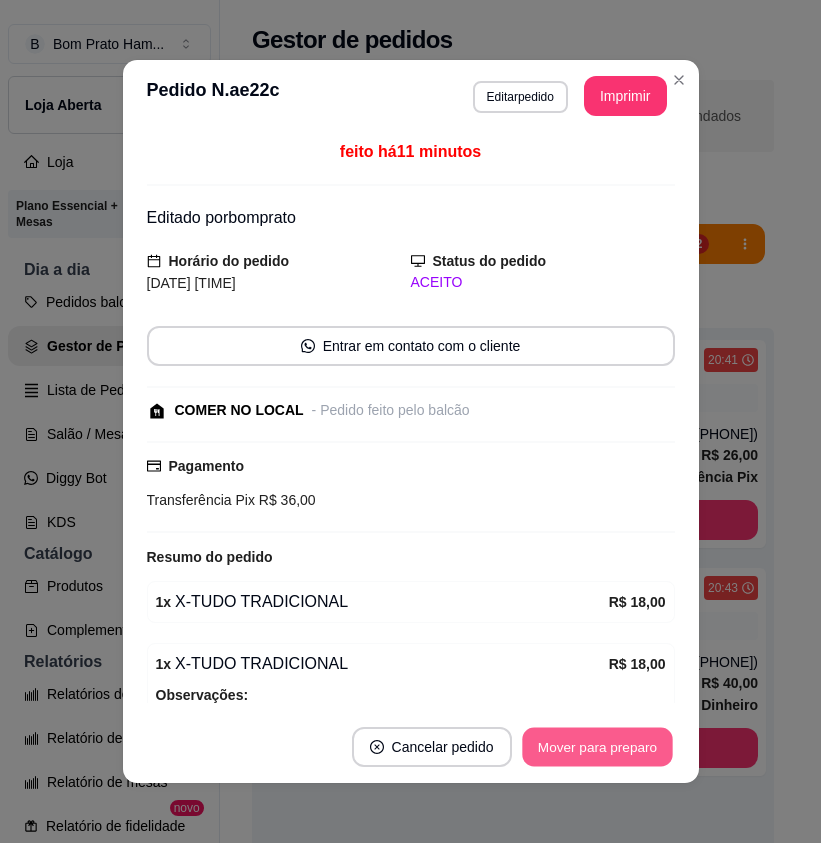 click on "Mover para preparo" at bounding box center (597, 747) 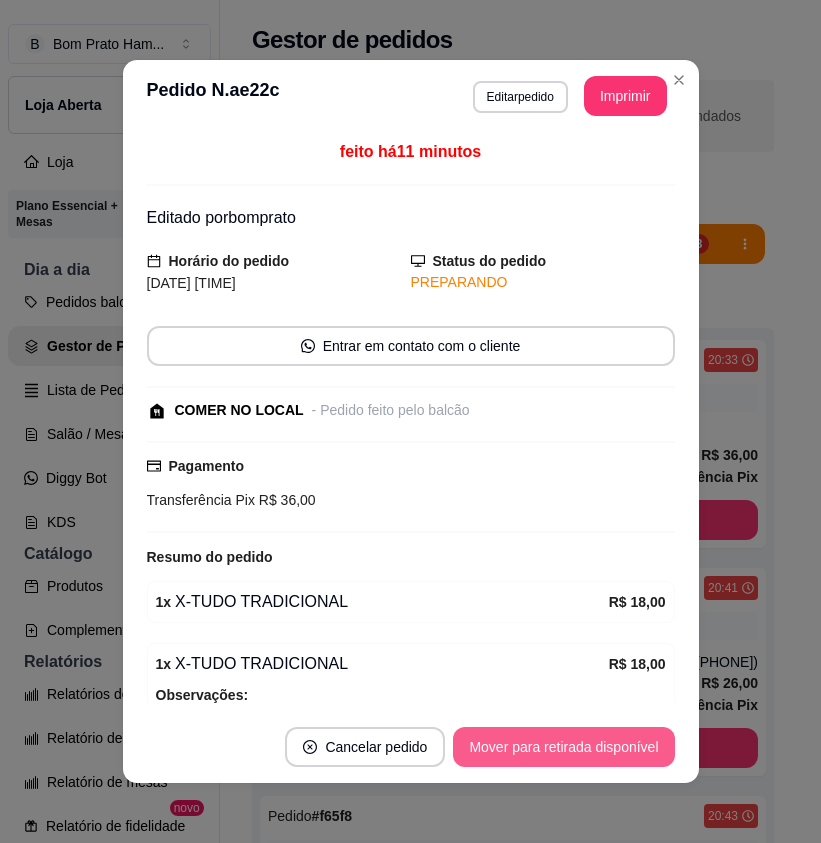 click on "Mover para retirada disponível" at bounding box center [563, 747] 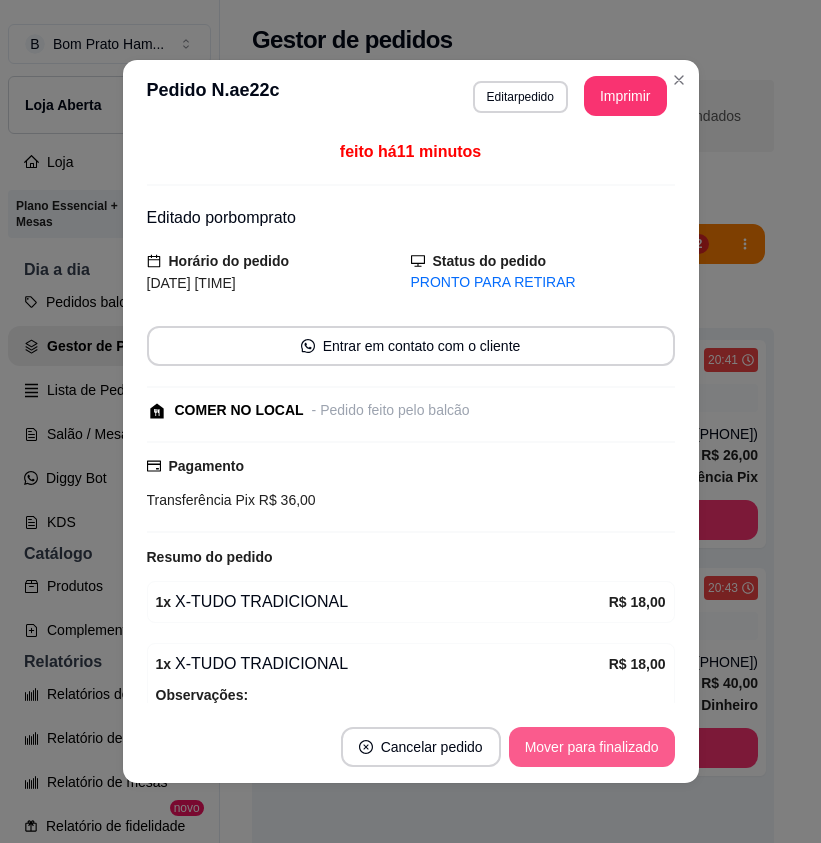 click on "Mover para finalizado" at bounding box center (592, 747) 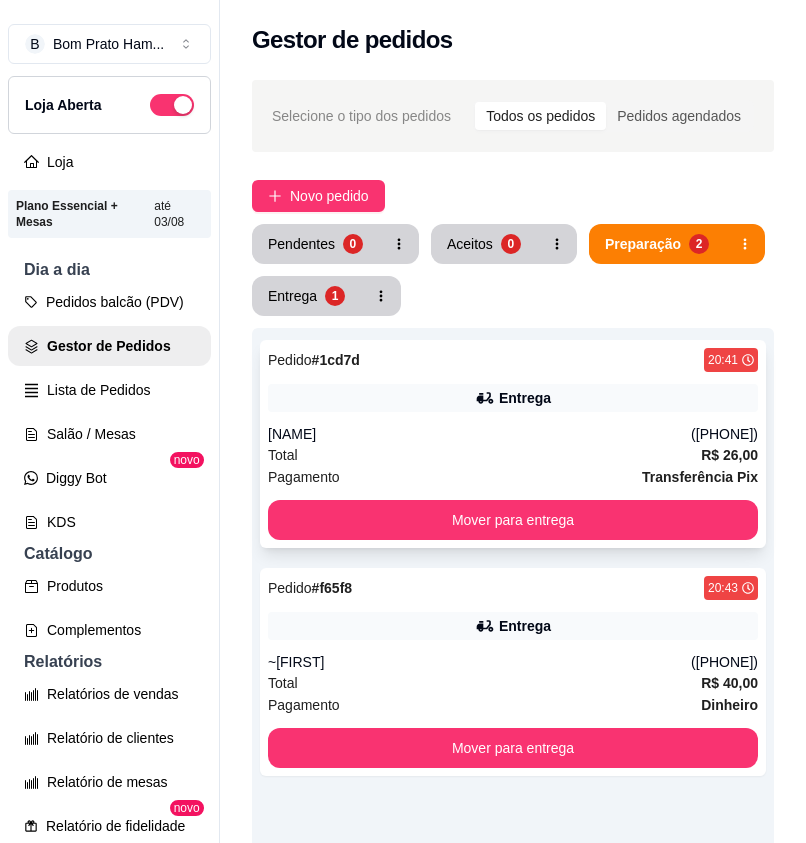 scroll, scrollTop: 100, scrollLeft: 0, axis: vertical 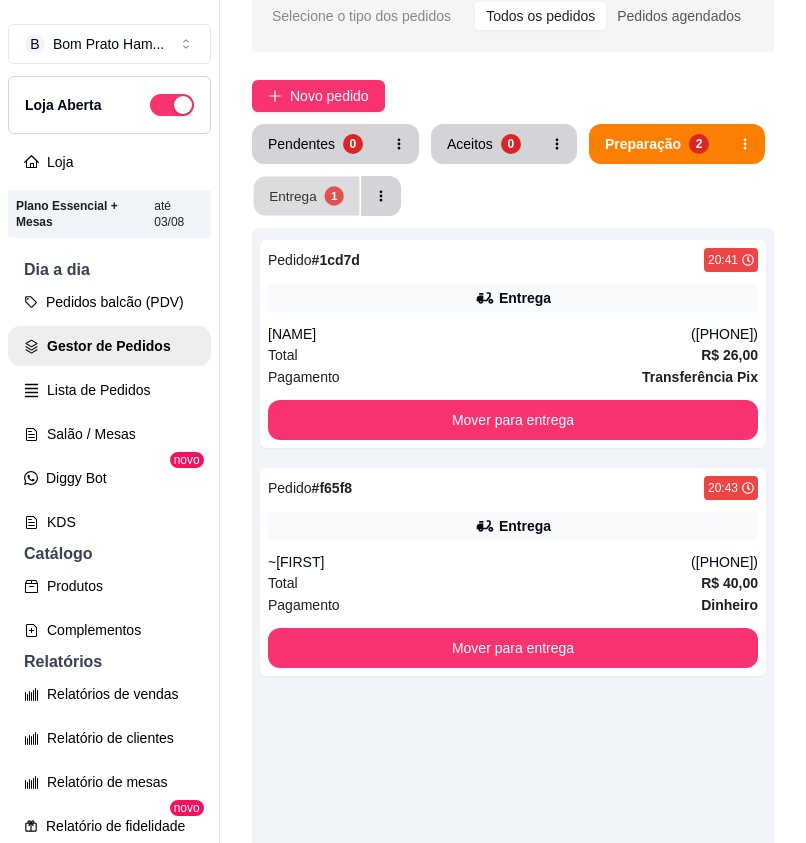 click on "Entrega 1" at bounding box center (307, 196) 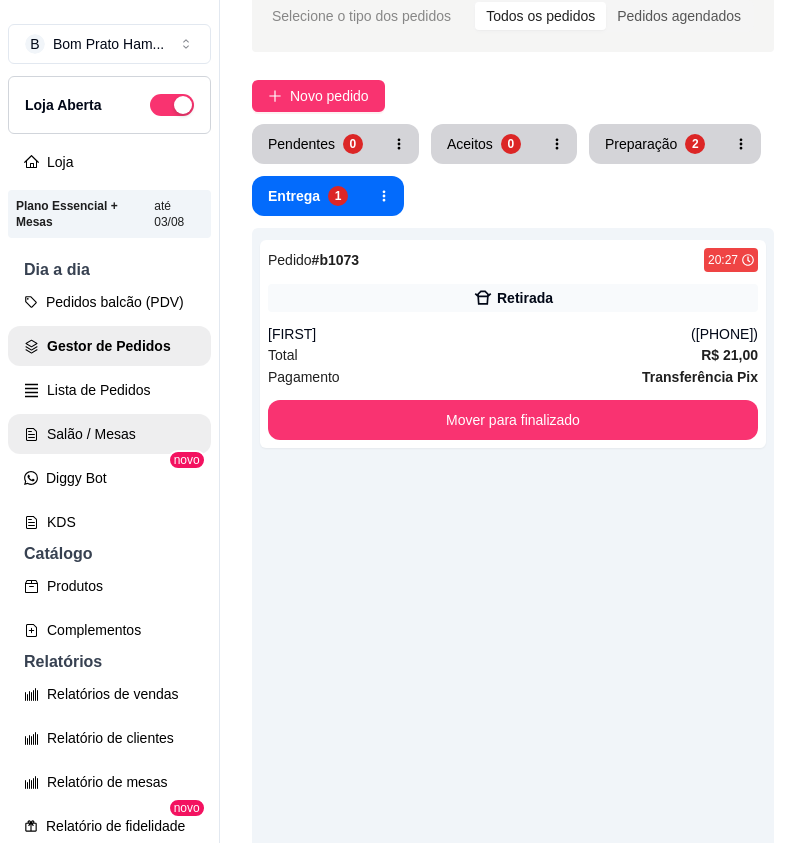 click on "Salão / Mesas" at bounding box center (109, 434) 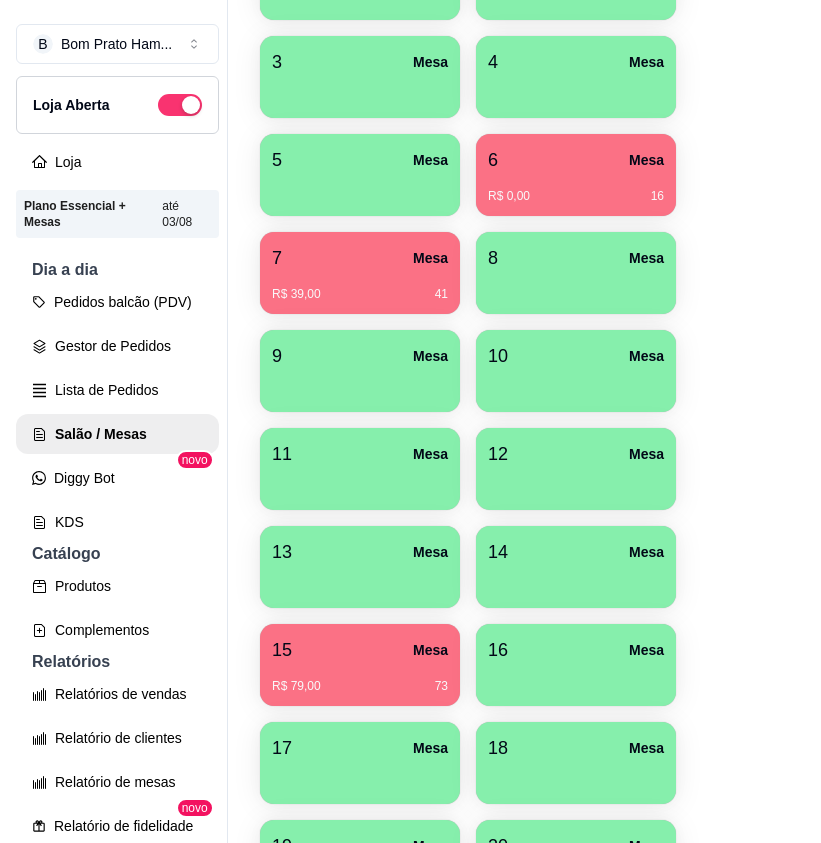 scroll, scrollTop: 500, scrollLeft: 0, axis: vertical 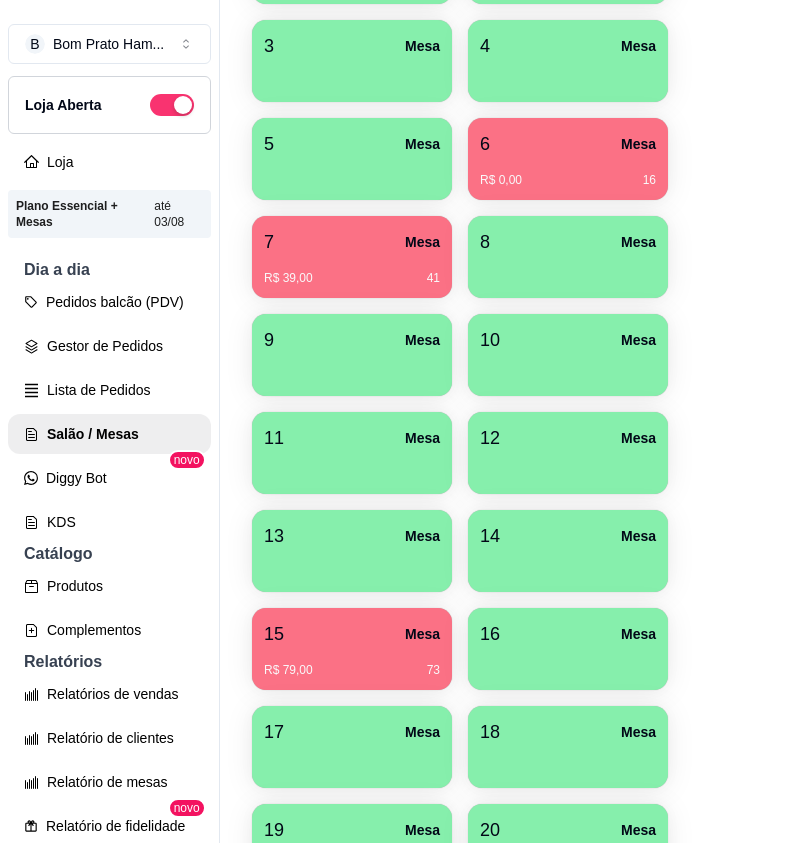 click on "15 Mesa" at bounding box center (352, 634) 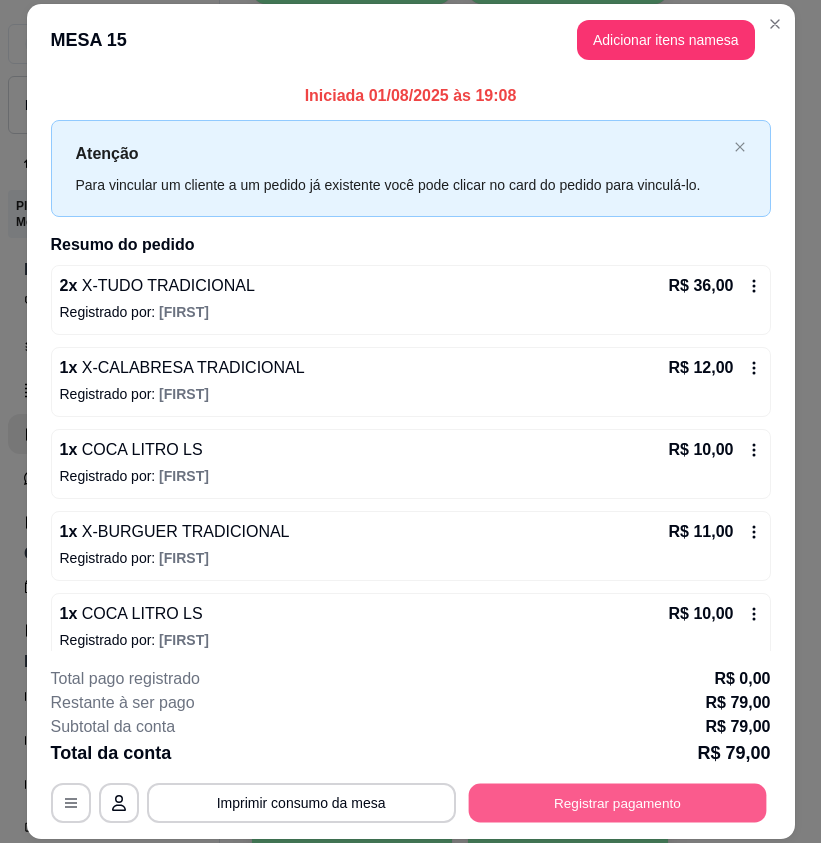click on "Registrar pagamento" at bounding box center [617, 802] 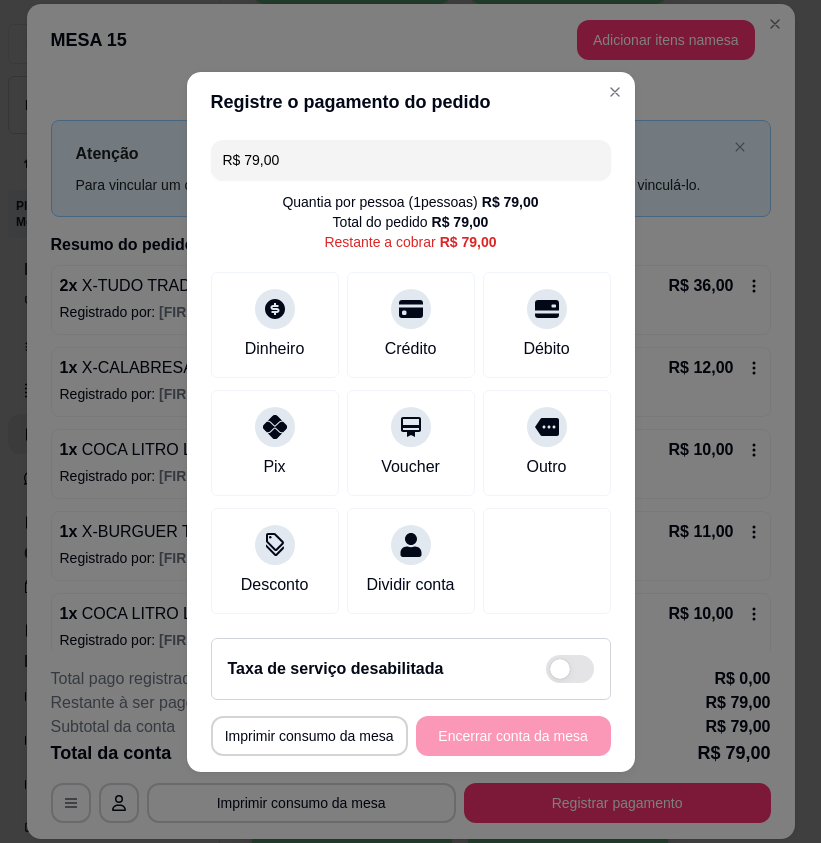 drag, startPoint x: 279, startPoint y: 141, endPoint x: 218, endPoint y: 154, distance: 62.369865 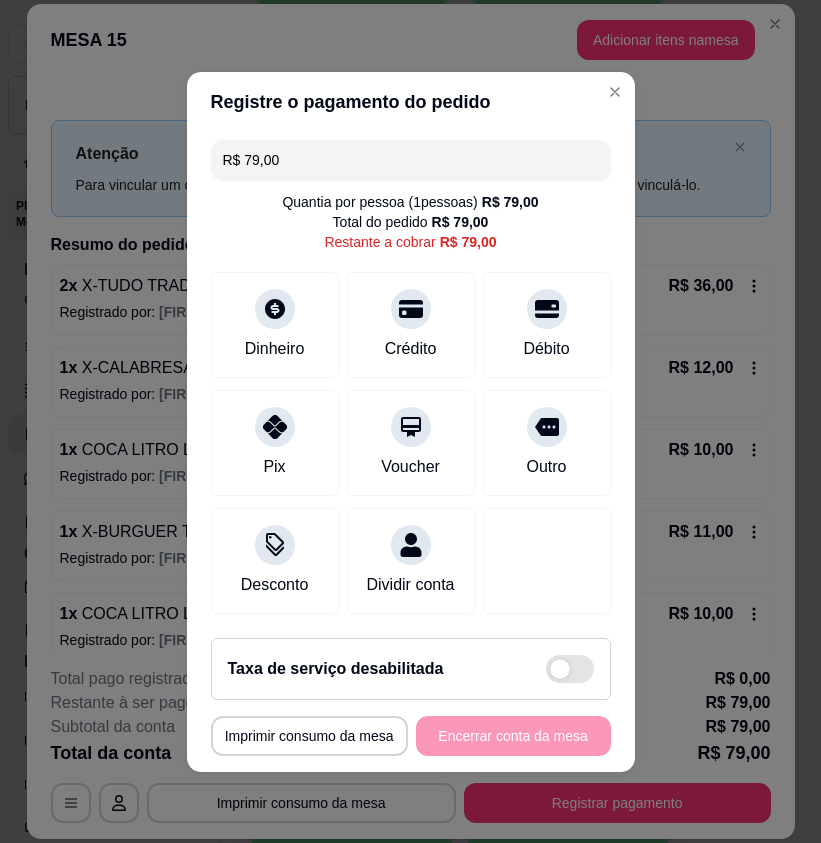 type on "R$ 0,00" 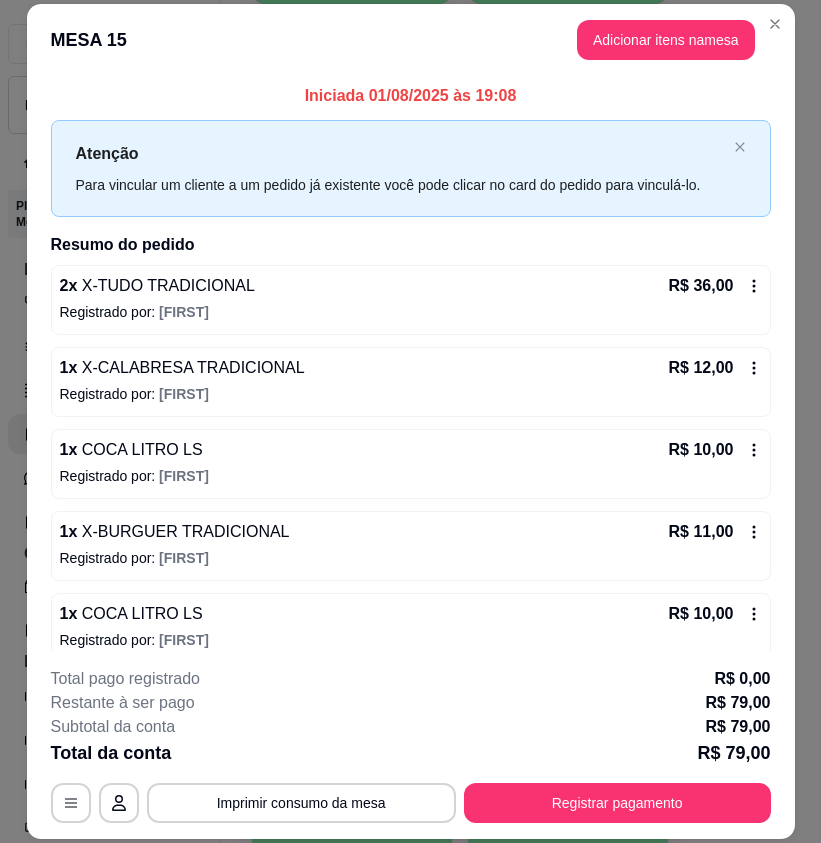 scroll, scrollTop: 20, scrollLeft: 0, axis: vertical 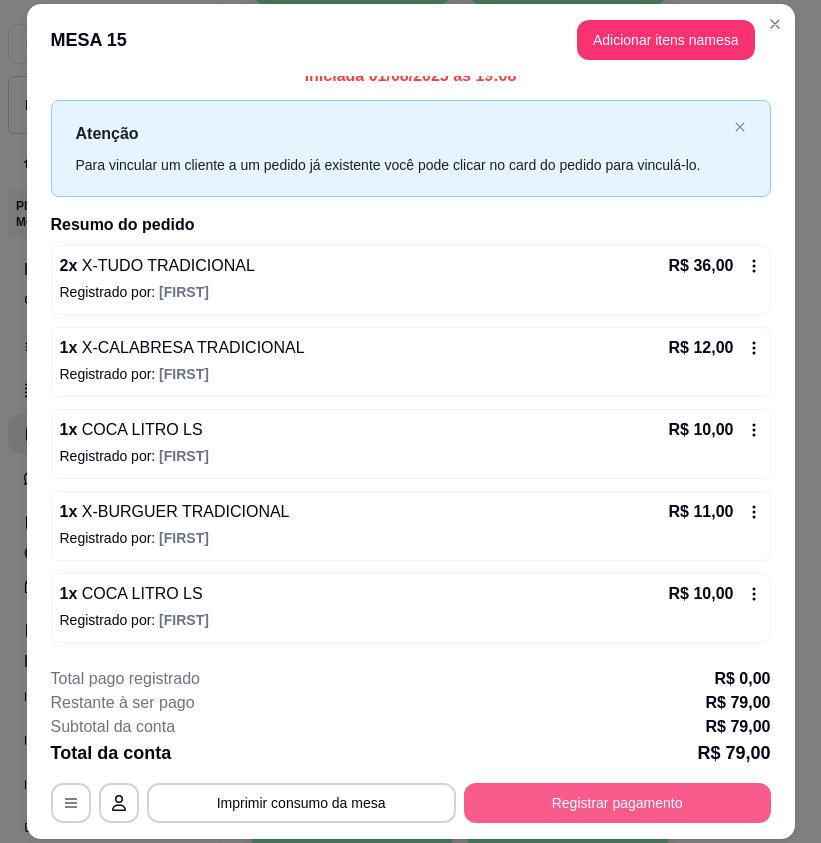 click on "Registrar pagamento" at bounding box center (617, 803) 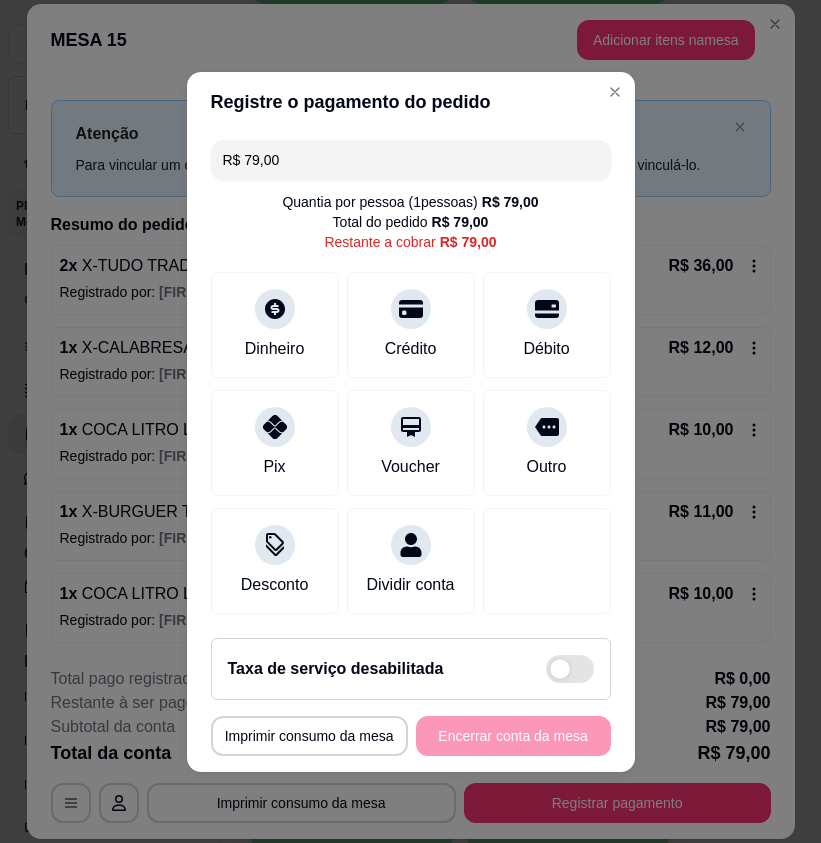 drag, startPoint x: 284, startPoint y: 142, endPoint x: 217, endPoint y: 143, distance: 67.00746 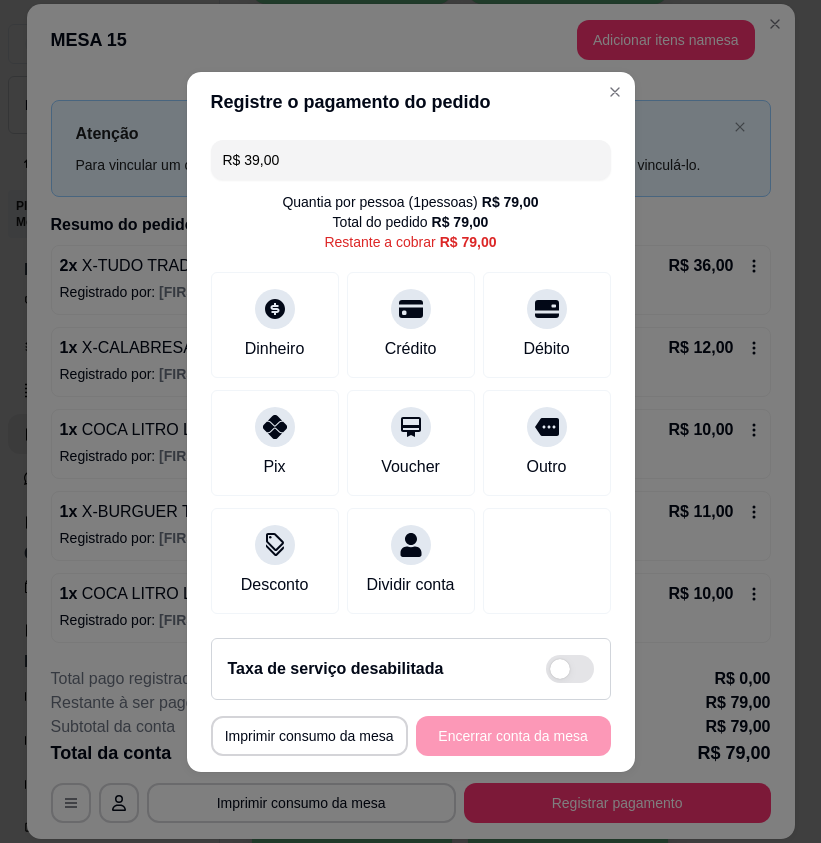 type on "R$ 39,00" 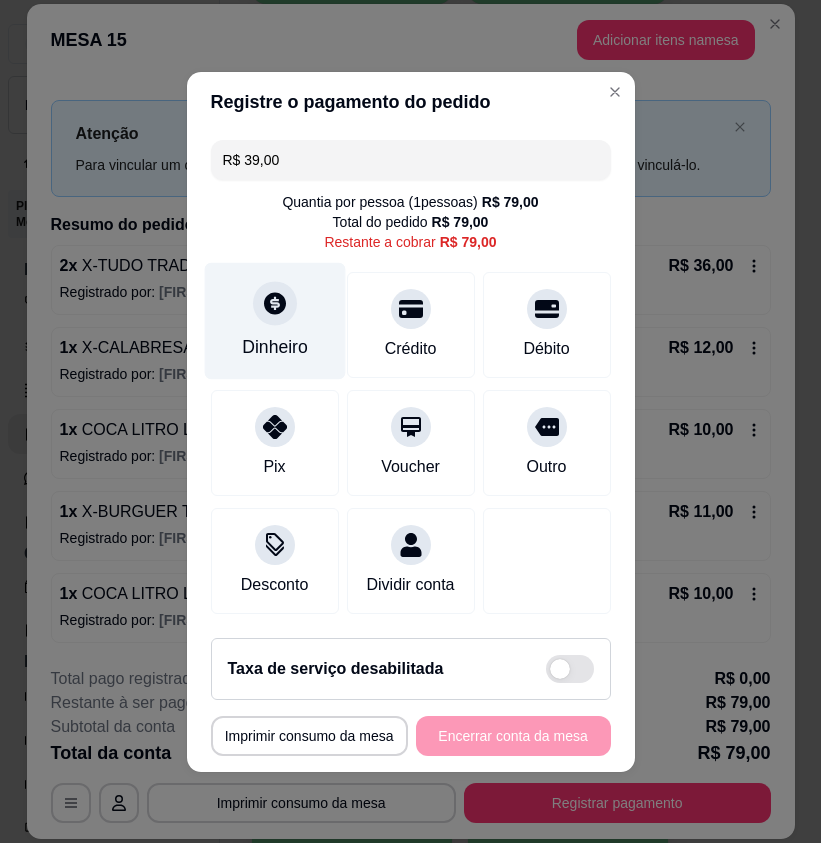 click on "Dinheiro" at bounding box center [274, 320] 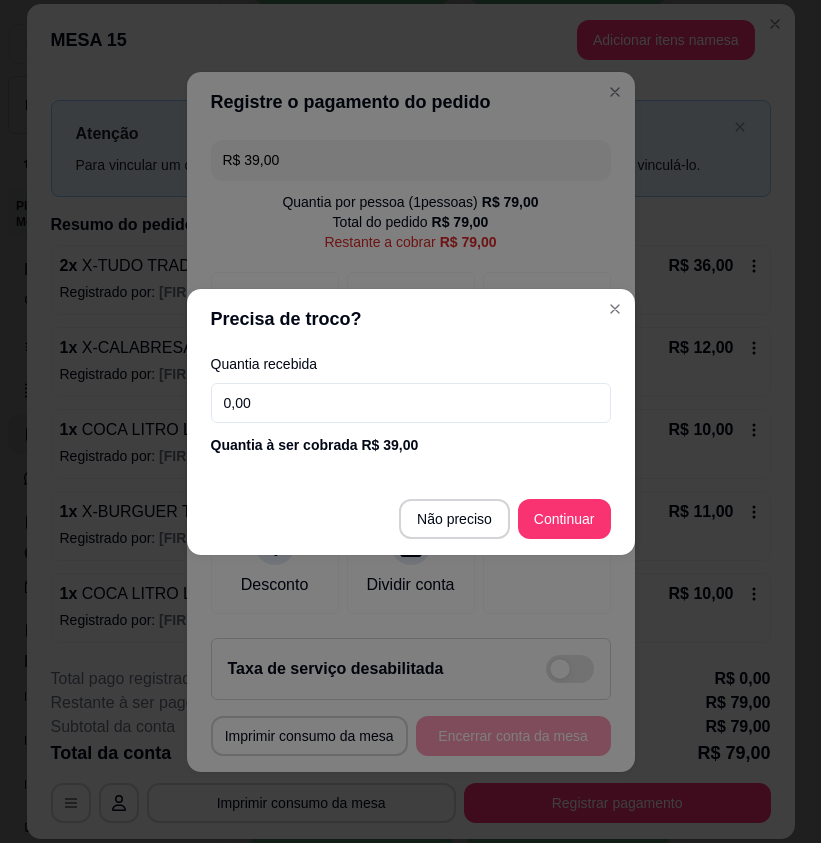 click on "0,00" at bounding box center (411, 403) 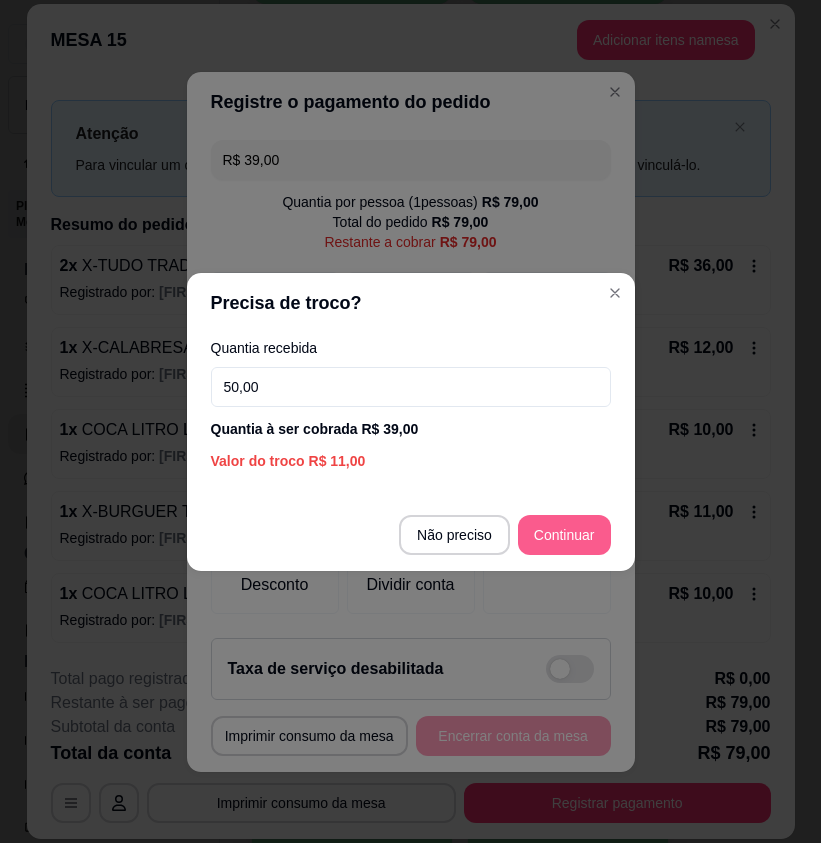 type on "50,00" 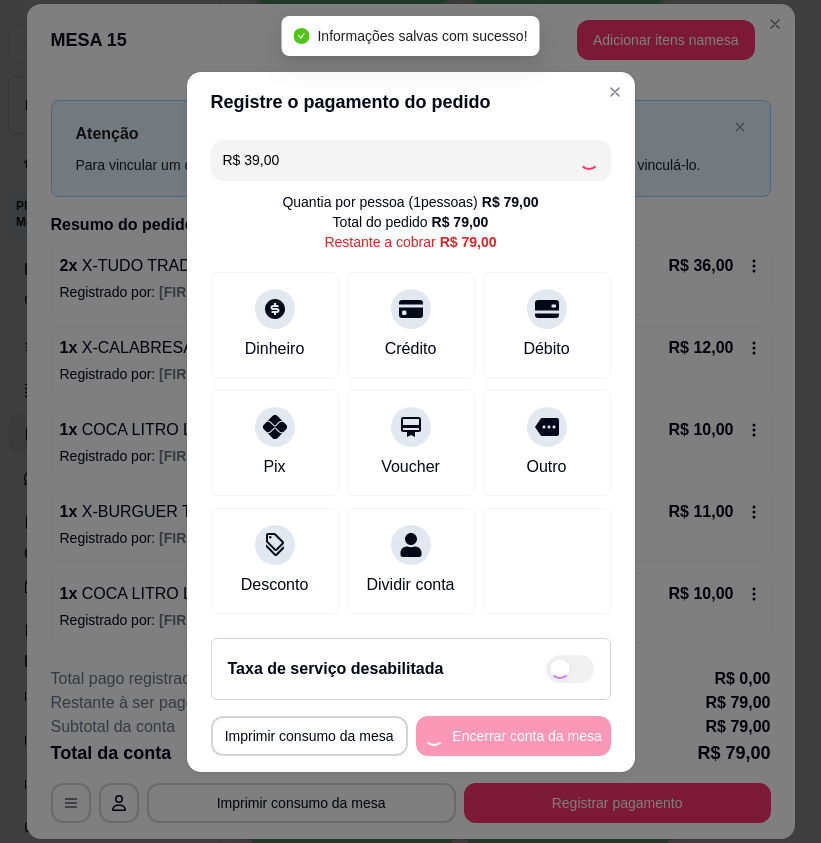 type on "R$ 40,00" 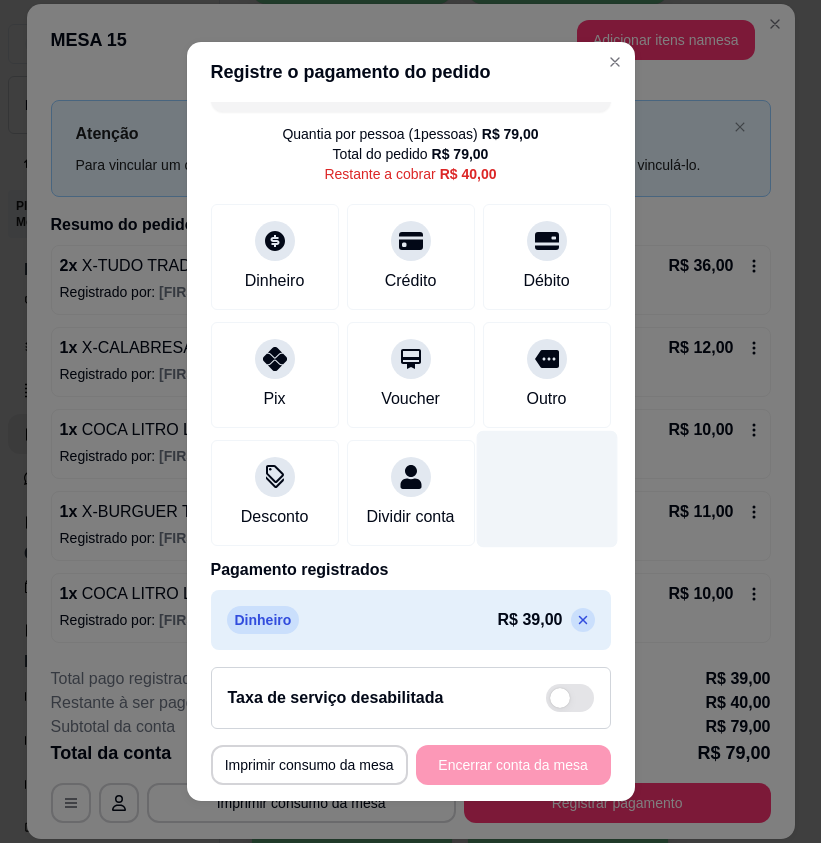 scroll, scrollTop: 69, scrollLeft: 0, axis: vertical 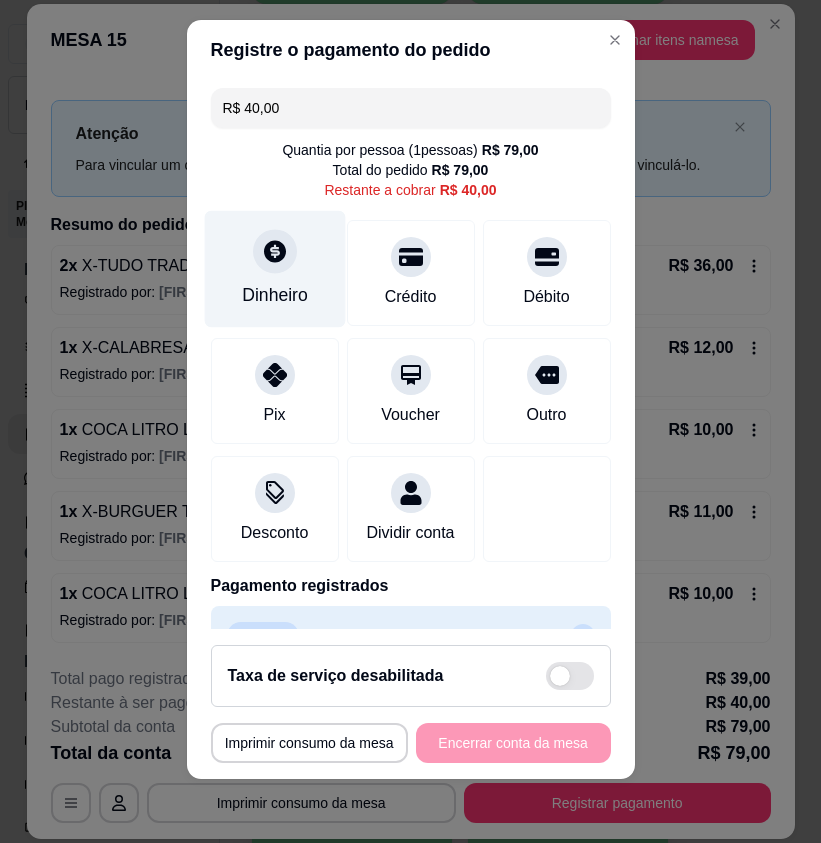 click 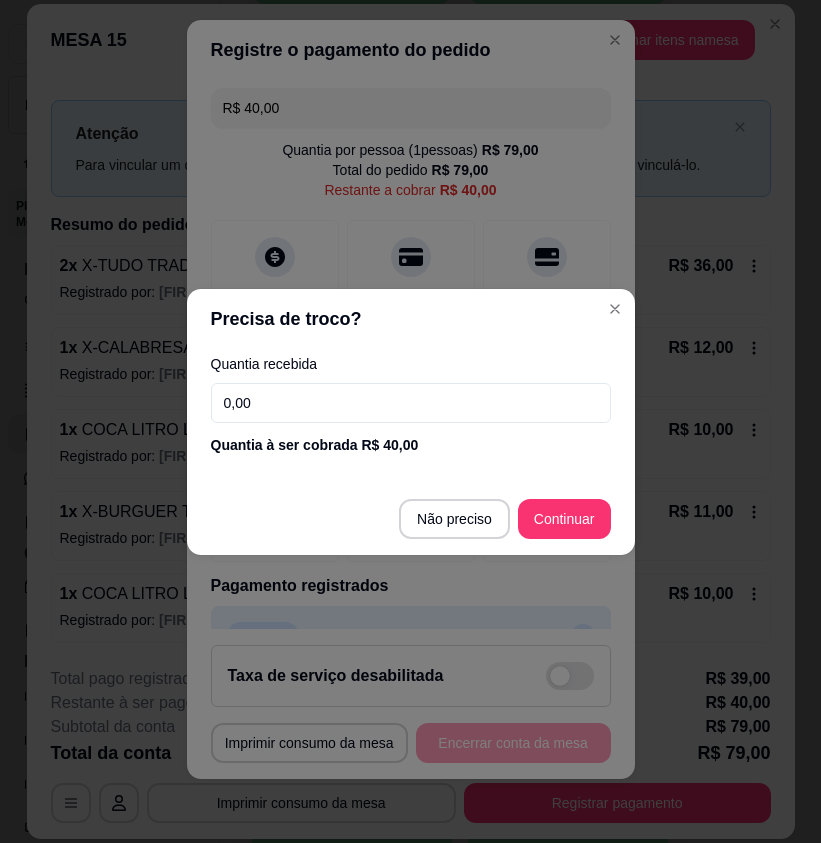 click on "0,00" at bounding box center (411, 403) 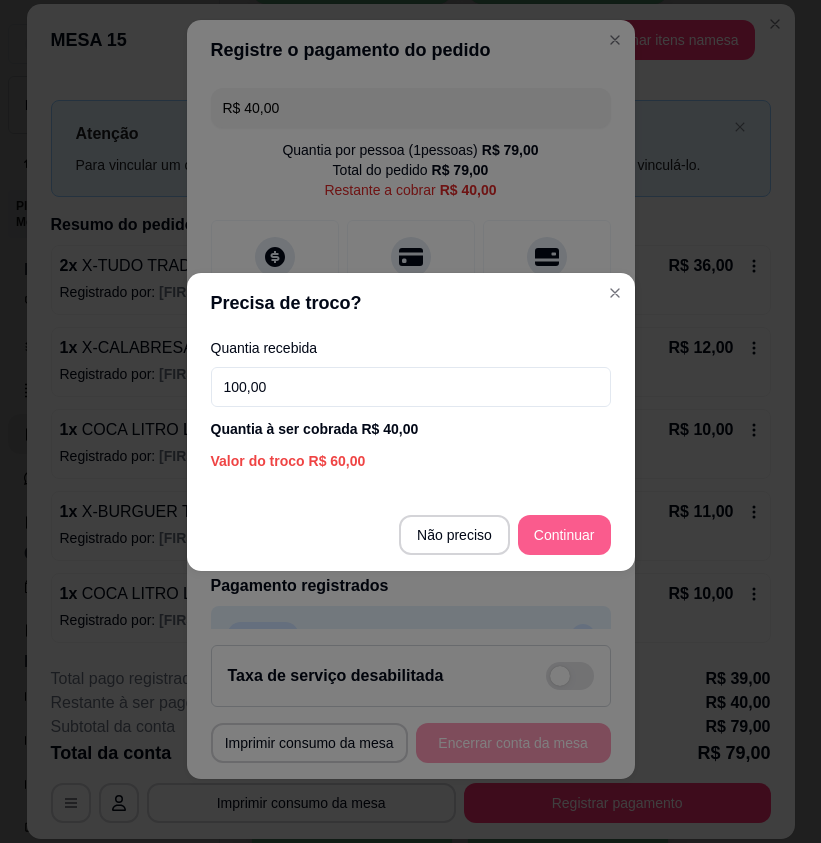 type on "100,00" 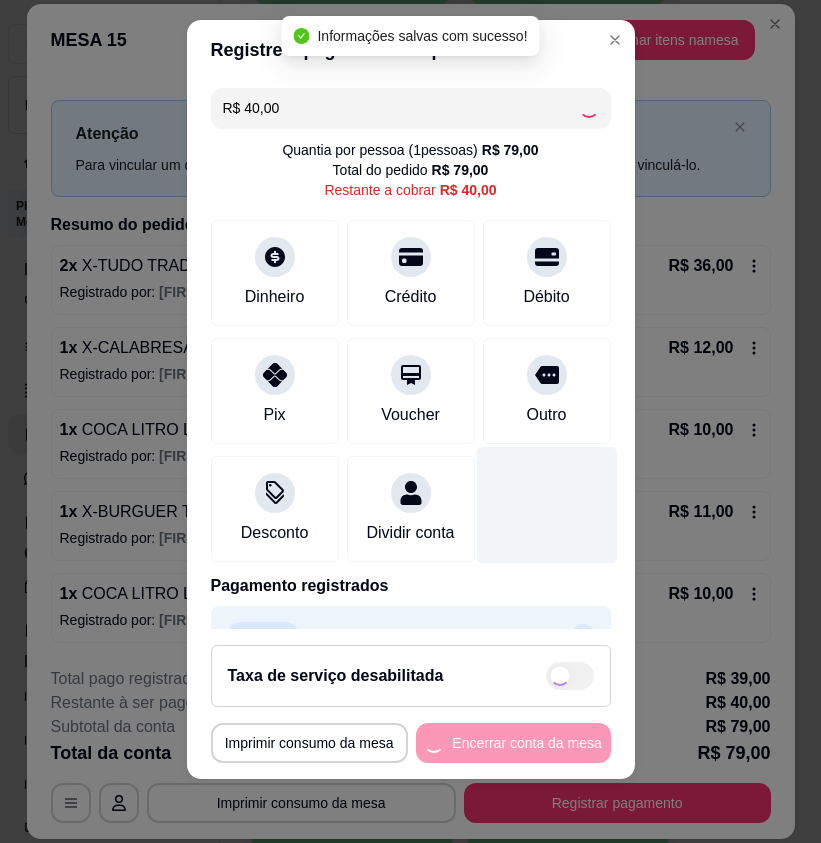 type on "R$ 0,00" 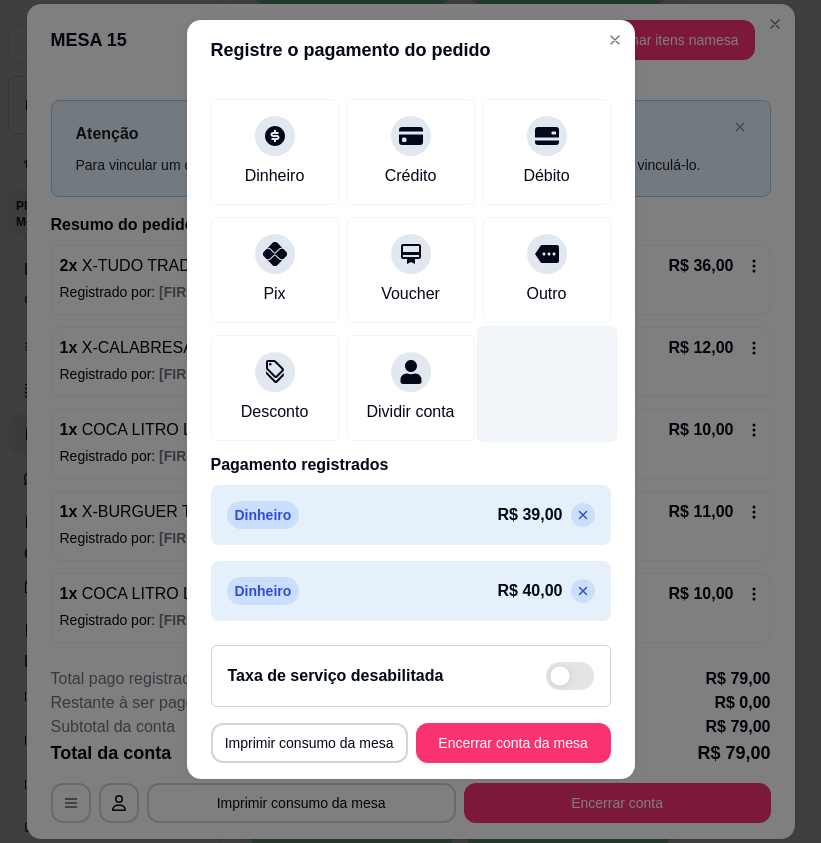 scroll, scrollTop: 125, scrollLeft: 0, axis: vertical 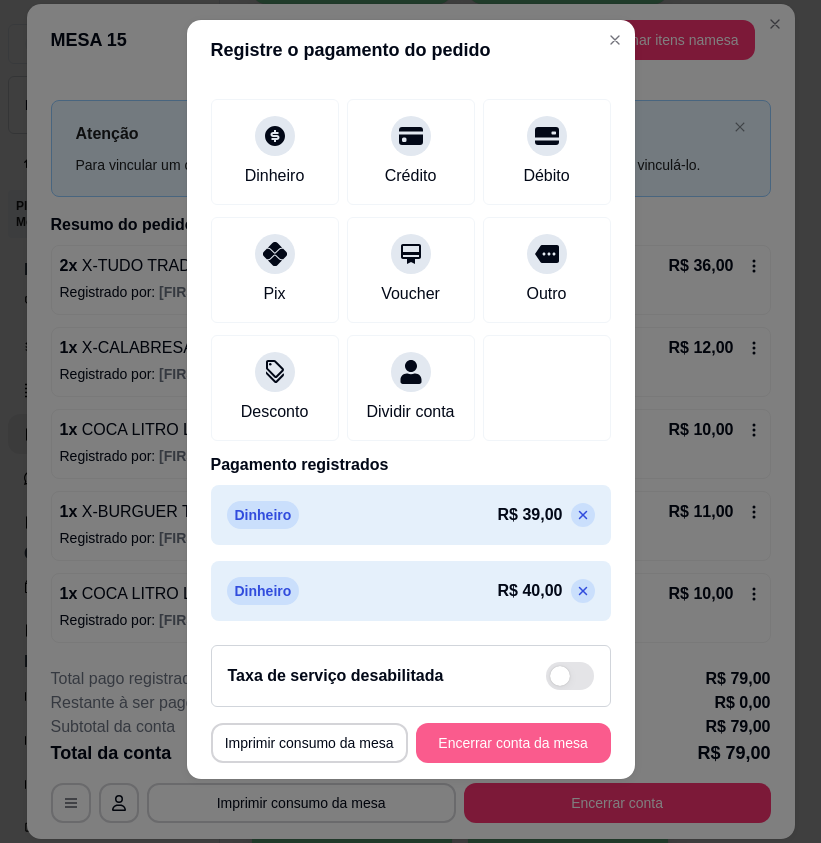 click on "Encerrar conta da mesa" at bounding box center [513, 743] 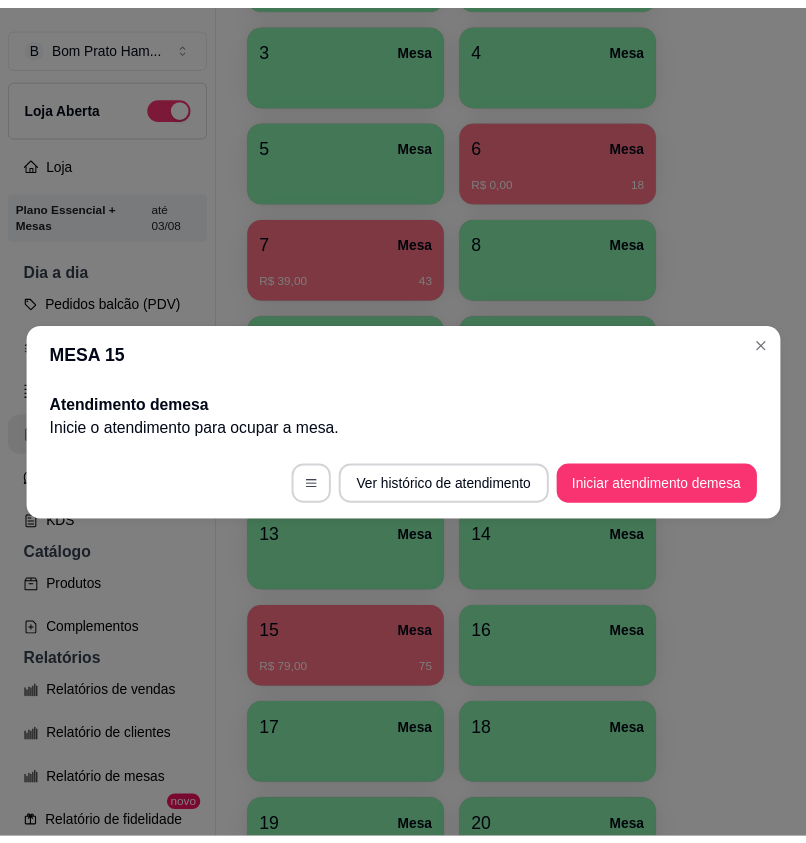 scroll, scrollTop: 0, scrollLeft: 0, axis: both 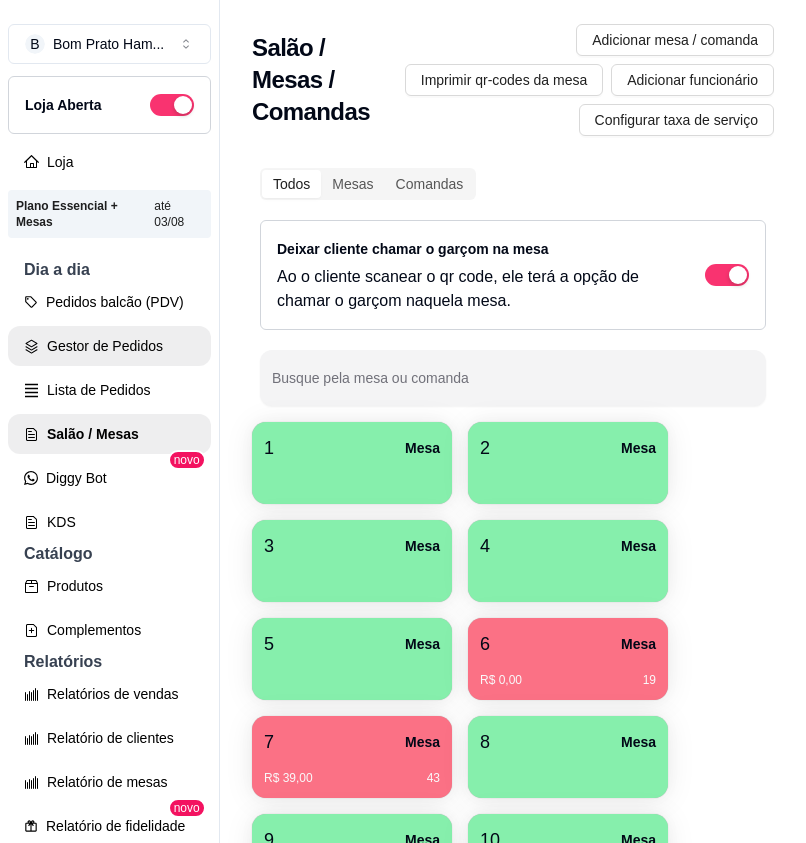click on "Gestor de Pedidos" at bounding box center [109, 346] 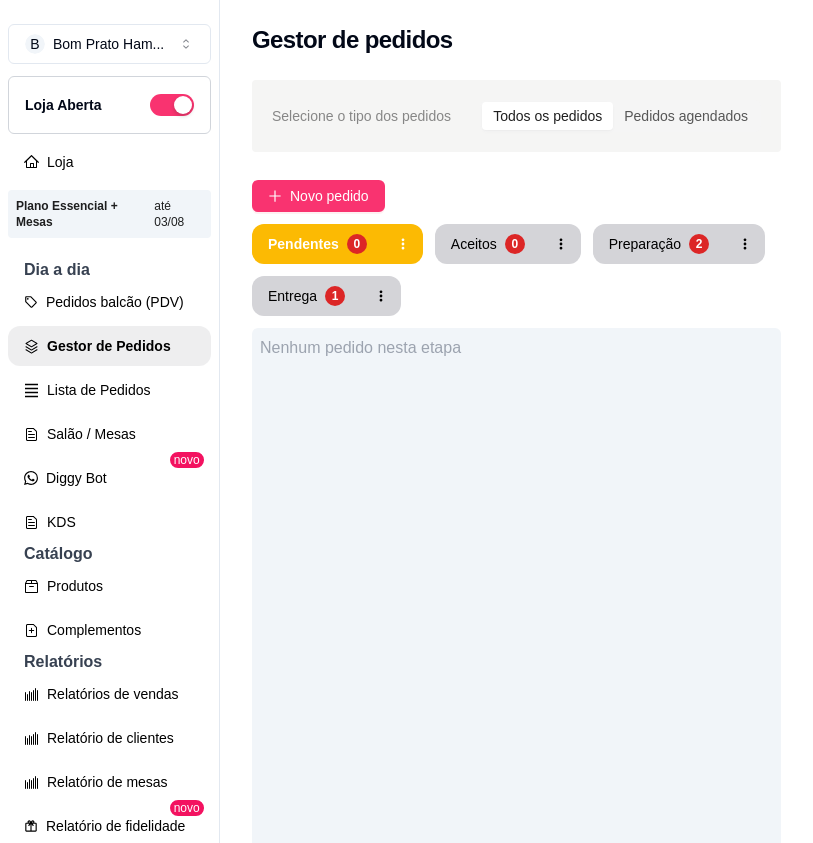 click on "Pendentes 0 Aceitos 0 Preparação 2 Entrega 1" at bounding box center [516, 270] 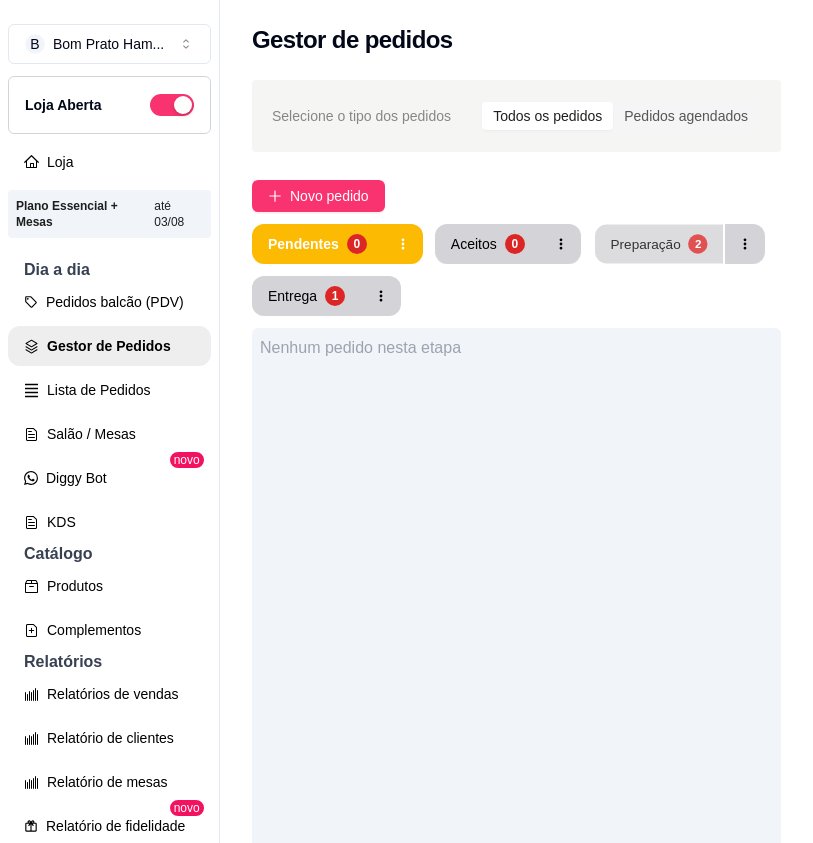 click on "Preparação" at bounding box center [645, 243] 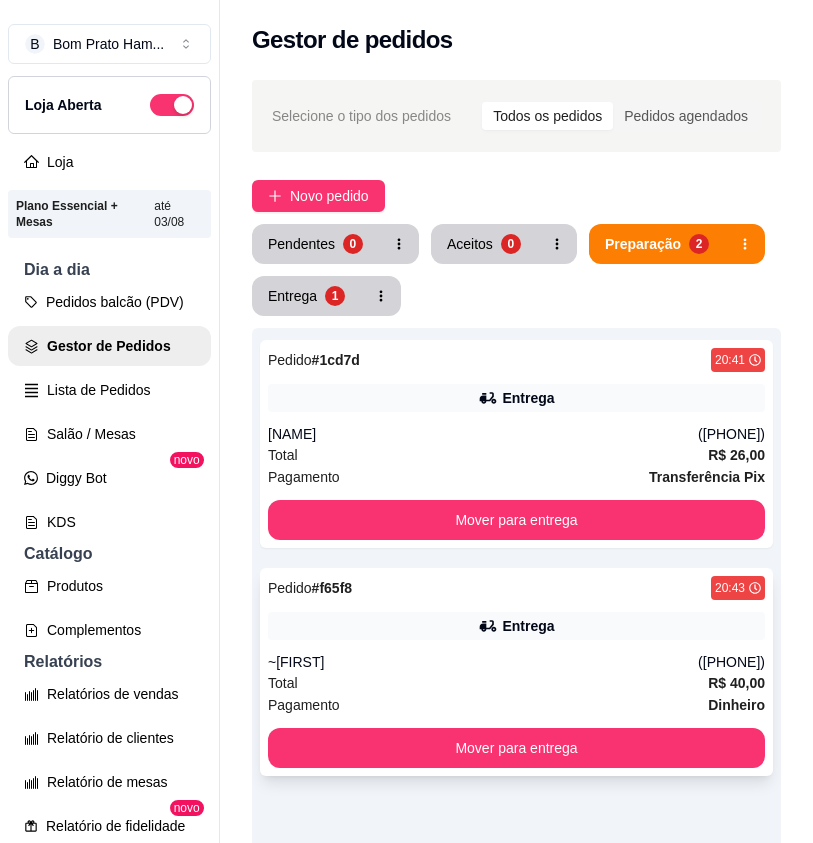 click on "Entrega" at bounding box center (516, 626) 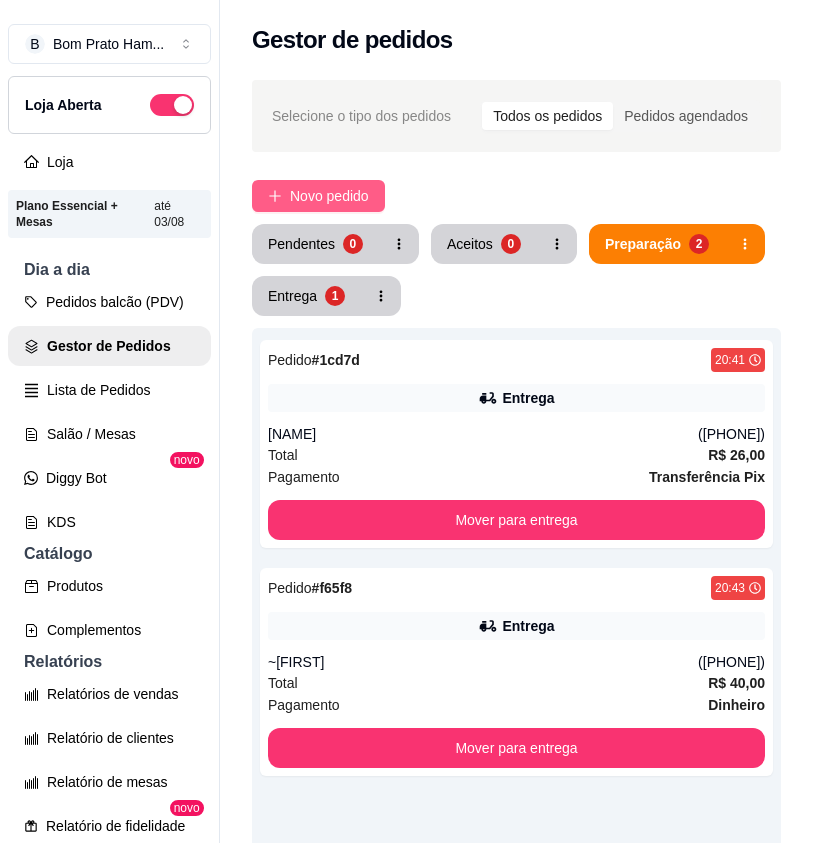 click on "Novo pedido" at bounding box center [329, 196] 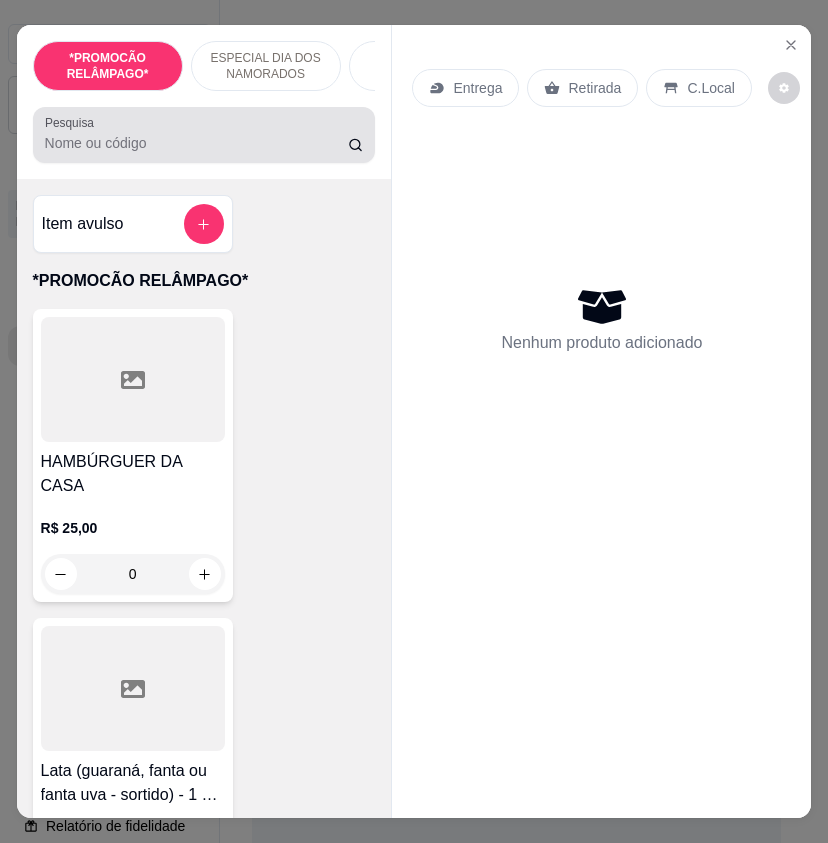click on "Pesquisa" at bounding box center [197, 143] 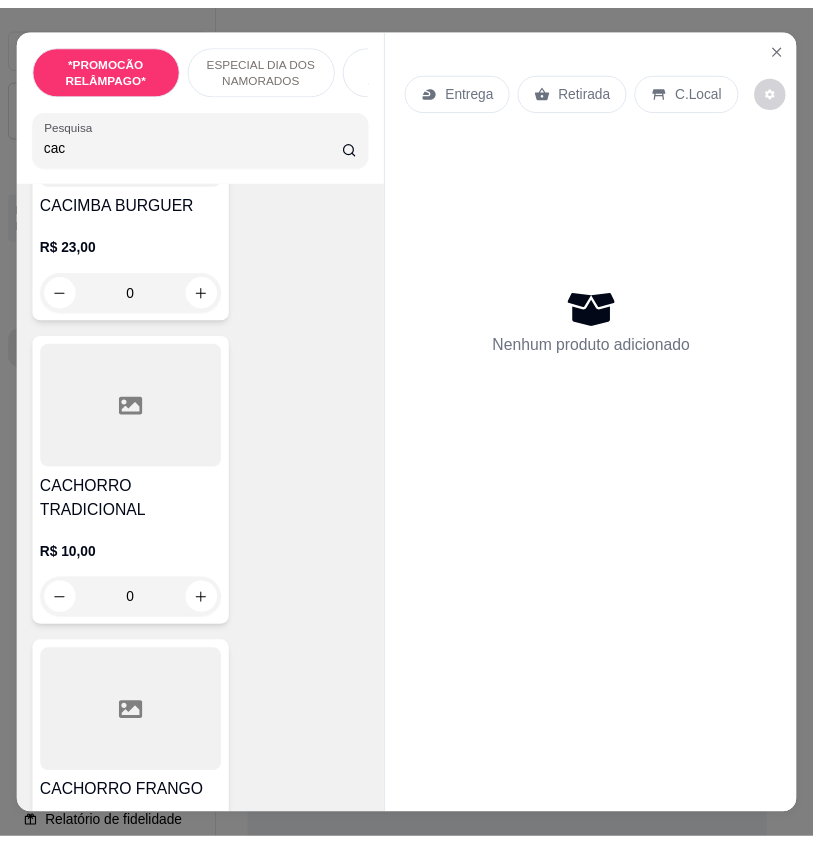 scroll, scrollTop: 600, scrollLeft: 0, axis: vertical 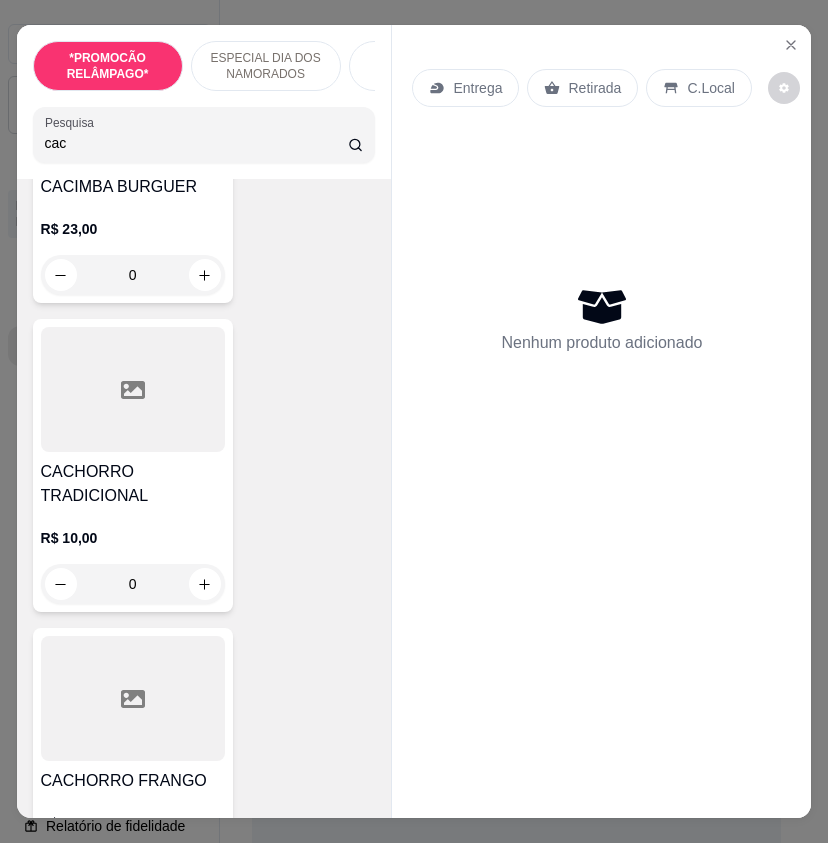 type on "cac" 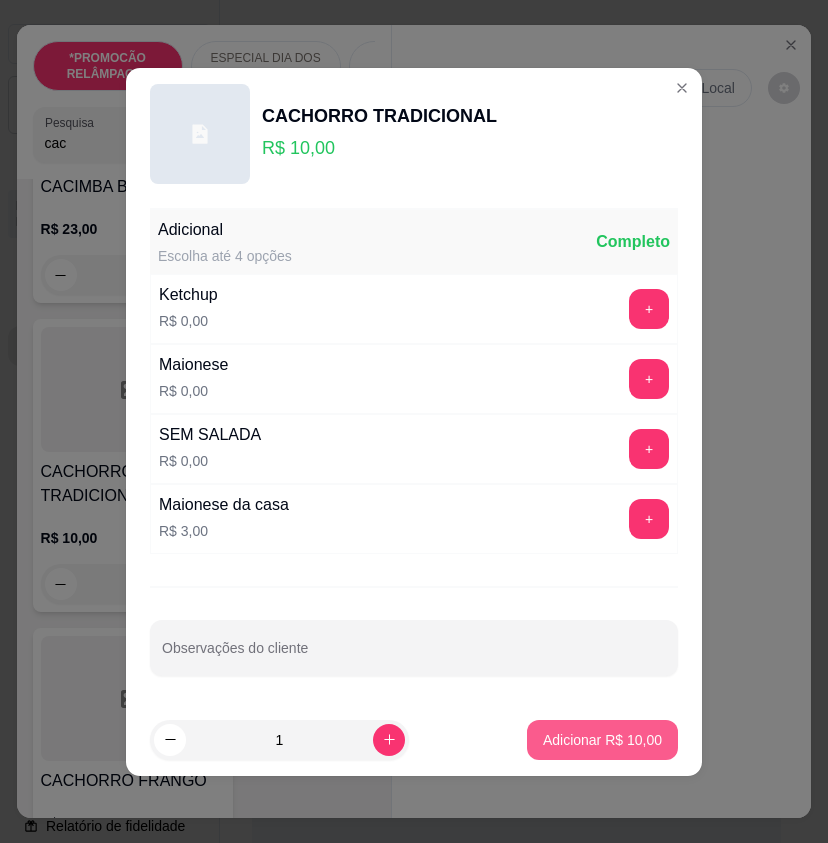 click on "Adicionar   R$ 10,00" at bounding box center [602, 740] 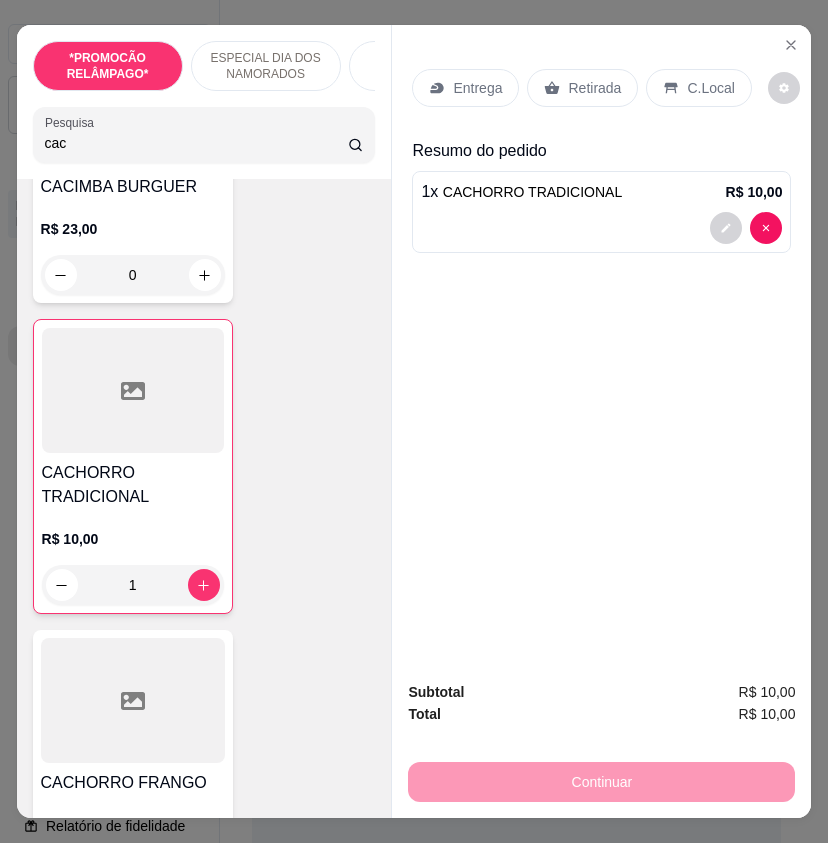 click on "C.Local" at bounding box center (710, 88) 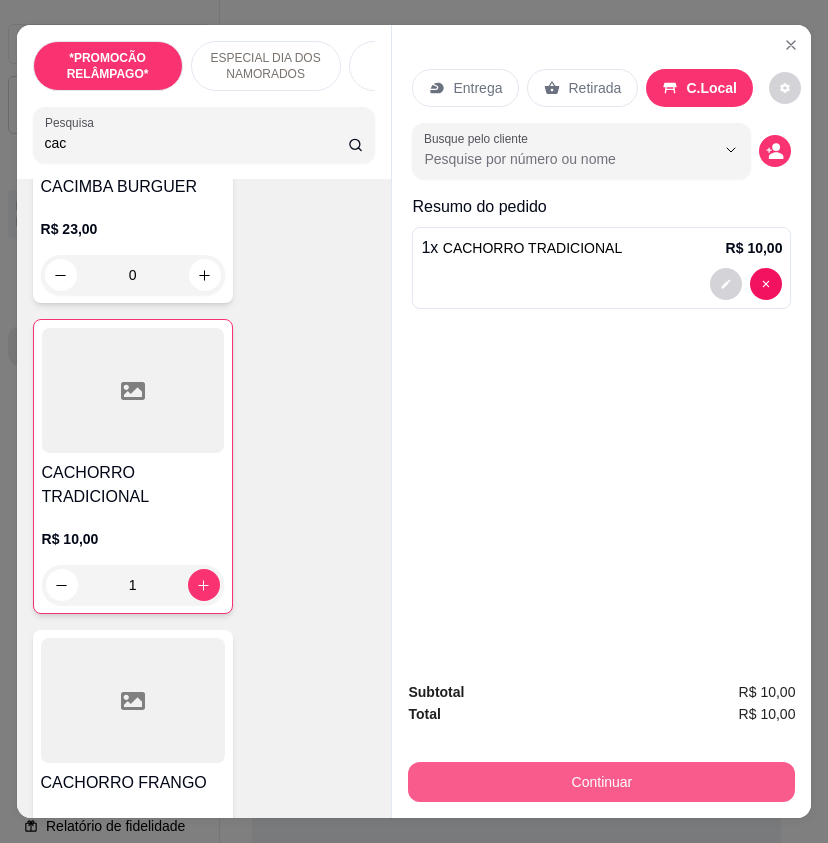 click on "Continuar" at bounding box center (601, 782) 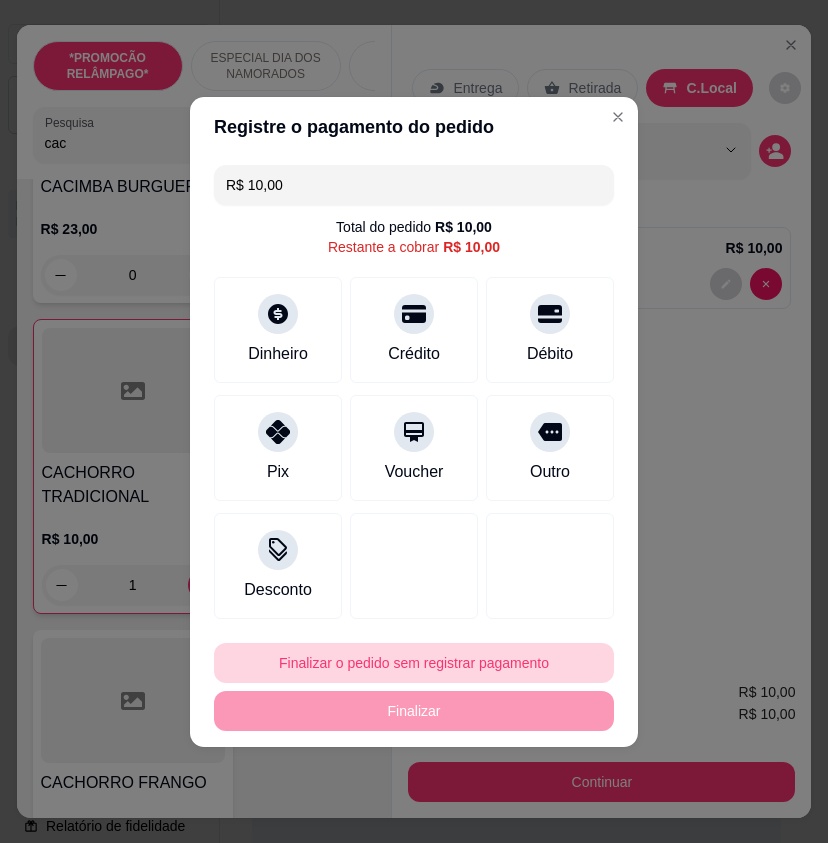 click on "Finalizar o pedido sem registrar pagamento" at bounding box center (414, 663) 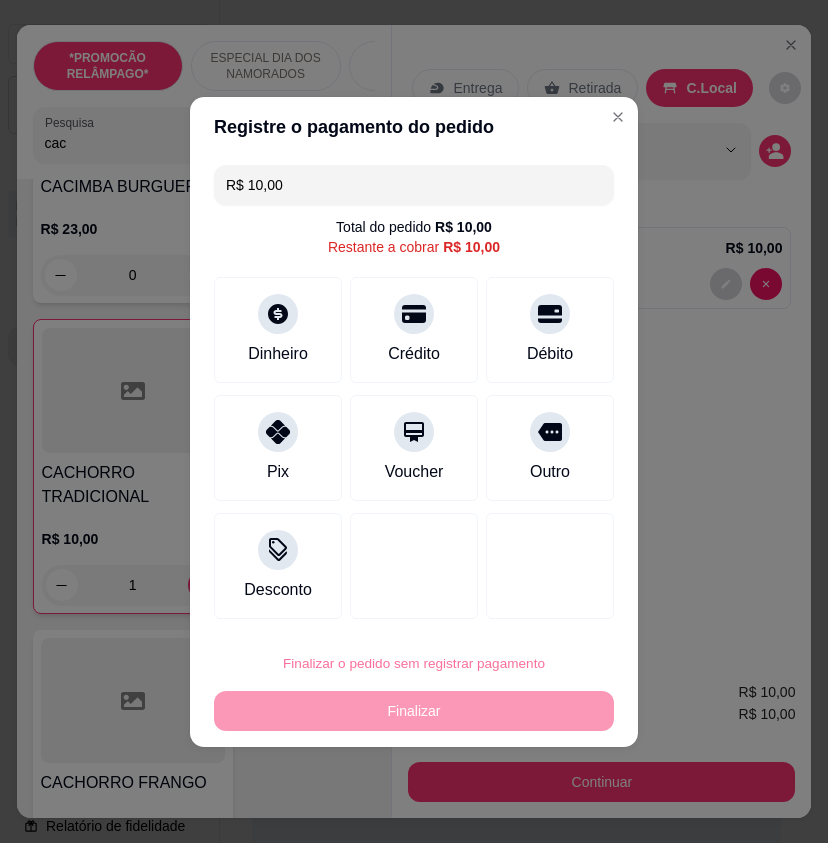 click on "Confirmar" at bounding box center (537, 605) 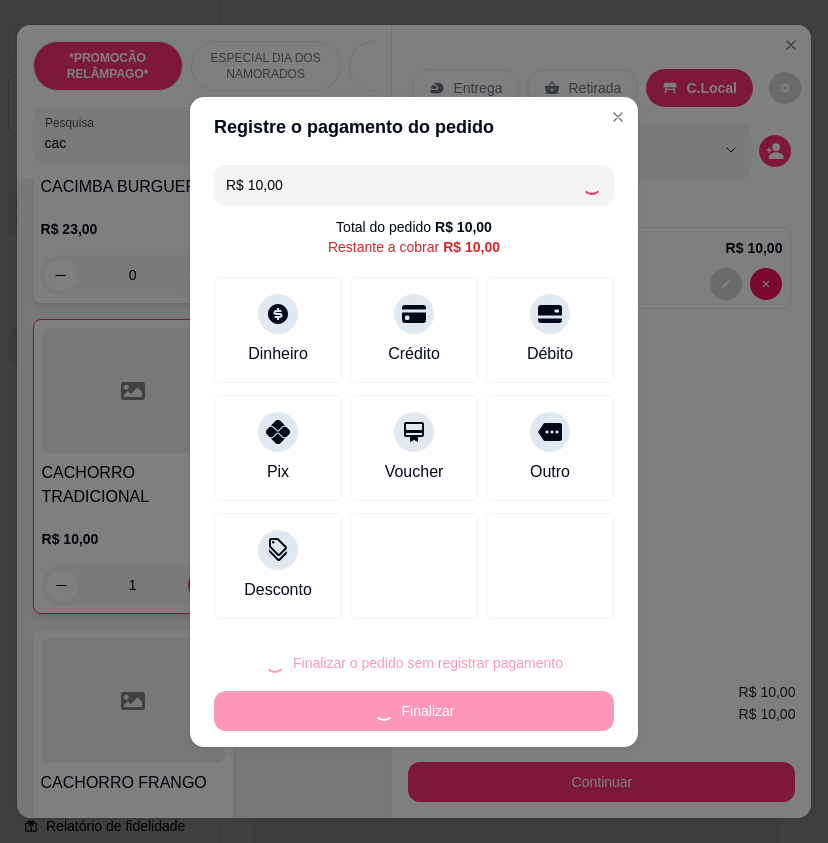 type on "0" 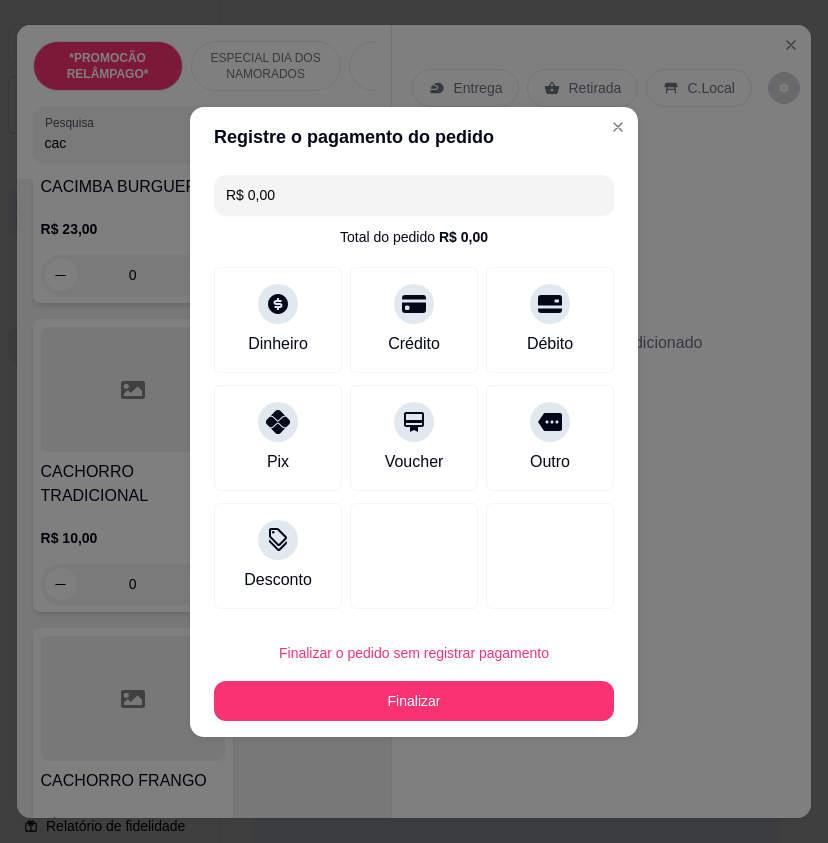 type on "R$ 0,00" 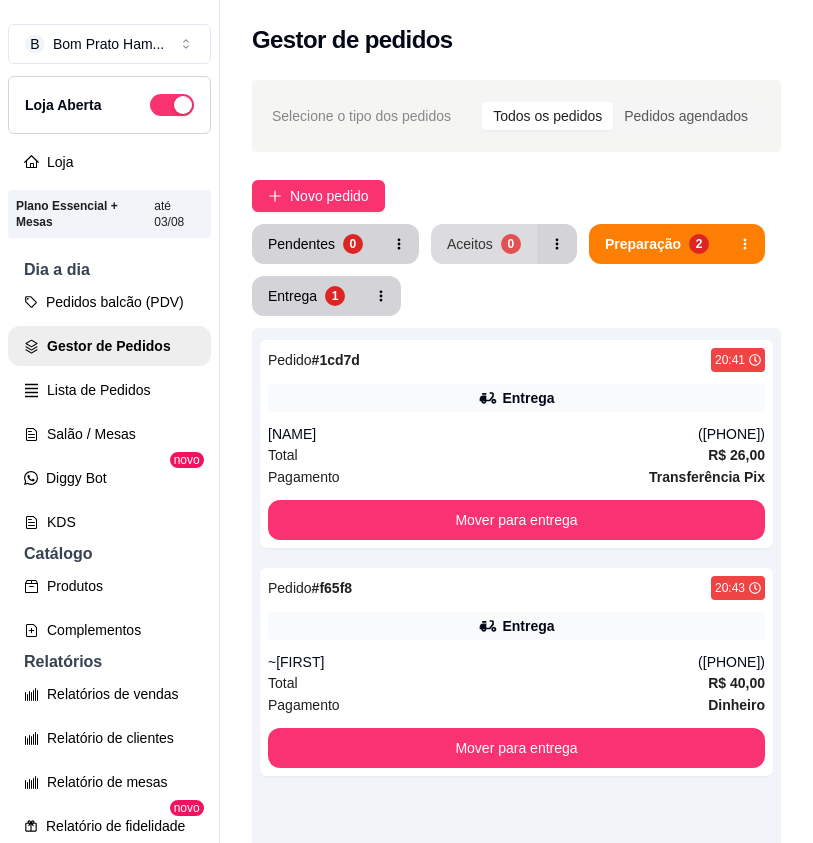 click on "Aceitos" at bounding box center (470, 244) 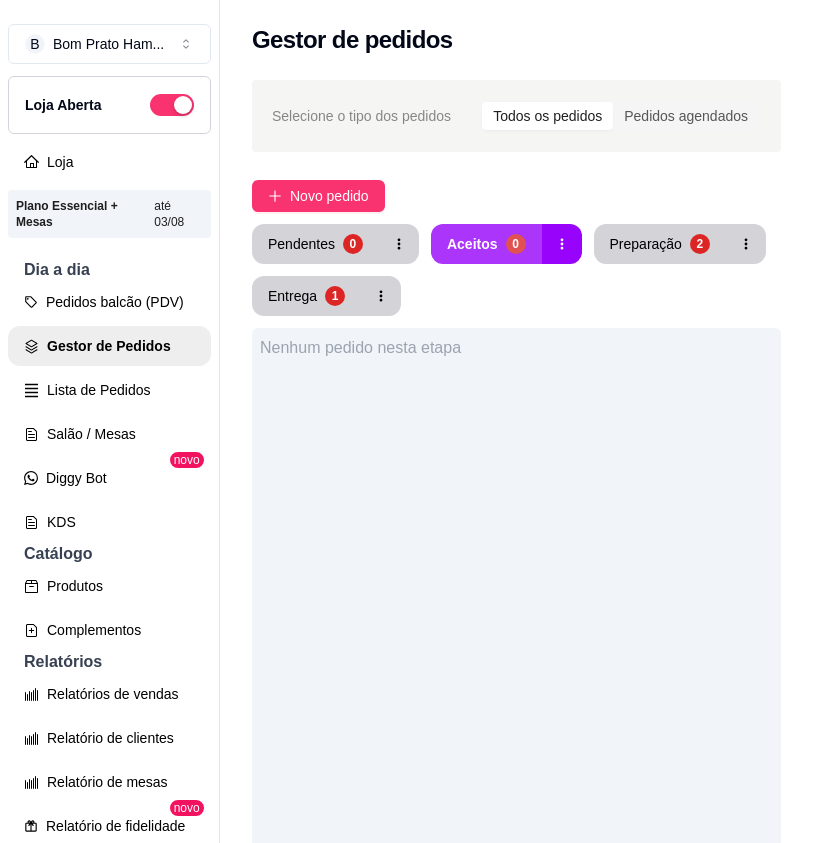 type 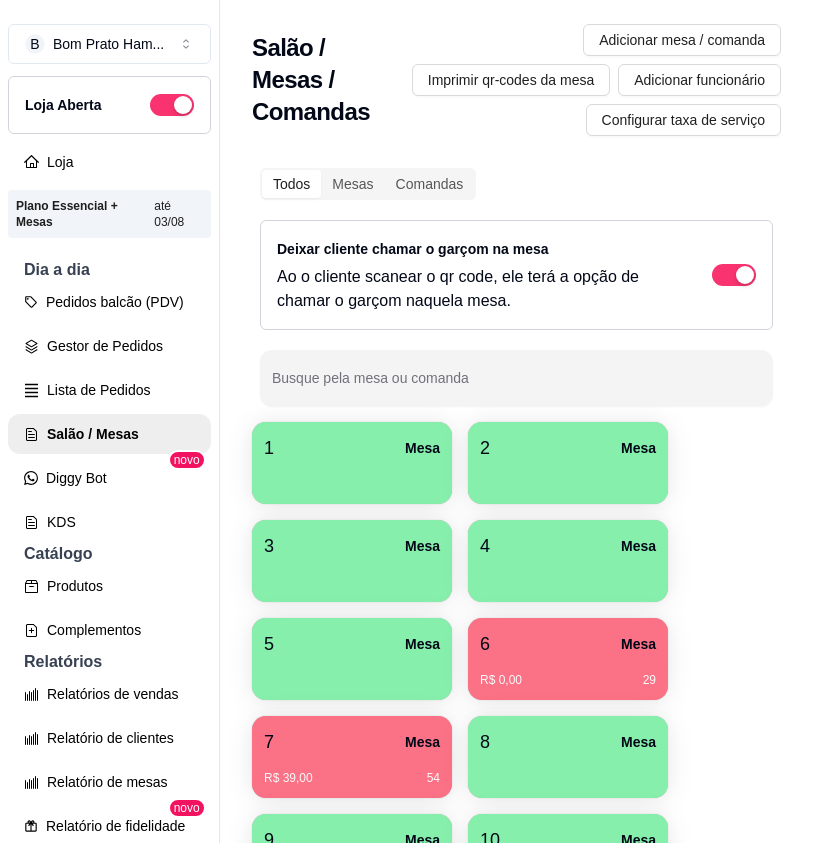 scroll, scrollTop: 0, scrollLeft: 0, axis: both 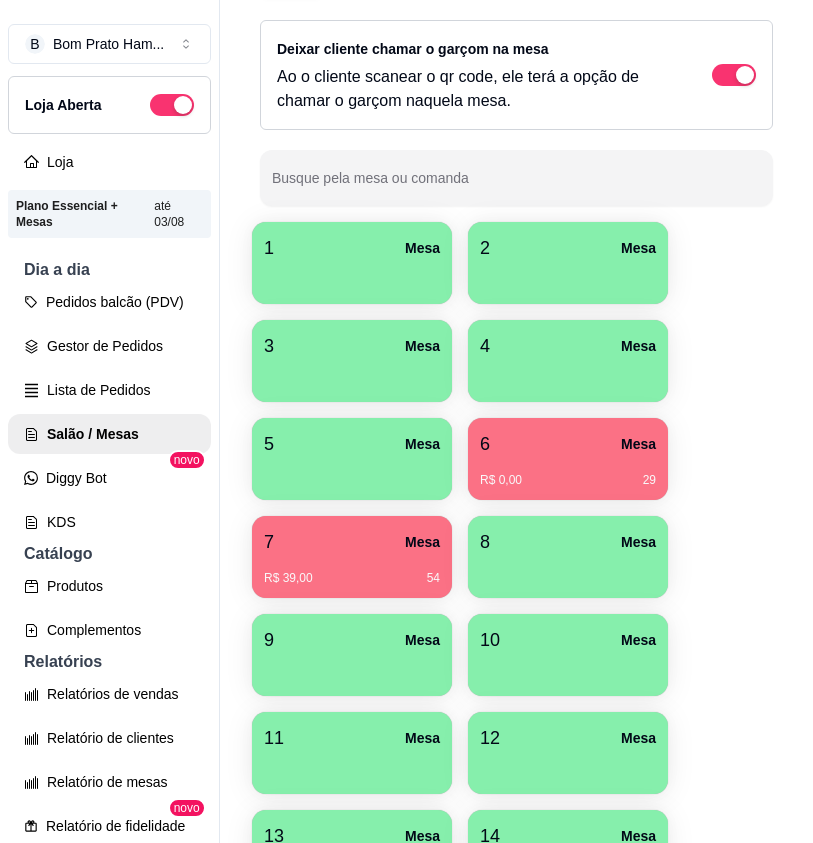 click on "R$ 39,00 54" at bounding box center (352, 571) 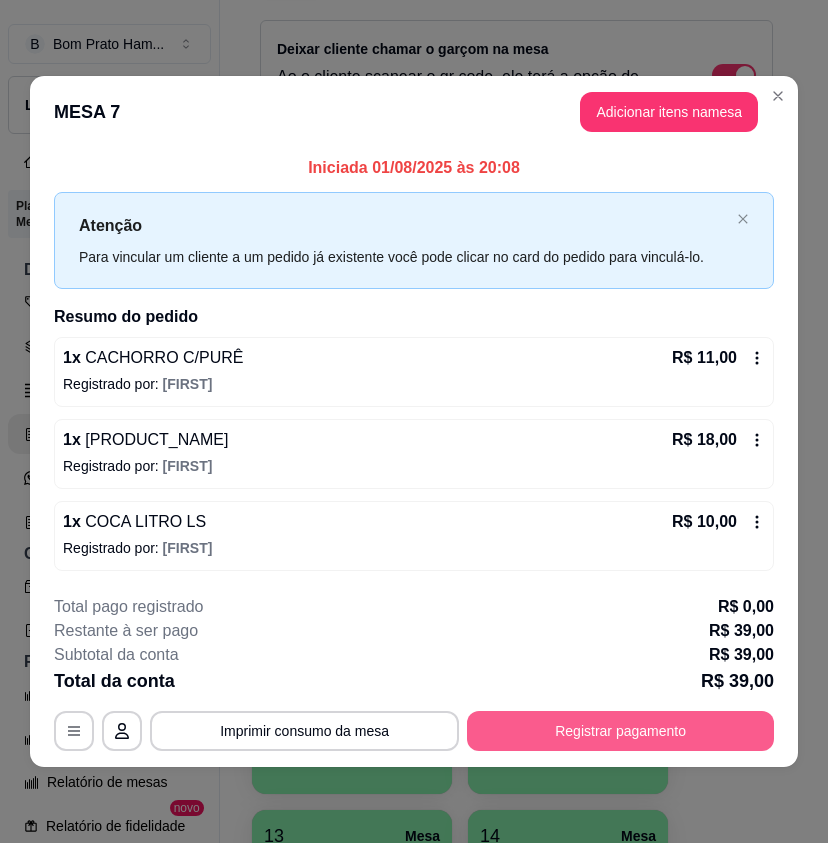 click on "Registrar pagamento" at bounding box center [620, 731] 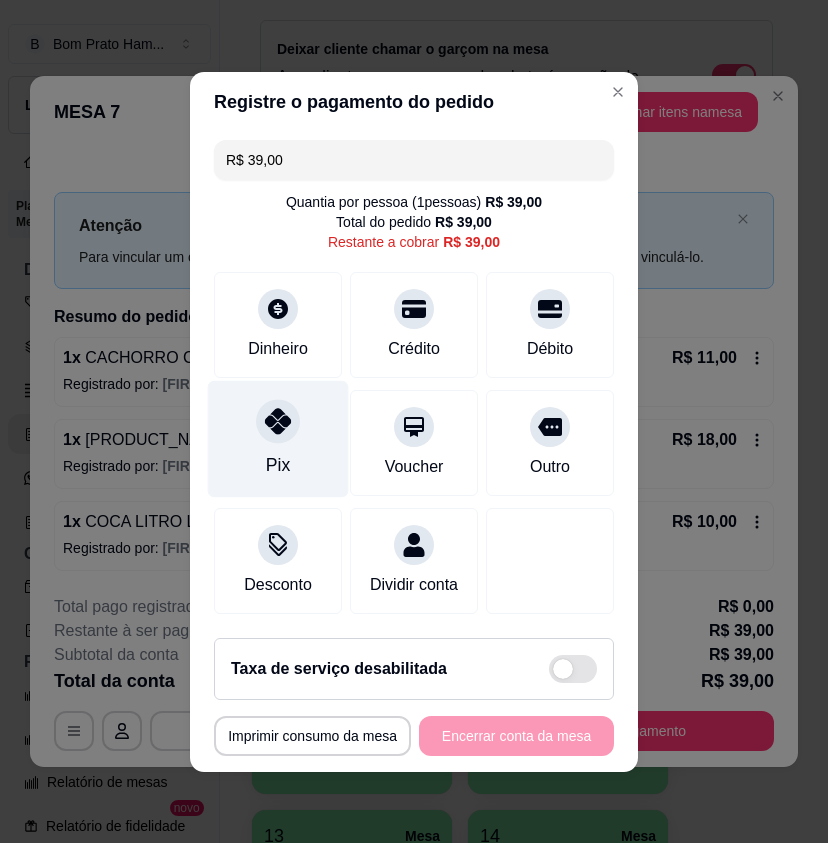 click 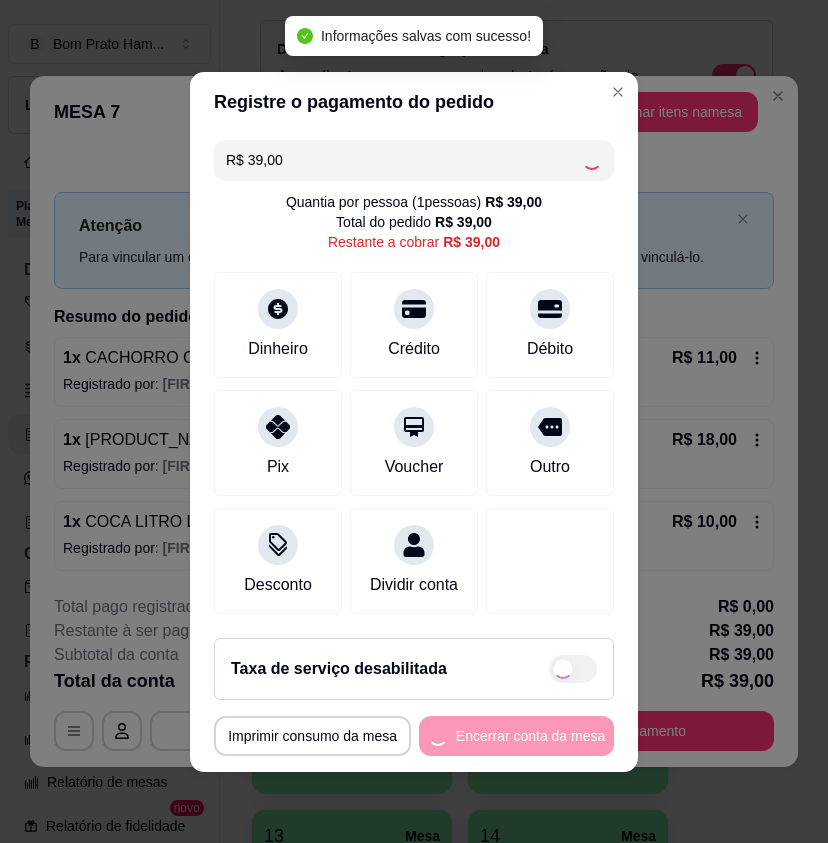 type on "R$ 0,00" 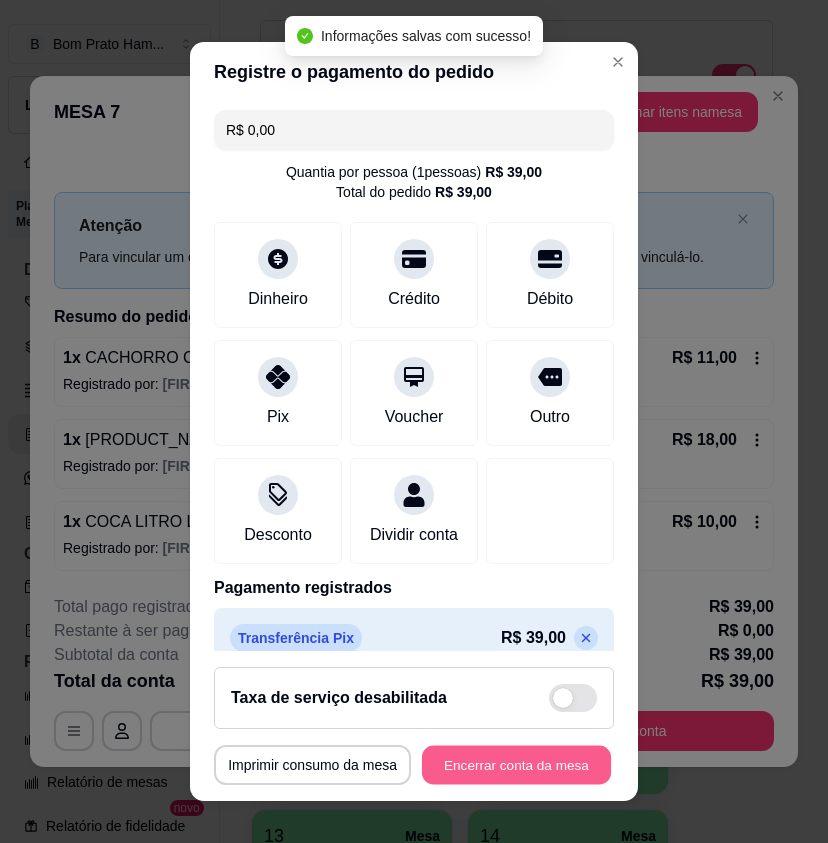 click on "Encerrar conta da mesa" at bounding box center (516, 764) 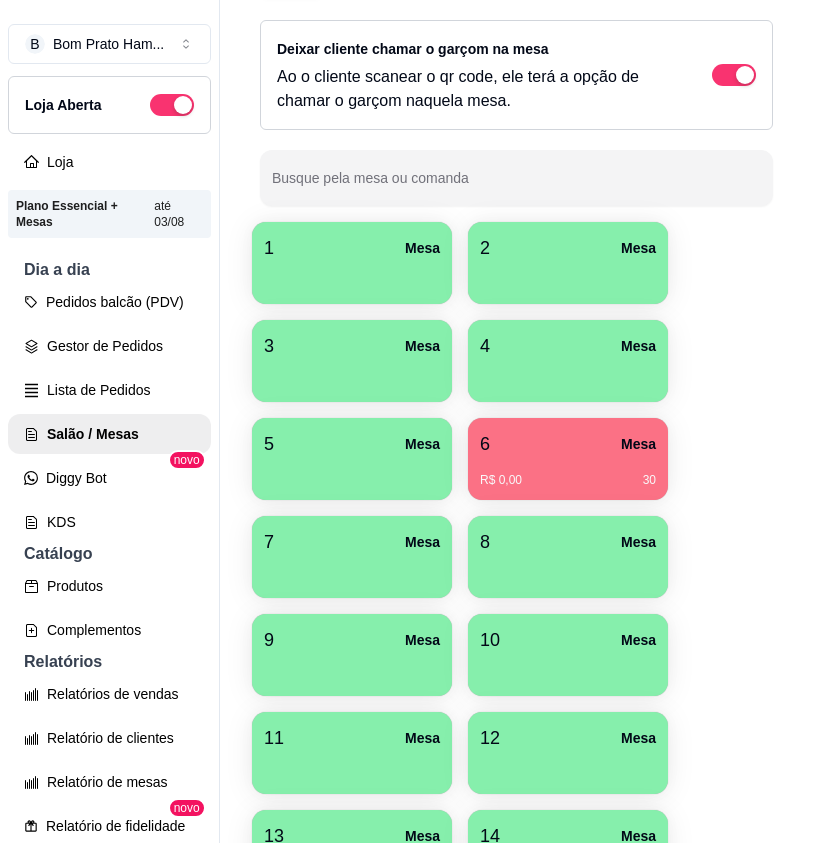 click on "6 Mesa R$ 0,00 30" at bounding box center (568, 459) 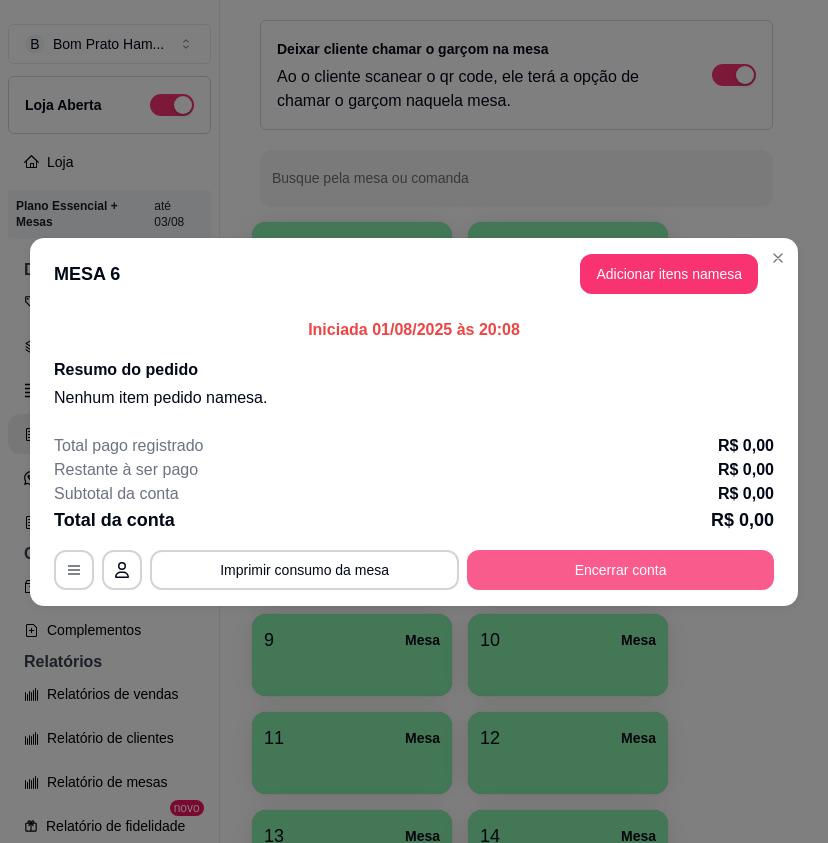 click on "Encerrar conta" at bounding box center (620, 570) 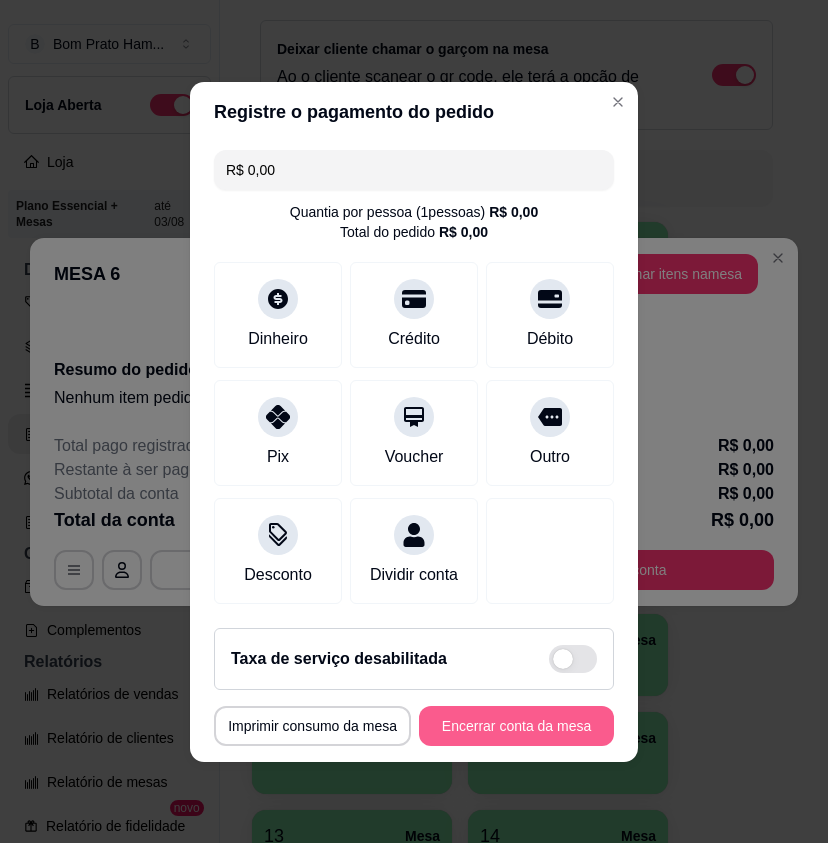 click on "Encerrar conta da mesa" at bounding box center (516, 726) 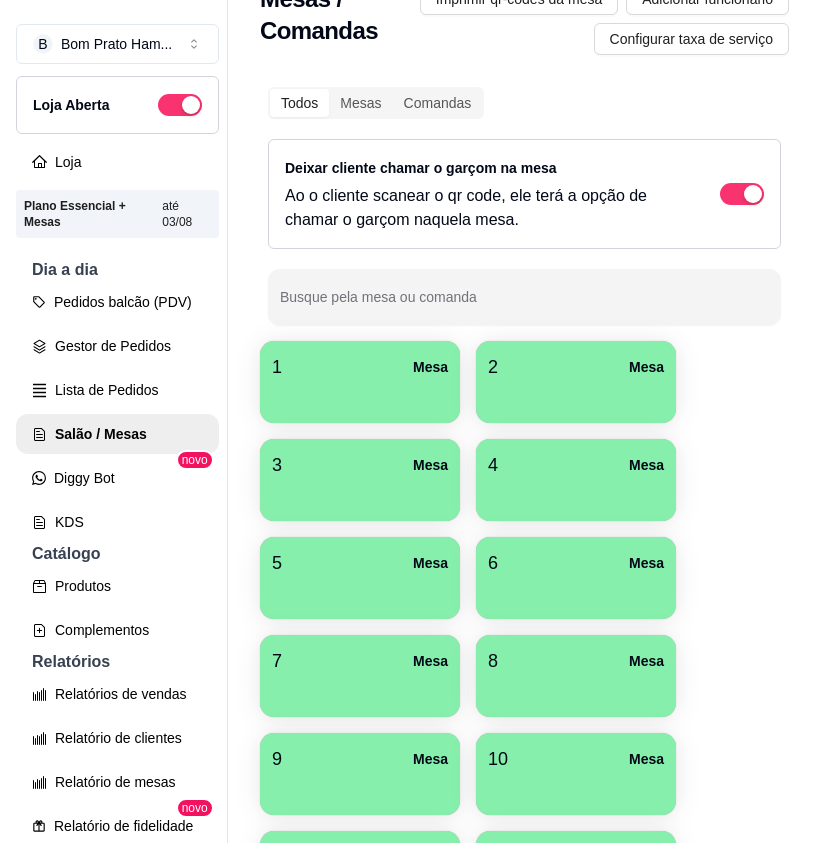 scroll, scrollTop: 0, scrollLeft: 0, axis: both 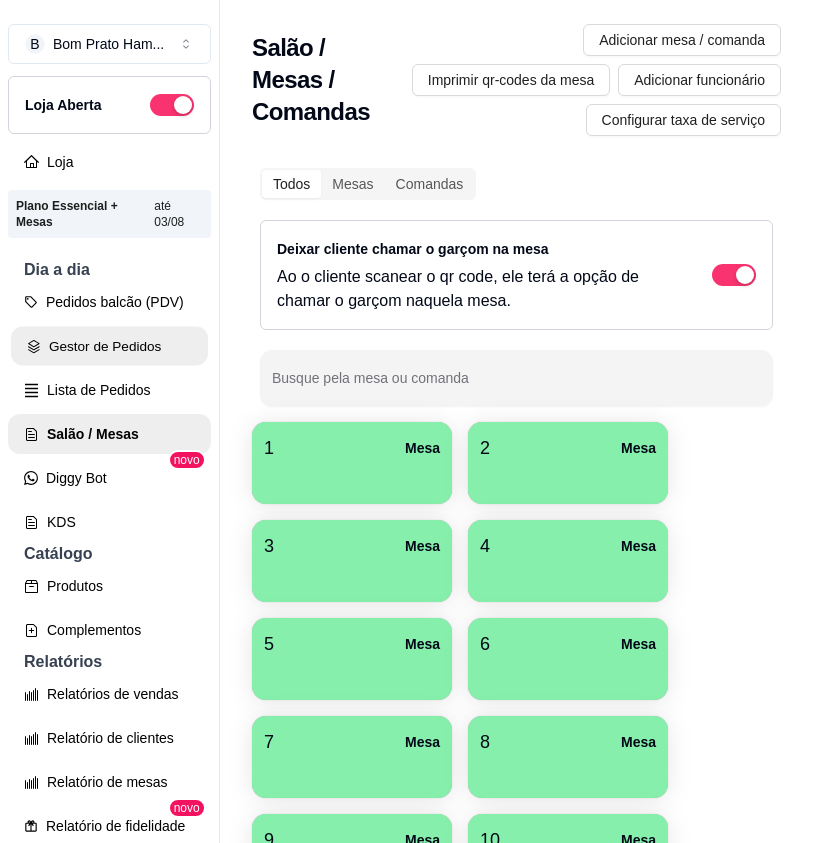 click on "Gestor de Pedidos" at bounding box center [109, 346] 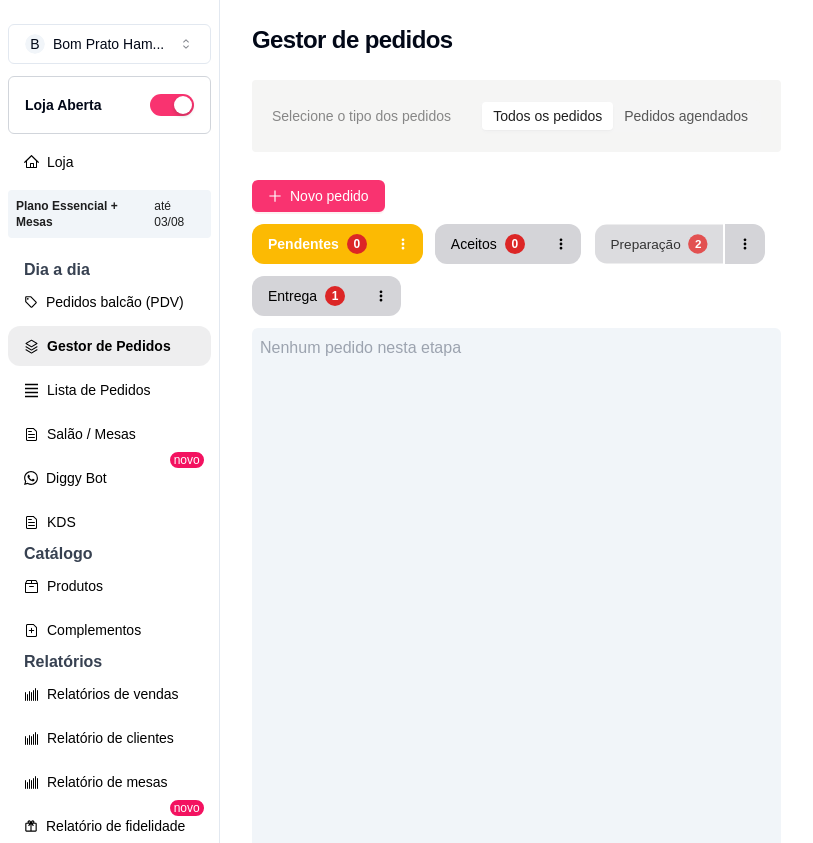 click on "Preparação 2" at bounding box center (659, 244) 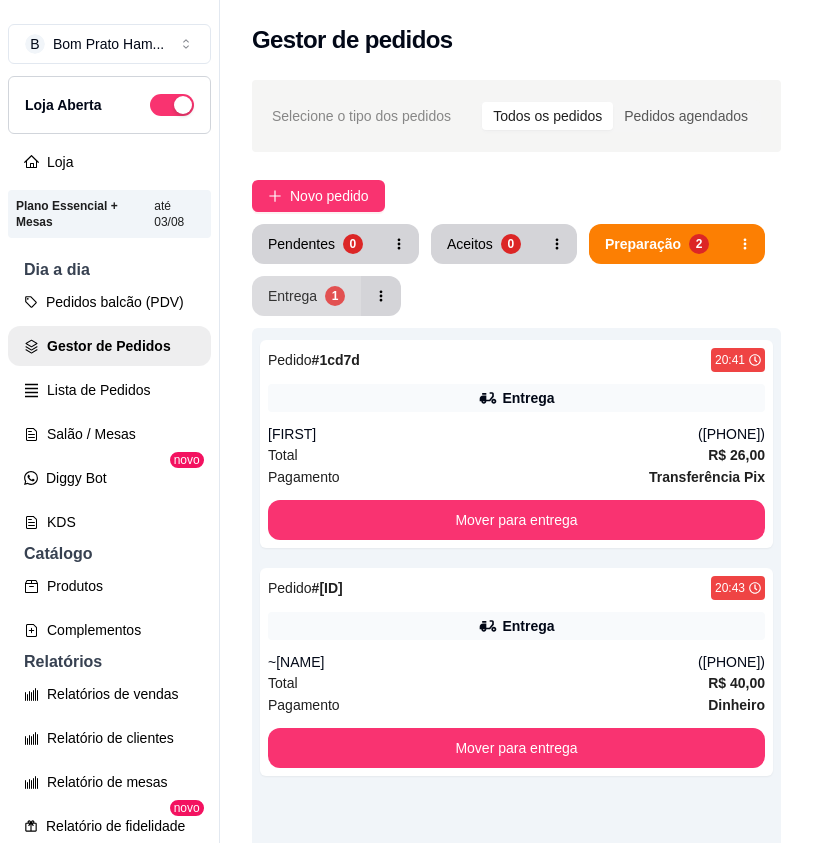 click on "Entrega 1" at bounding box center (306, 296) 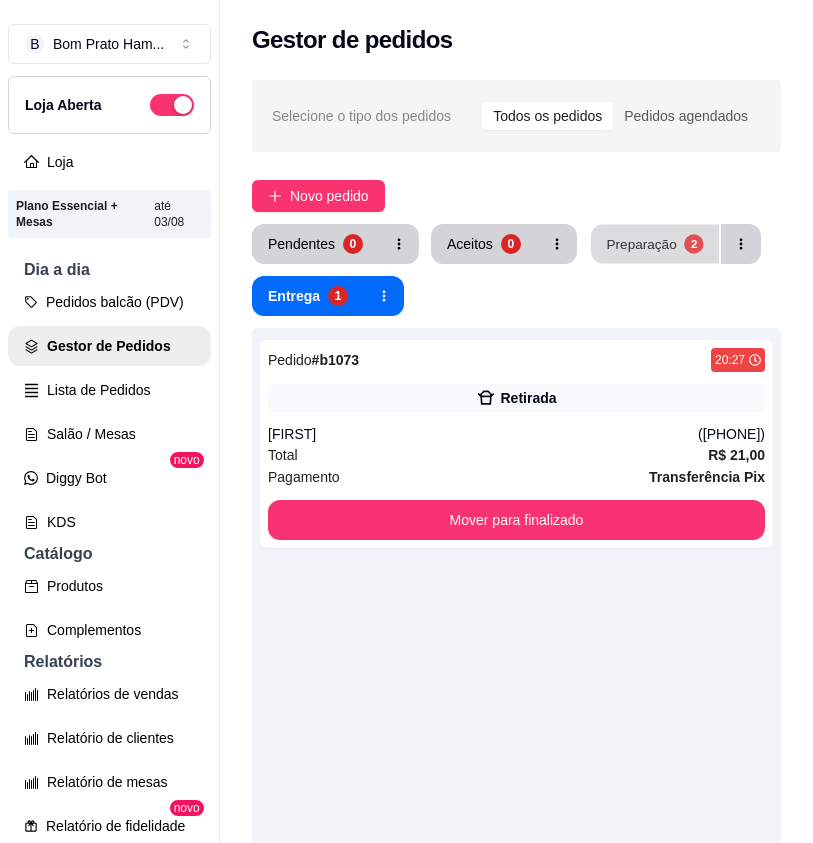click on "Preparação" at bounding box center [641, 243] 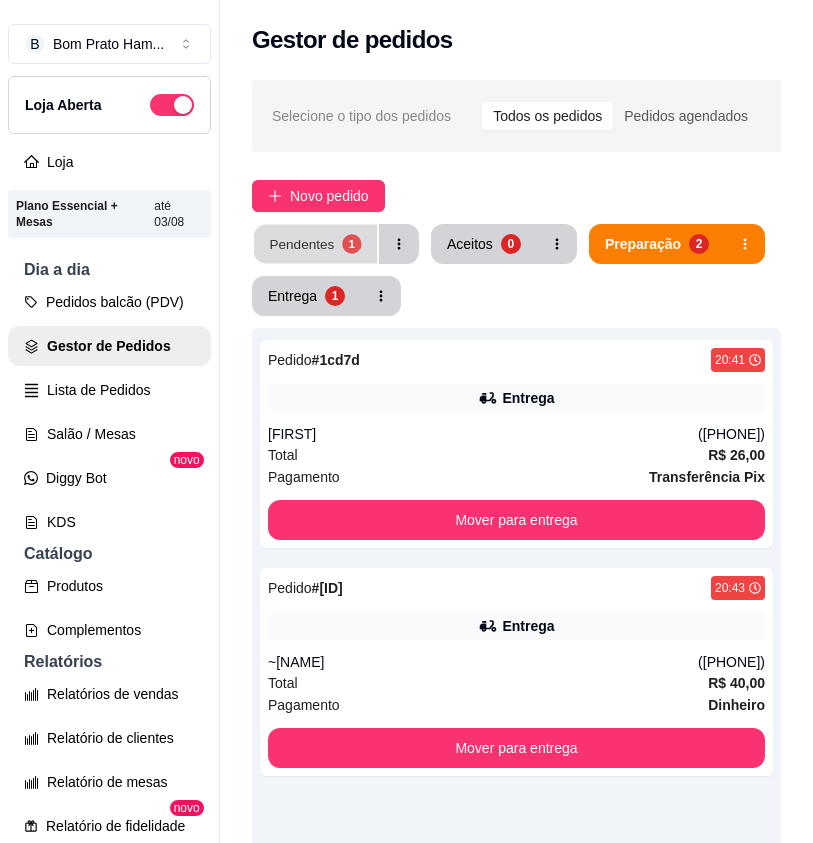 click on "Pendentes 1" at bounding box center [315, 244] 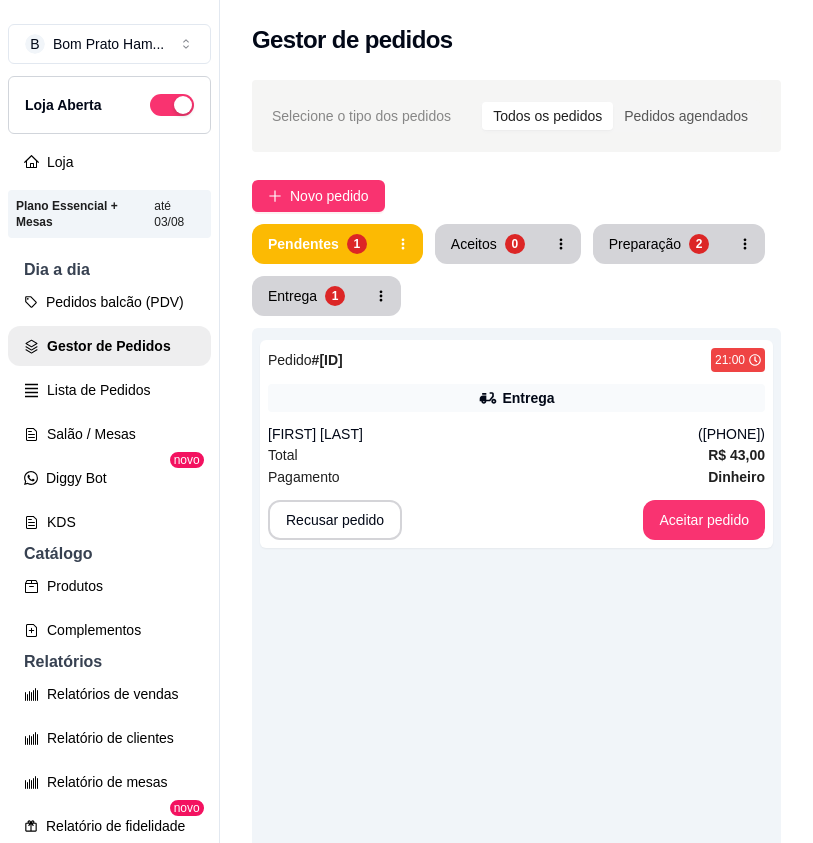 click on "Jadson martins" at bounding box center (483, 434) 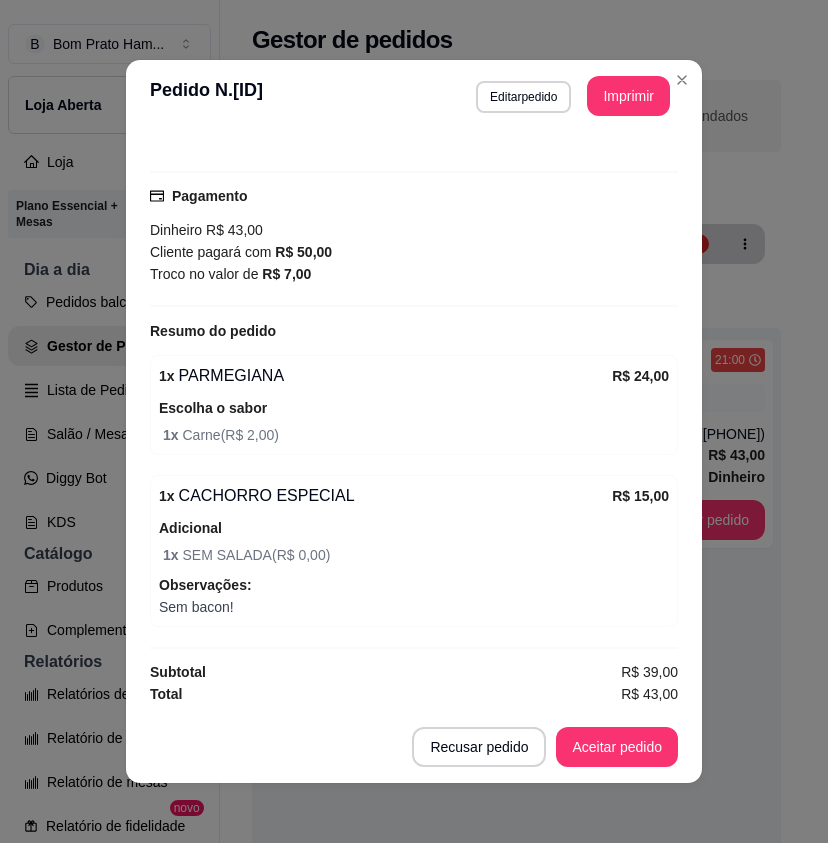 scroll, scrollTop: 488, scrollLeft: 0, axis: vertical 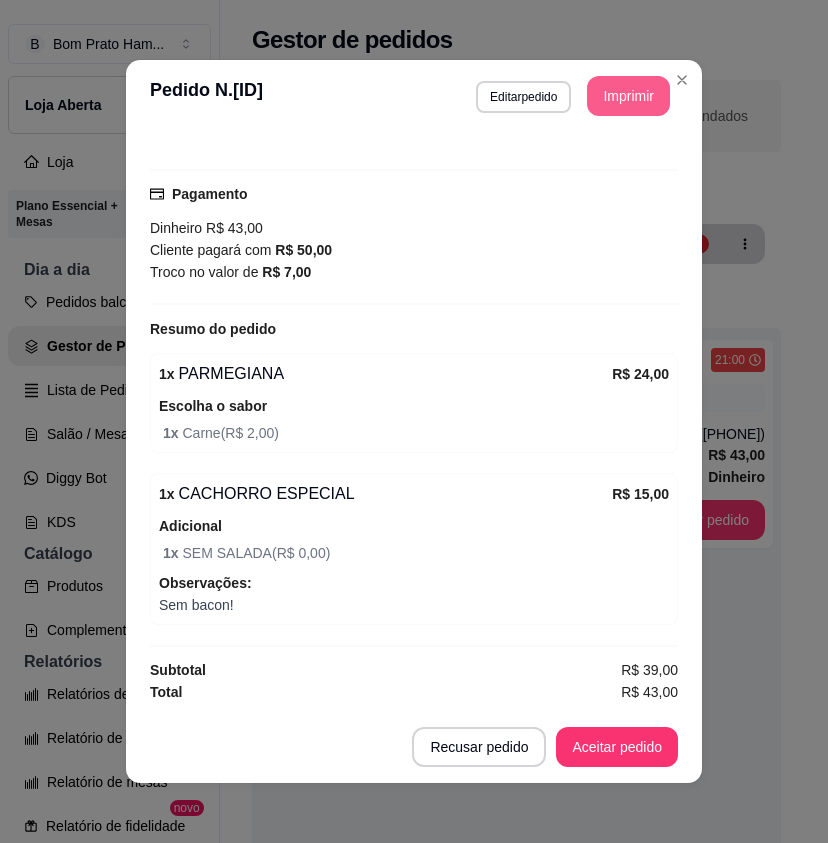 click on "Imprimir" at bounding box center [628, 96] 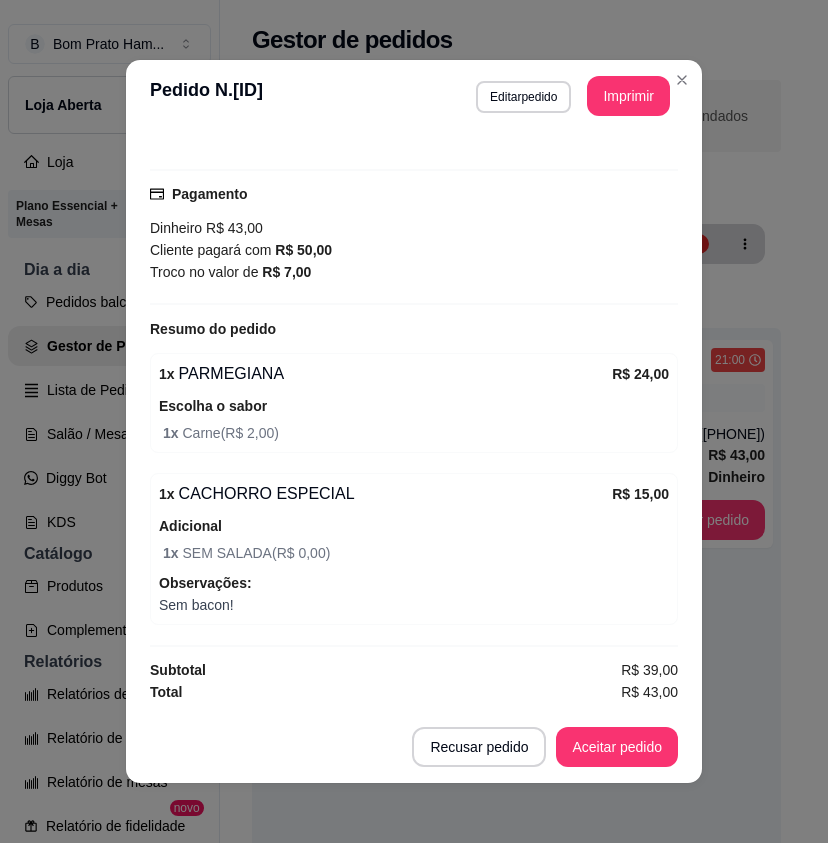 scroll, scrollTop: 0, scrollLeft: 0, axis: both 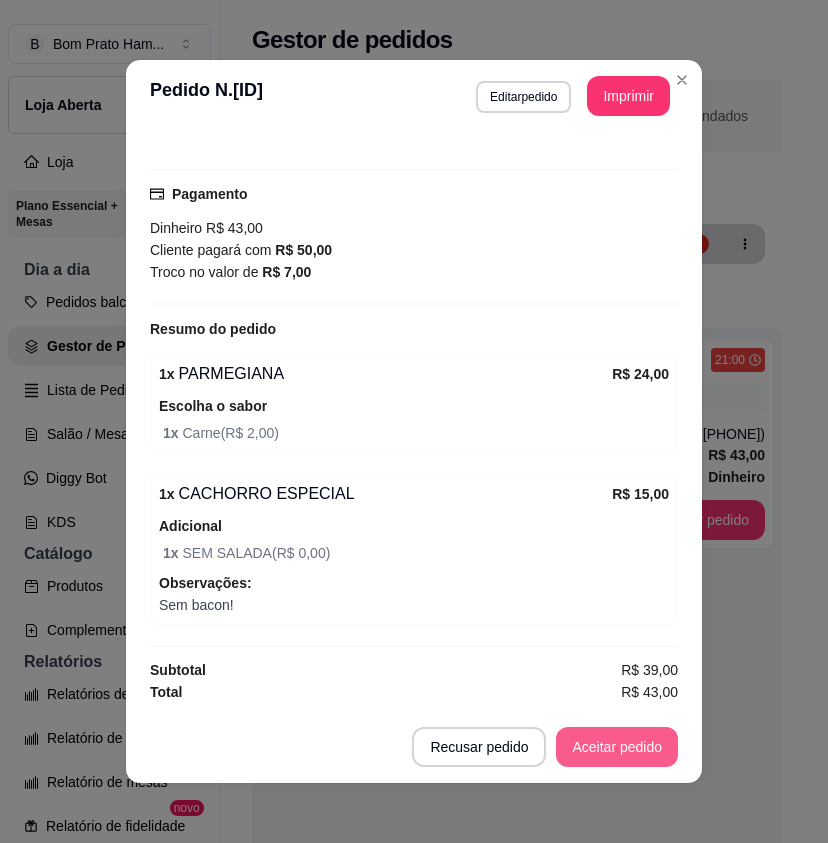 click on "Aceitar pedido" at bounding box center (617, 747) 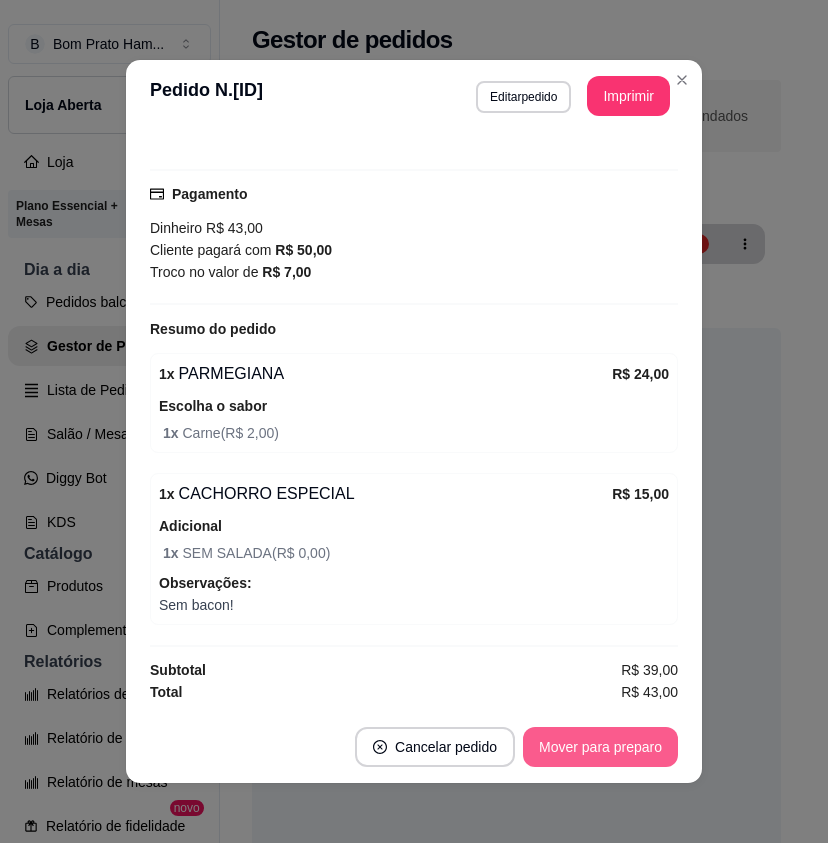 click on "Mover para preparo" at bounding box center [600, 747] 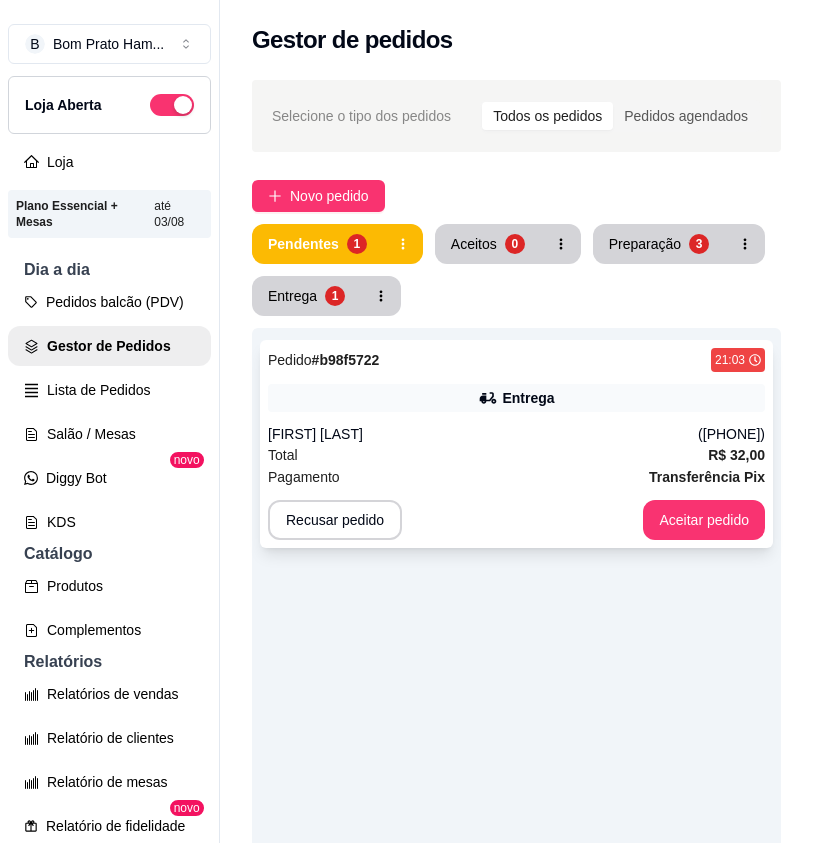 click on "Ana Júlia" at bounding box center [483, 434] 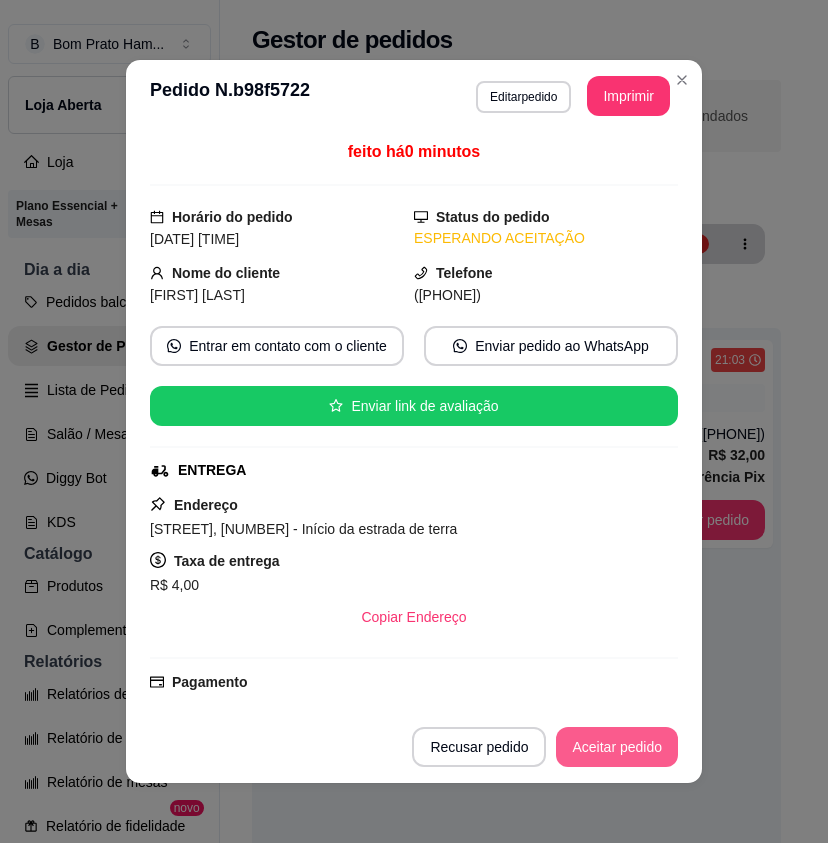 click on "Aceitar pedido" at bounding box center [617, 747] 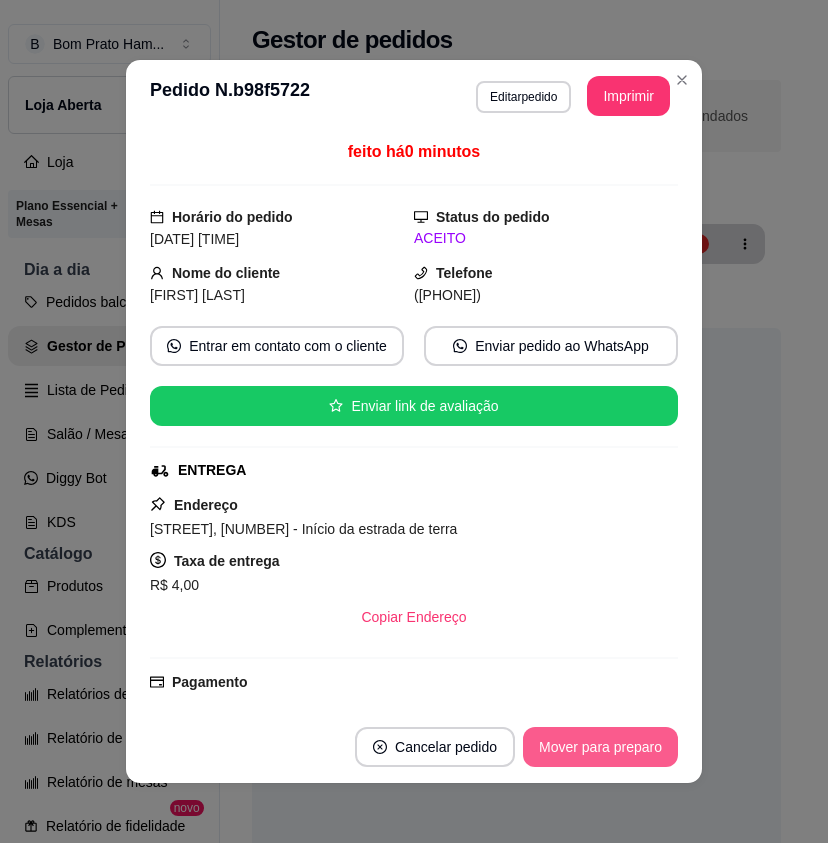 click on "Mover para preparo" at bounding box center [600, 747] 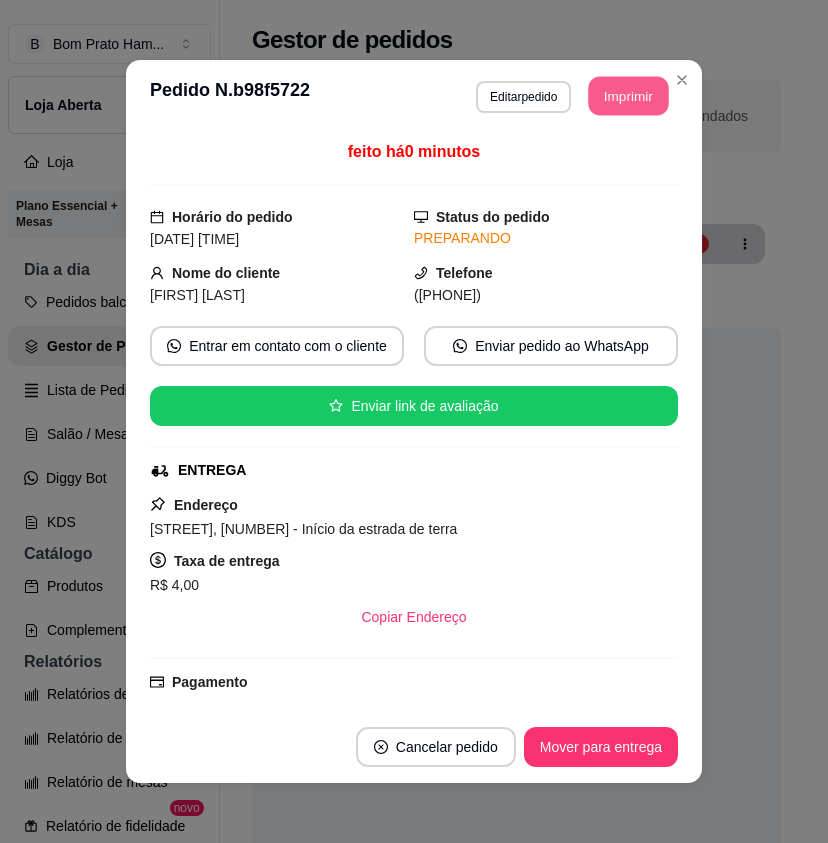 click on "**********" at bounding box center [573, 96] 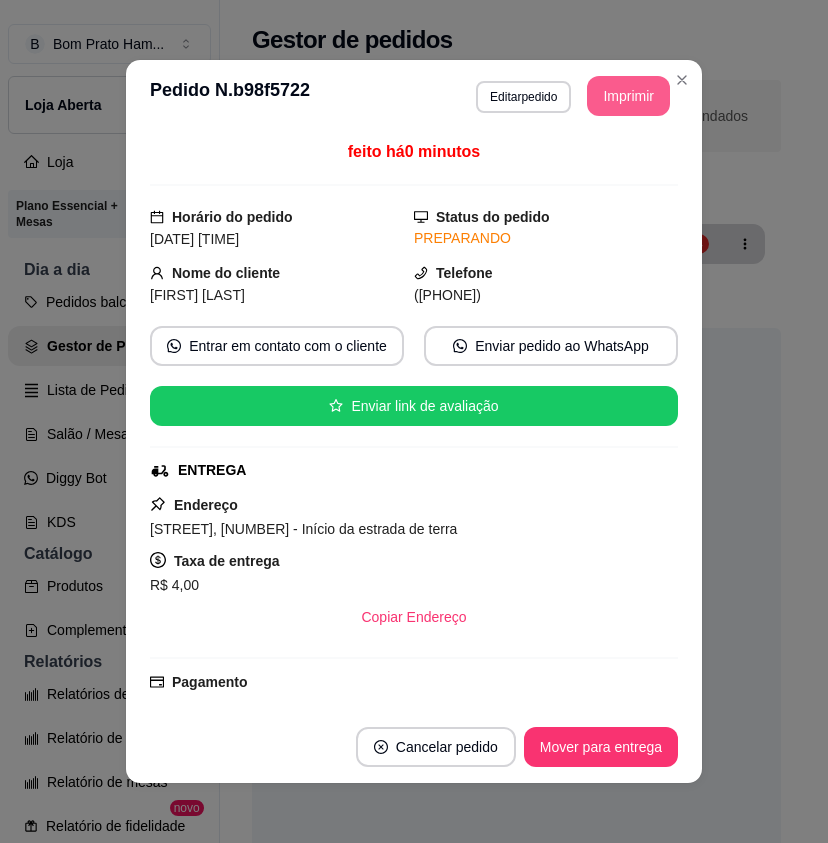 click on "Imprimir" at bounding box center [628, 96] 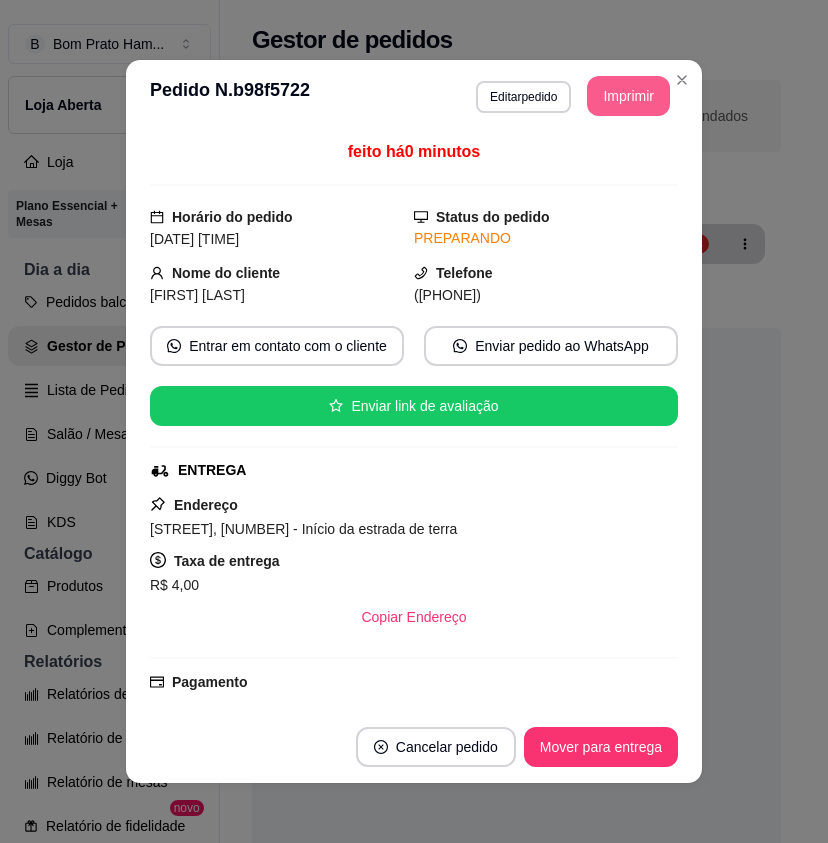 scroll, scrollTop: 0, scrollLeft: 0, axis: both 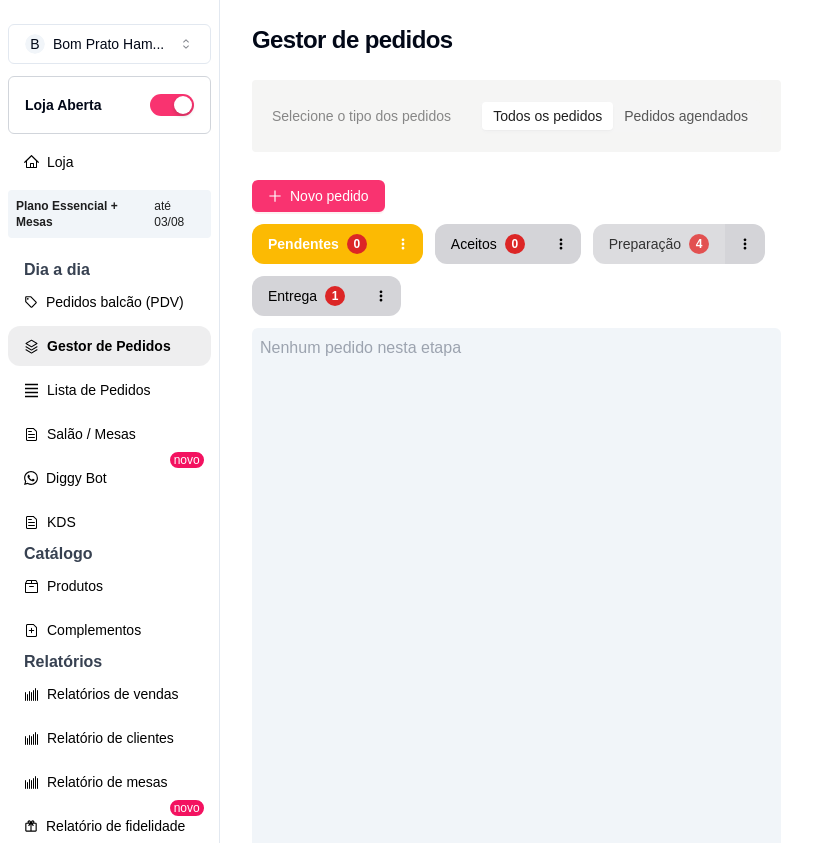 click on "Preparação" at bounding box center [645, 244] 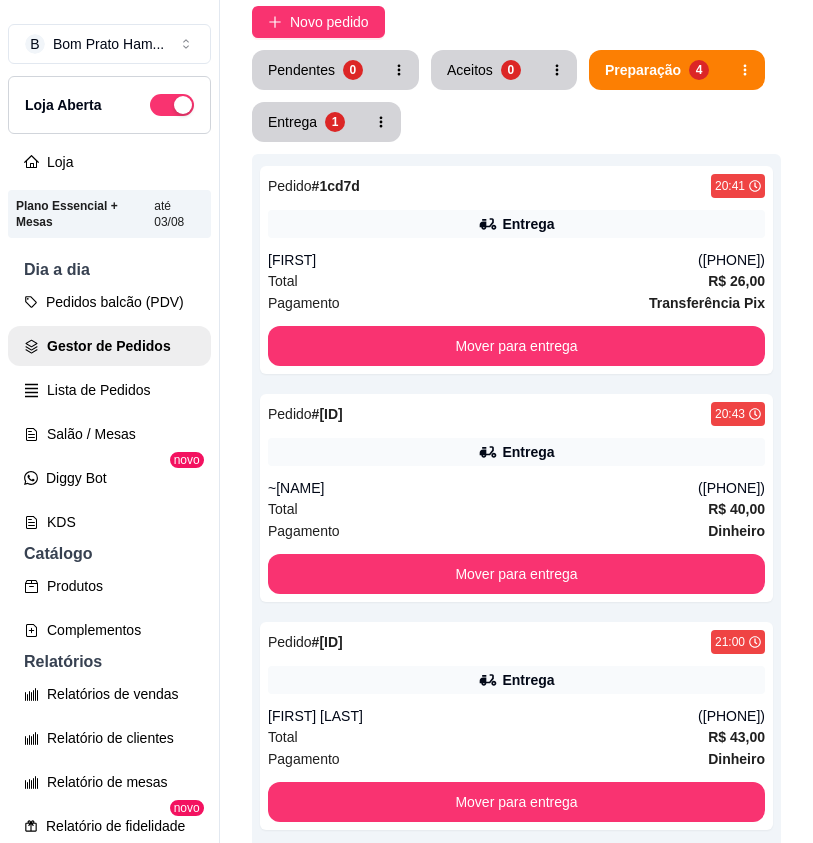scroll, scrollTop: 0, scrollLeft: 0, axis: both 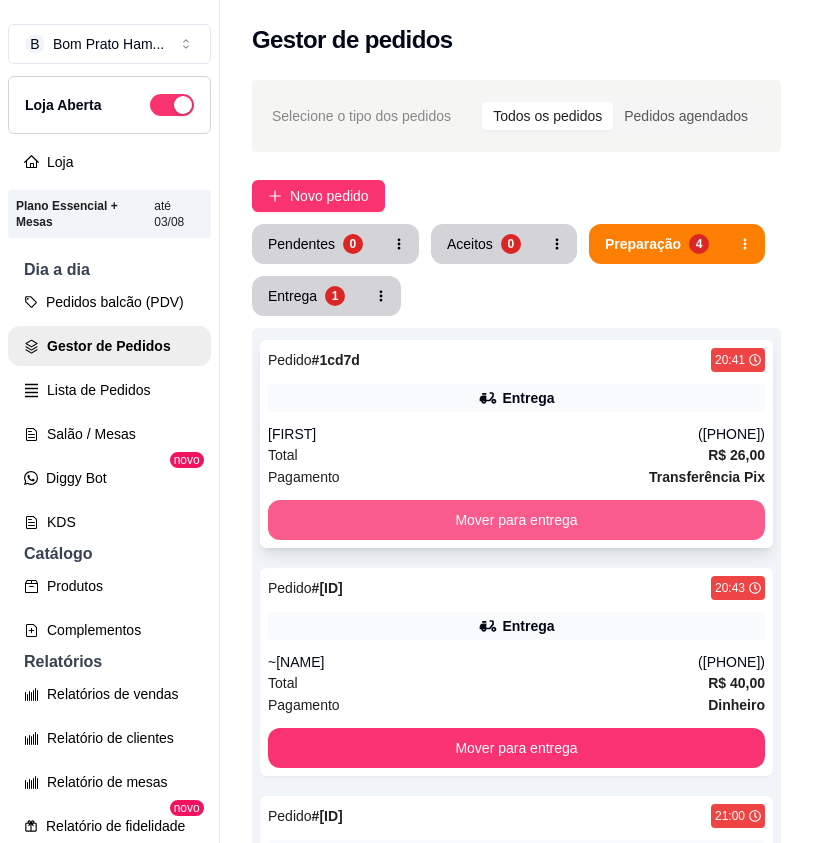 click on "Mover para entrega" at bounding box center (516, 520) 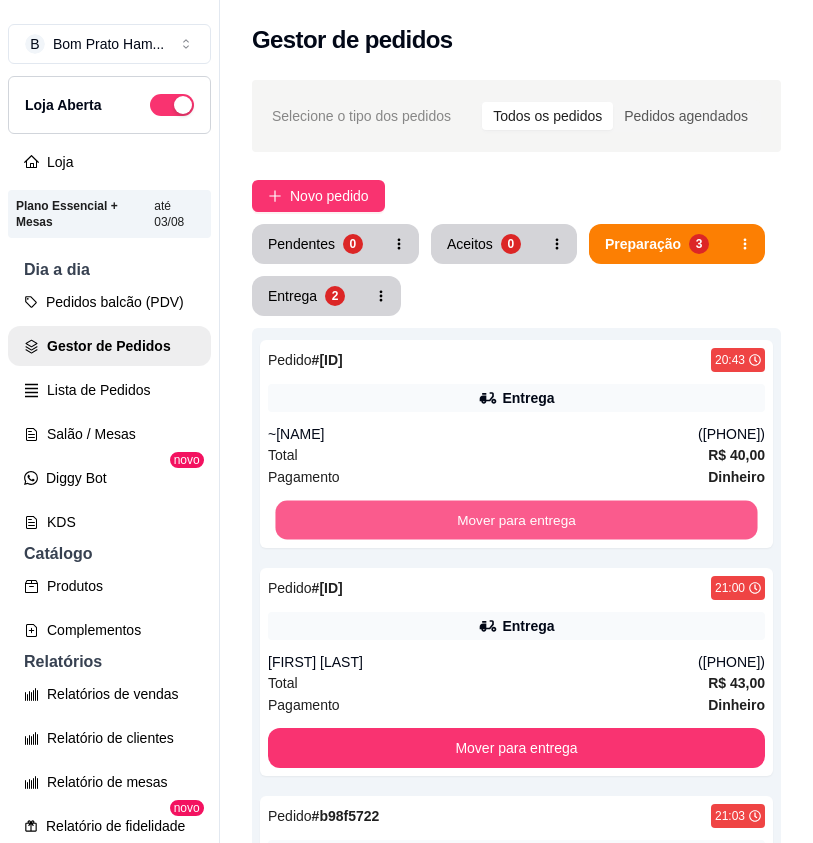 click on "Mover para entrega" at bounding box center (516, 520) 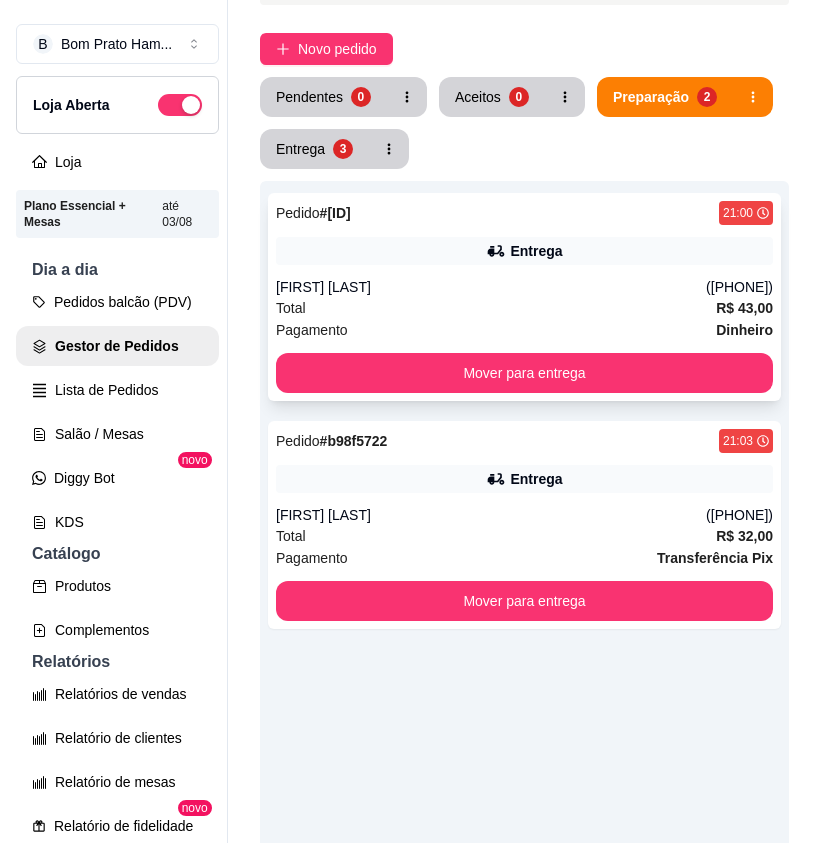 scroll, scrollTop: 100, scrollLeft: 0, axis: vertical 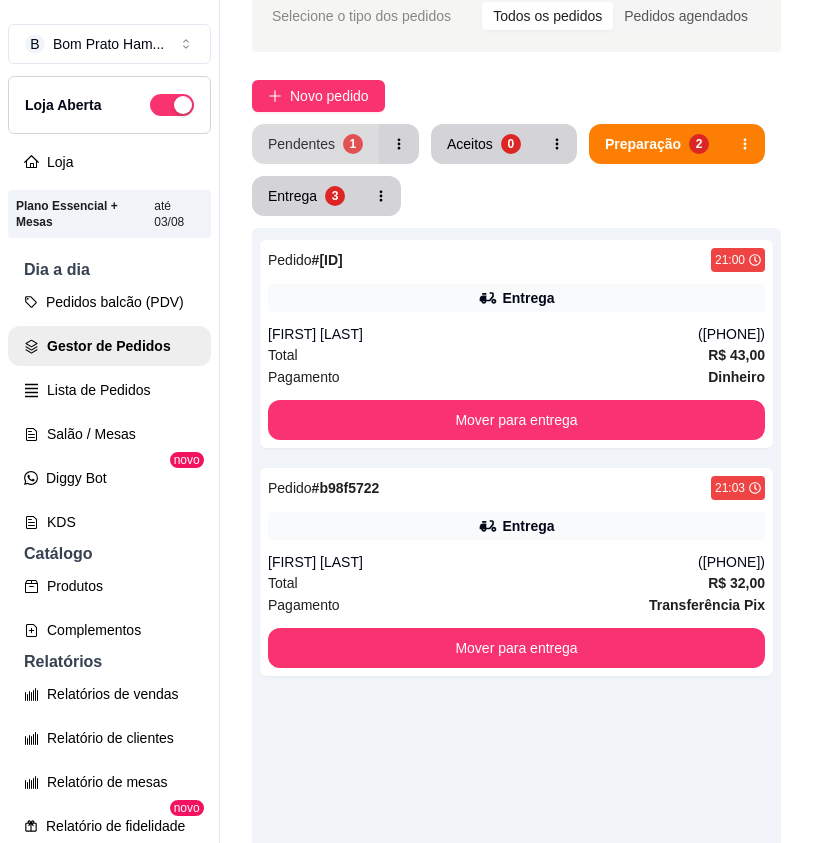 click on "Pendentes" at bounding box center (301, 144) 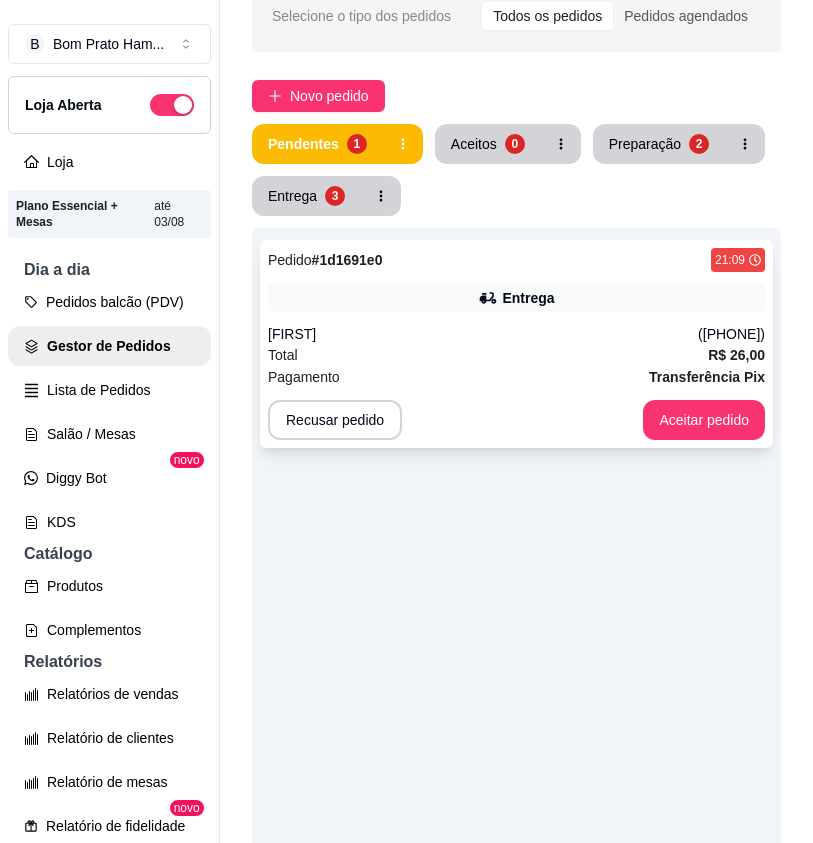 click on "Entrega" at bounding box center (516, 298) 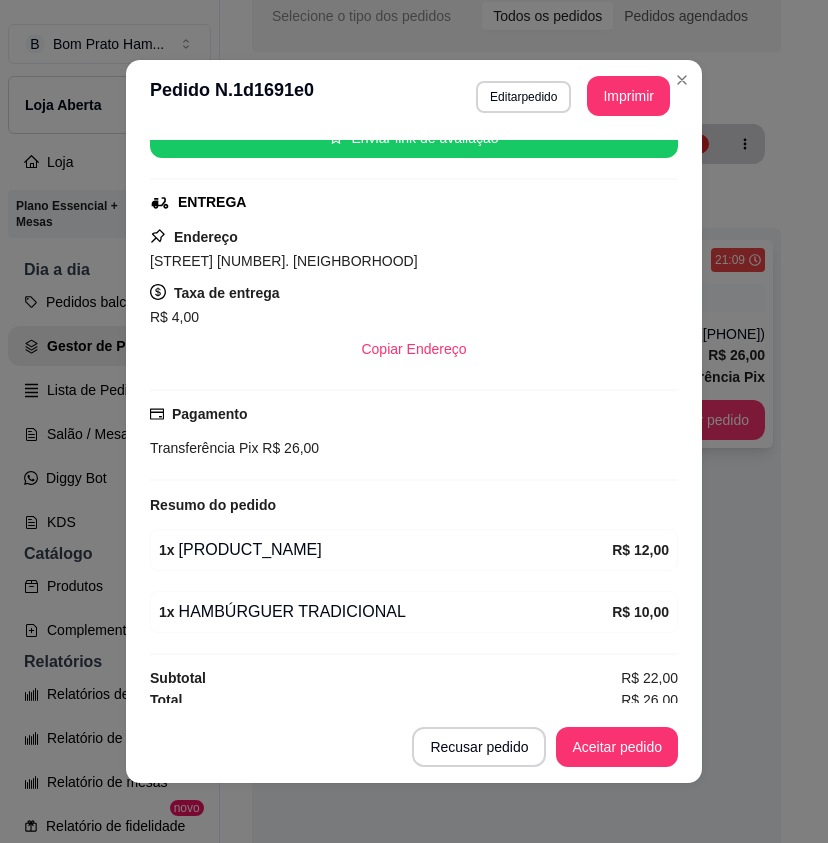 scroll, scrollTop: 276, scrollLeft: 0, axis: vertical 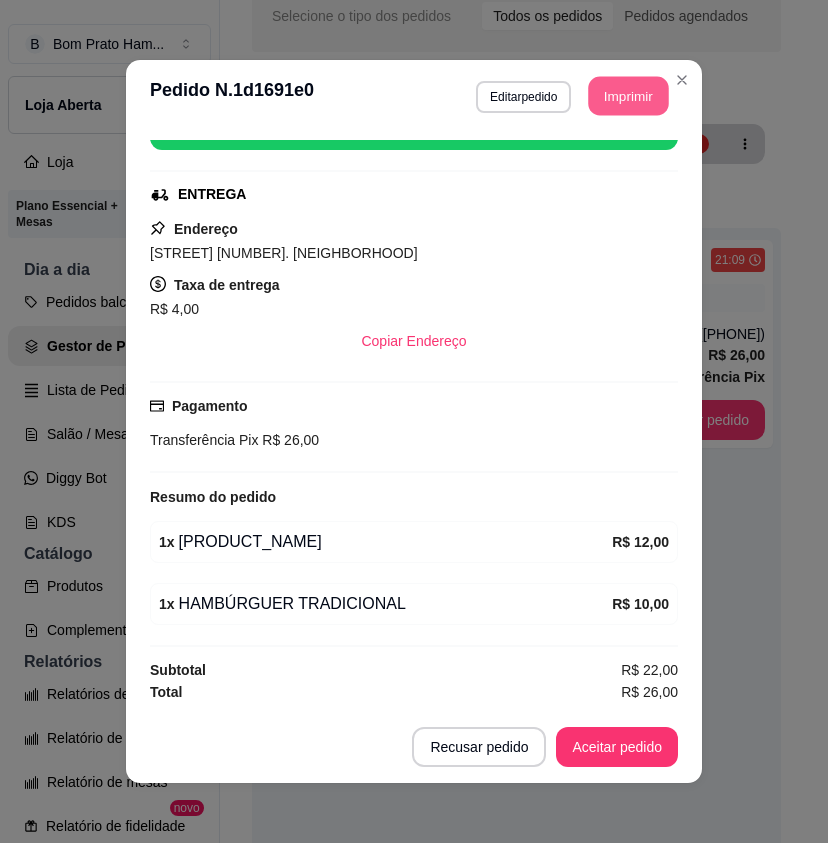 click on "Imprimir" at bounding box center [629, 96] 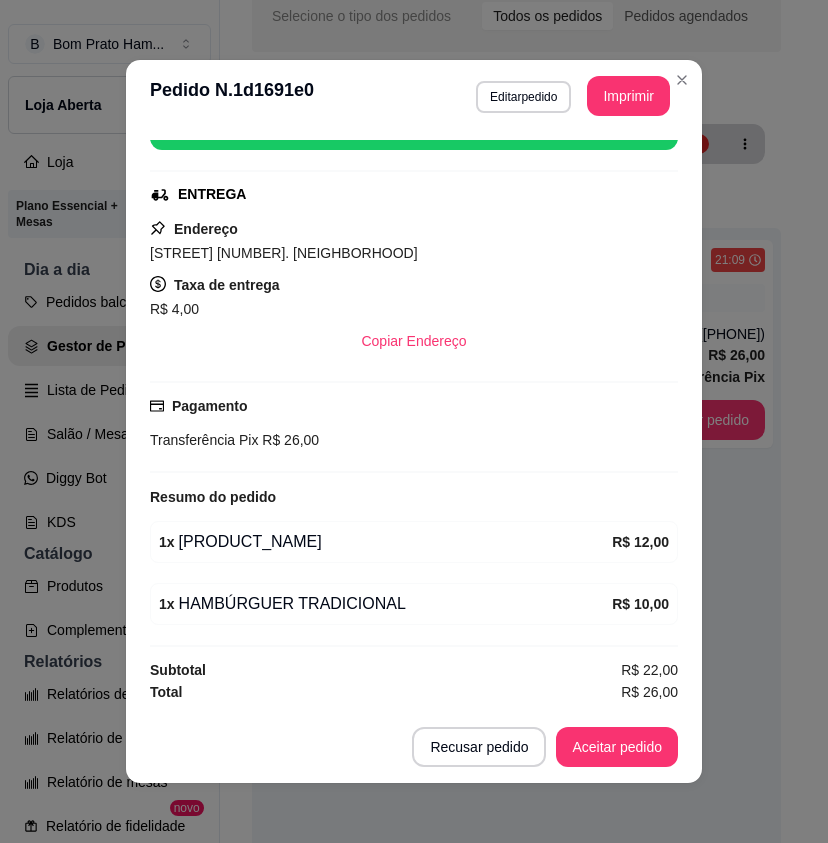 scroll, scrollTop: 0, scrollLeft: 0, axis: both 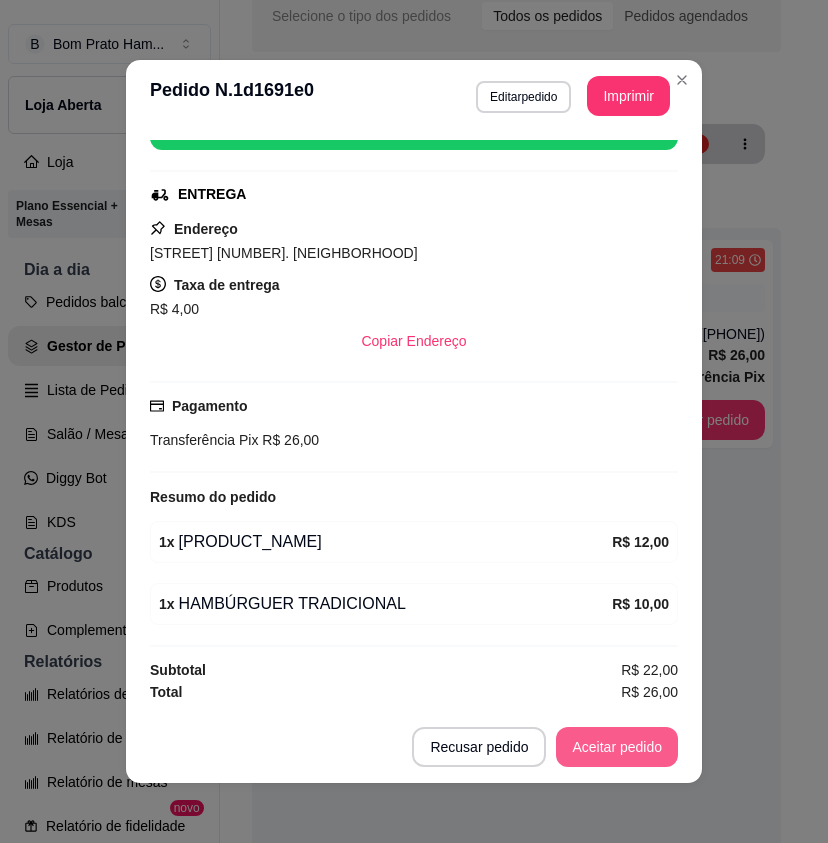 click on "Aceitar pedido" at bounding box center [617, 747] 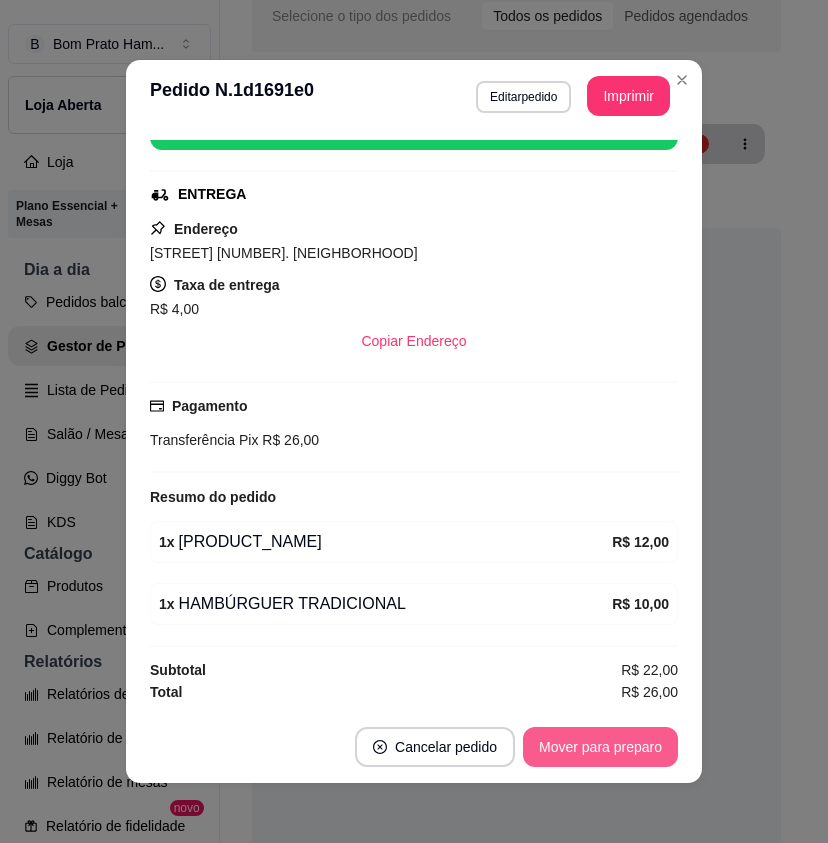 click on "Mover para preparo" at bounding box center (600, 747) 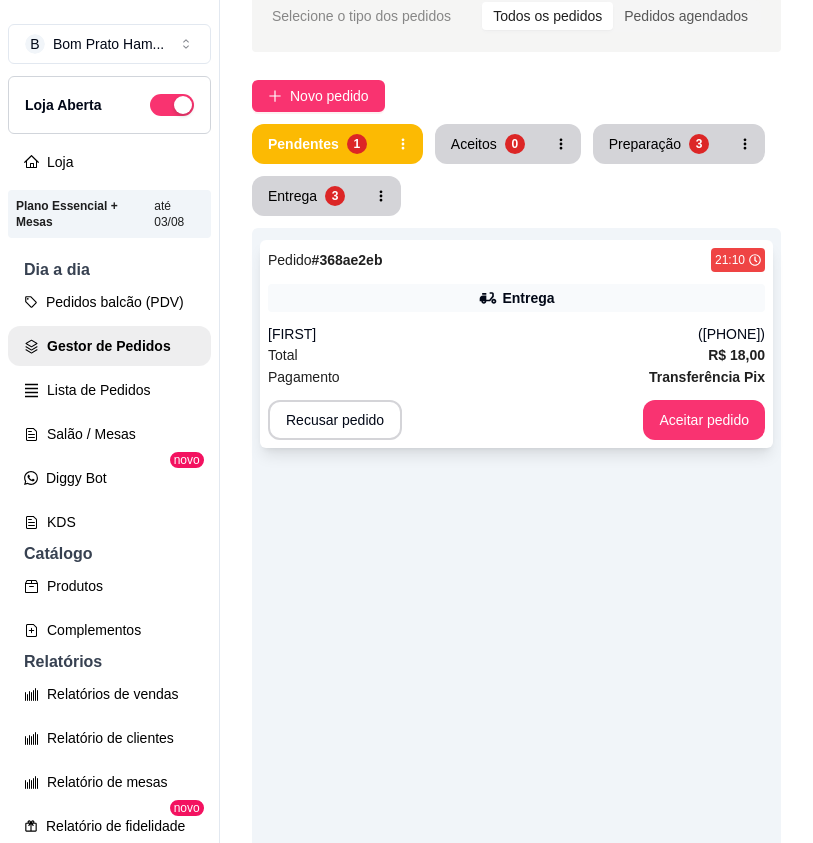 click on "Entrega" at bounding box center [528, 298] 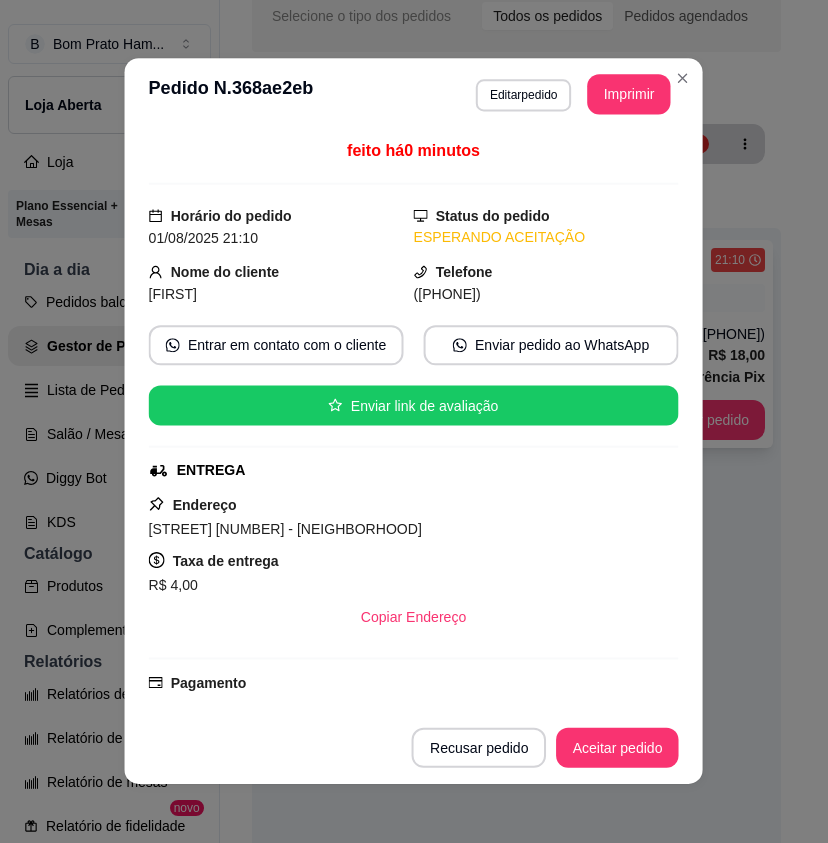 scroll, scrollTop: 276, scrollLeft: 0, axis: vertical 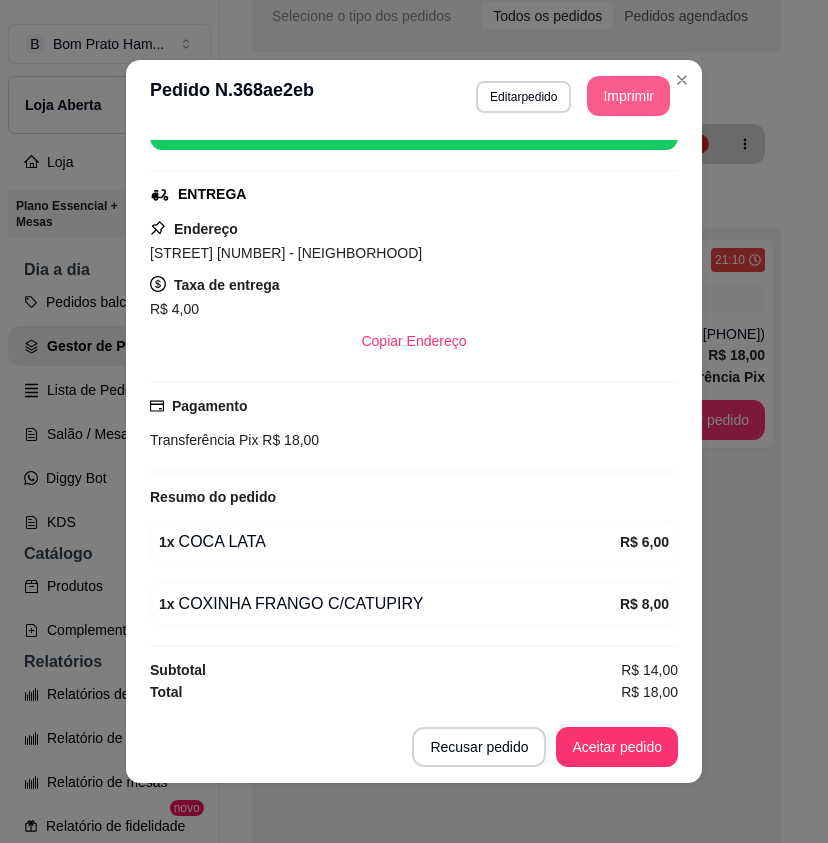 click on "Imprimir" at bounding box center [628, 96] 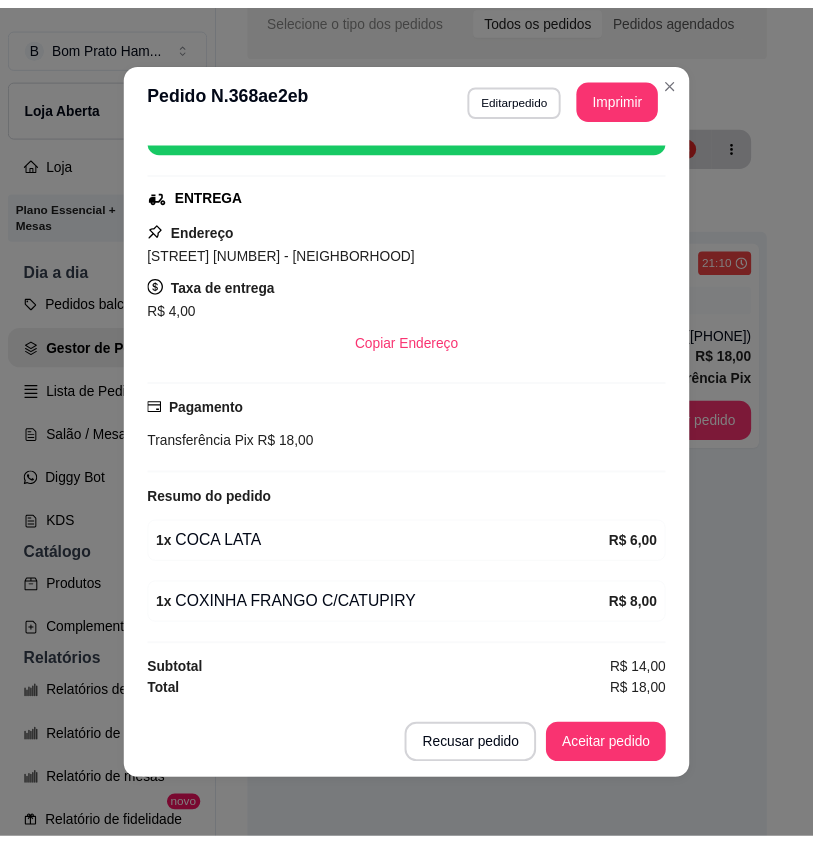 scroll, scrollTop: 0, scrollLeft: 0, axis: both 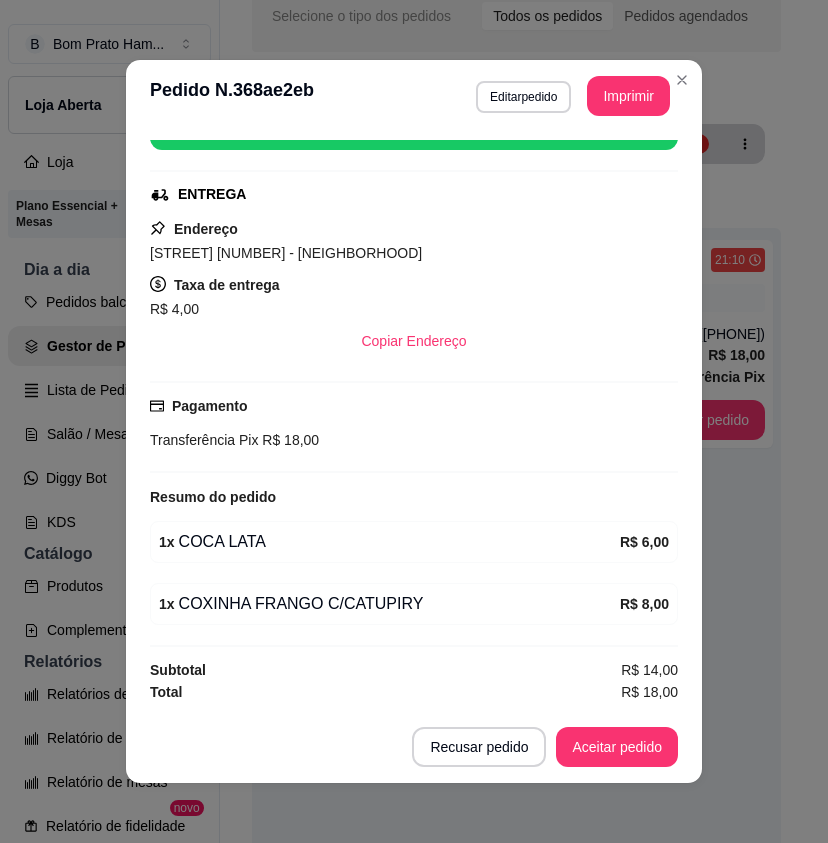 click on "Aceitar pedido" at bounding box center [617, 747] 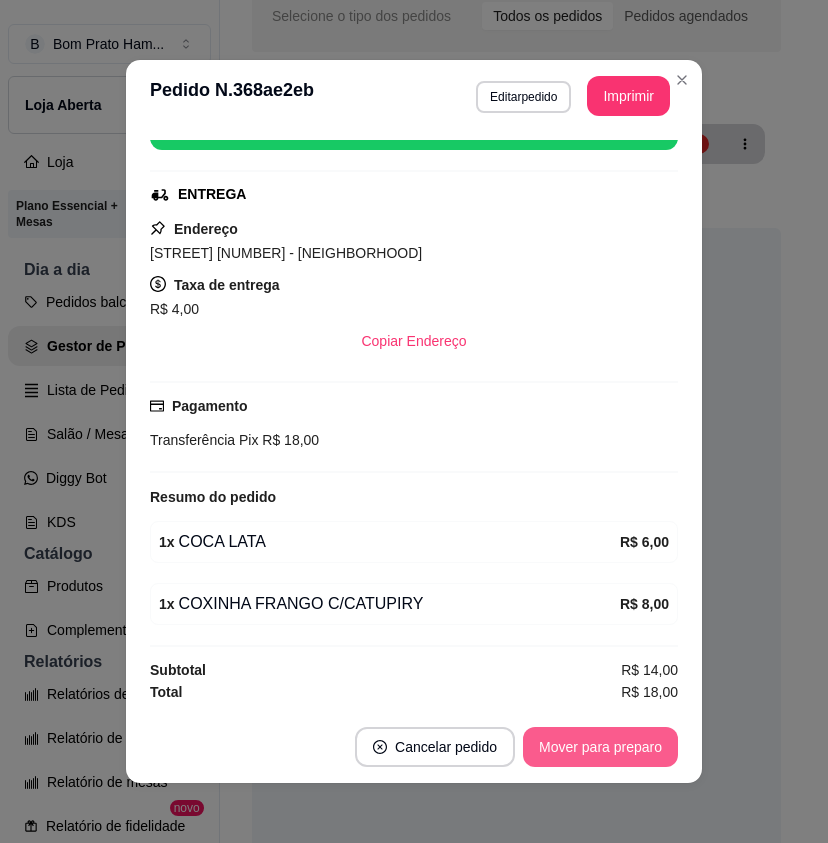 click on "Mover para preparo" at bounding box center (600, 747) 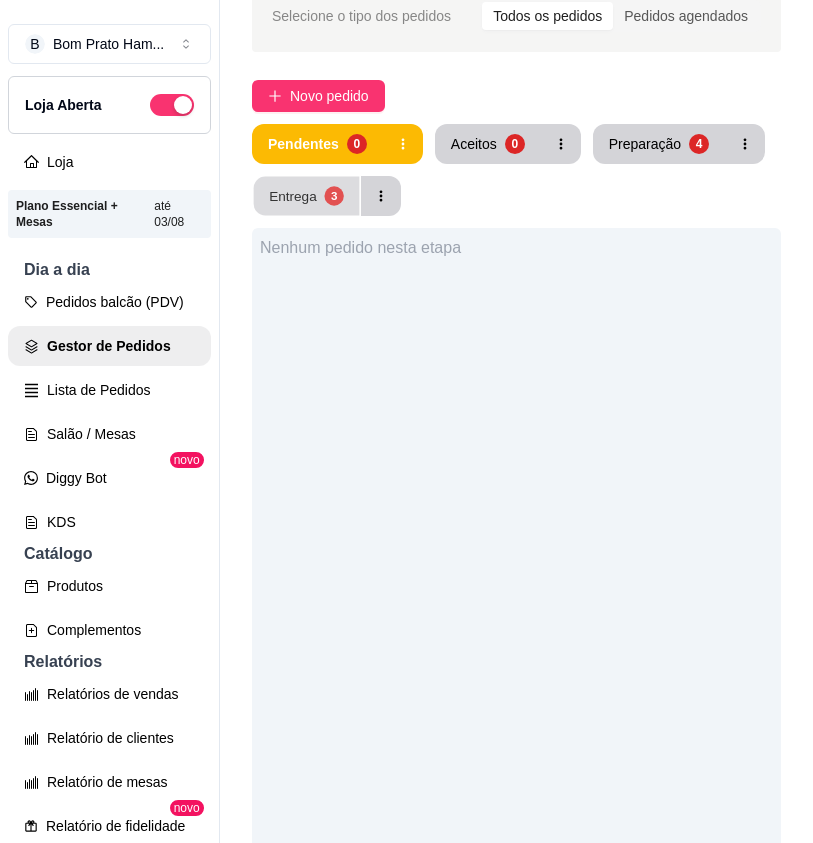 click on "Entrega 3" at bounding box center (307, 196) 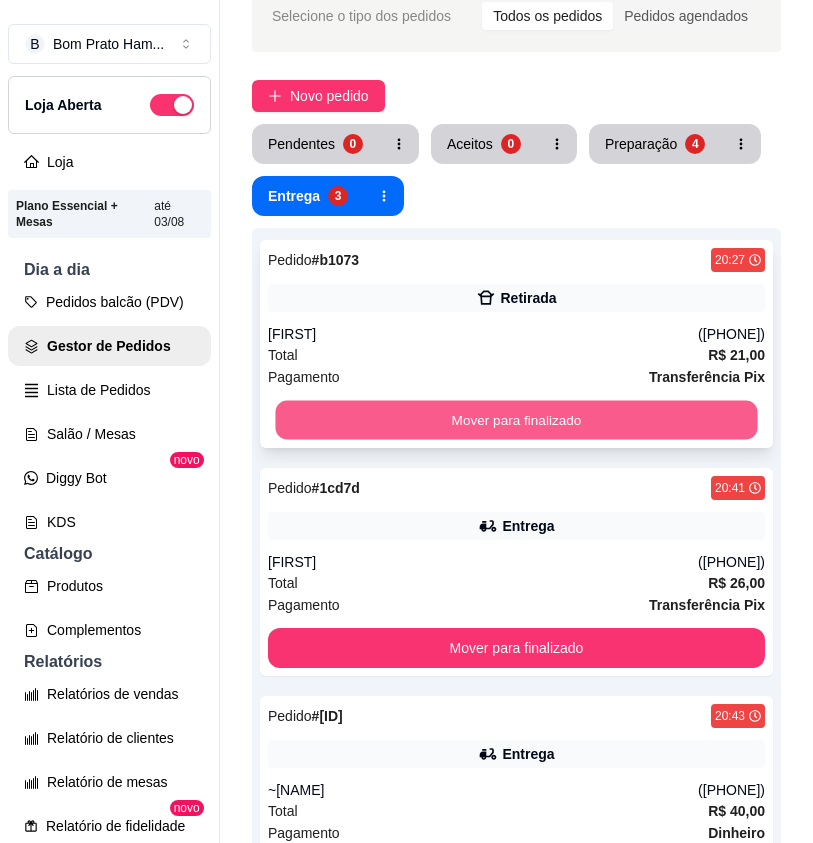 click on "Mover para finalizado" at bounding box center (516, 420) 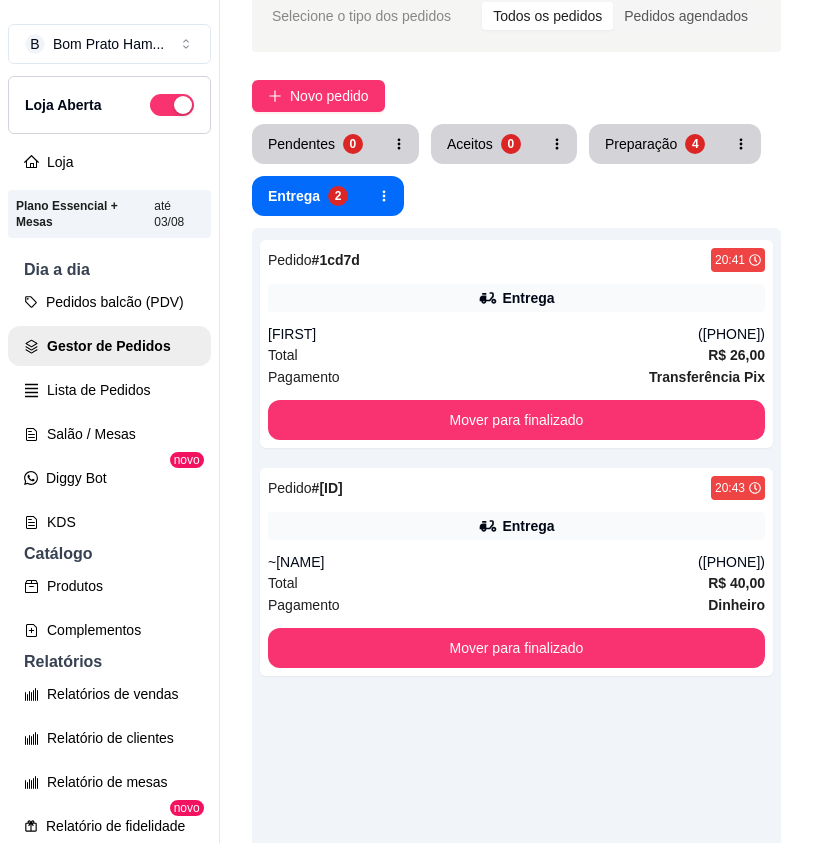 click on "Selecione o tipo dos pedidos Todos os pedidos Pedidos agendados Novo pedido Pendentes 0 Aceitos 0 Preparação 4 Entrega 2 Pedido  # 1cd7d 20:41 Entrega lili (87) 9193-4656 Total R$ 26,00 Pagamento Transferência Pix Mover para finalizado Pedido  # f65f8 20:43 Entrega ~Maria Josineide (87) 9197-8462 Total R$ 40,00 Pagamento Dinheiro Mover para finalizado" at bounding box center (516, 531) 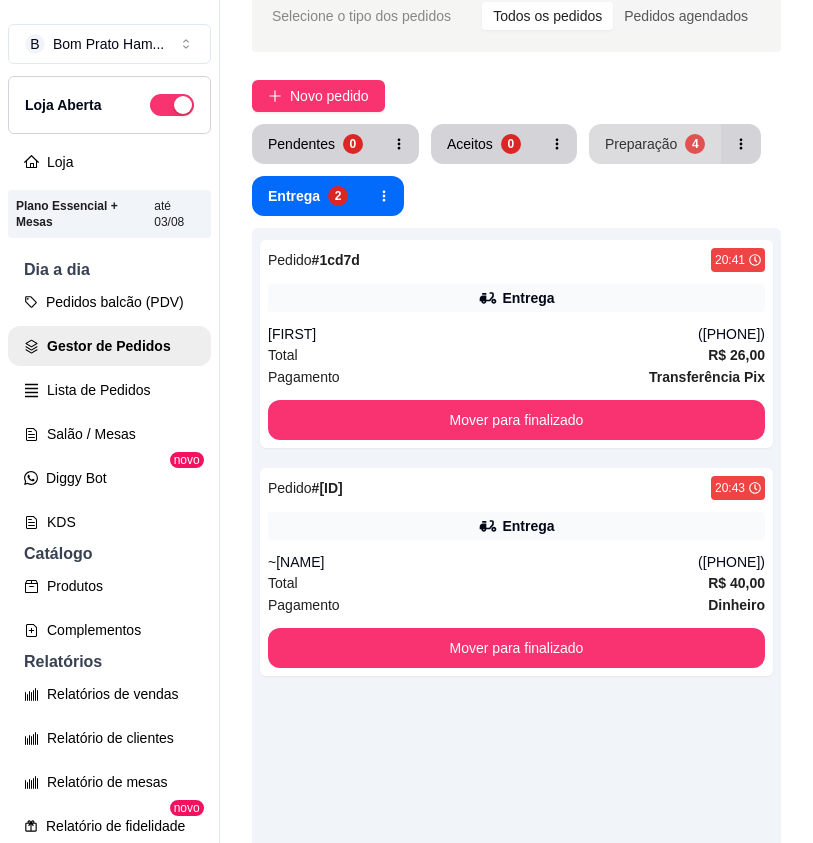 click on "Preparação" at bounding box center (641, 144) 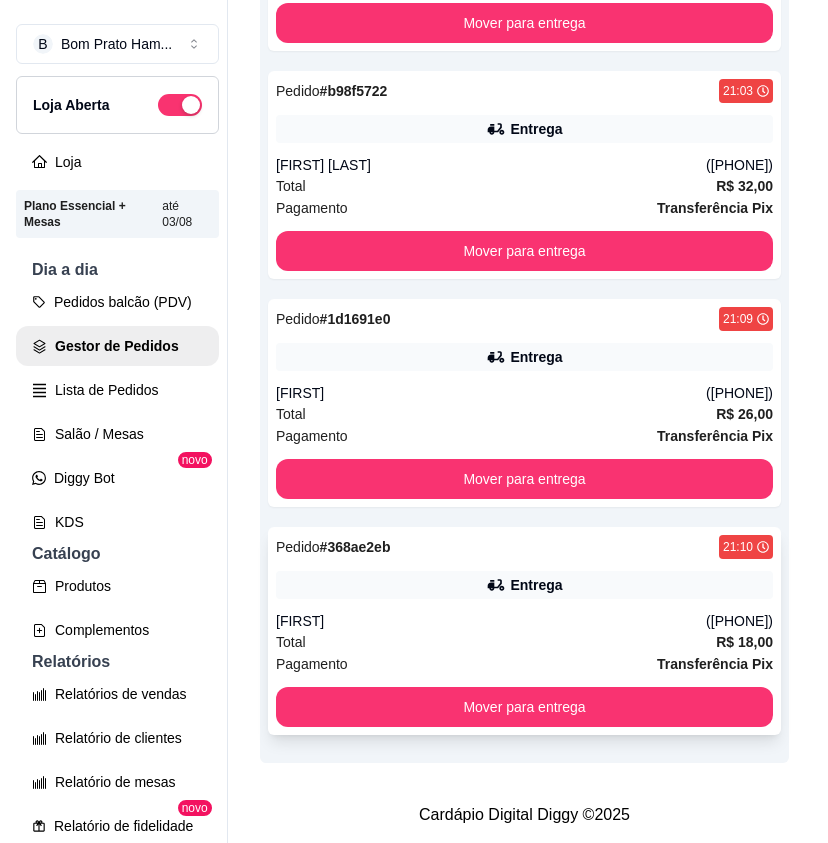 scroll, scrollTop: 512, scrollLeft: 0, axis: vertical 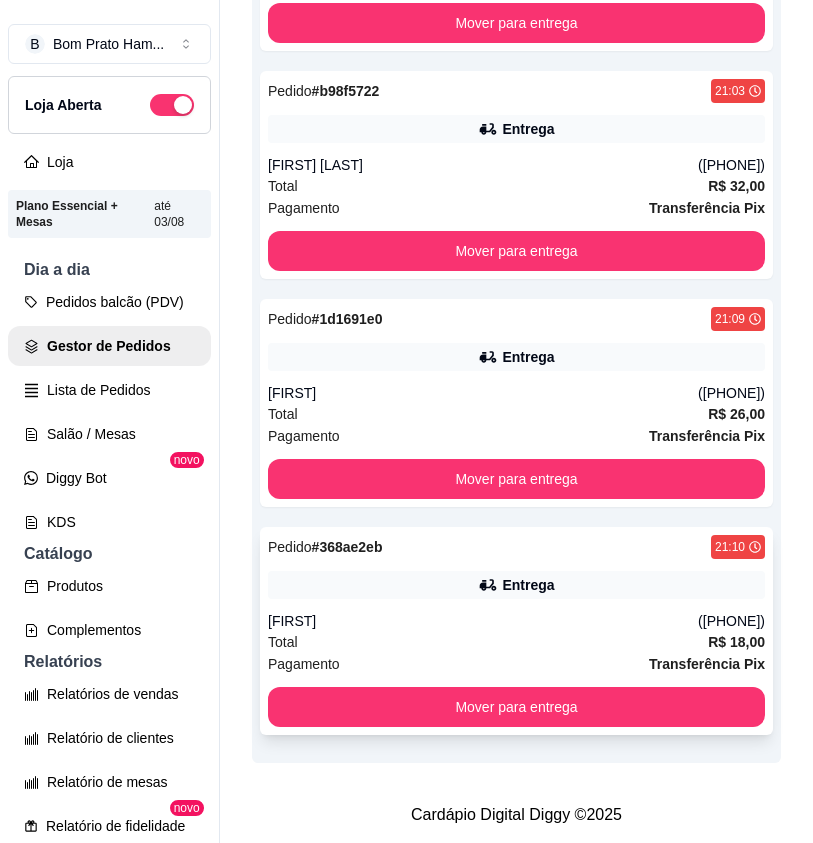 click on "Pedido  # 368ae2eb 21:10 Entrega Leonardo (87) 99107-5106 Total R$ 18,00 Pagamento Transferência Pix Mover para entrega" at bounding box center (516, 631) 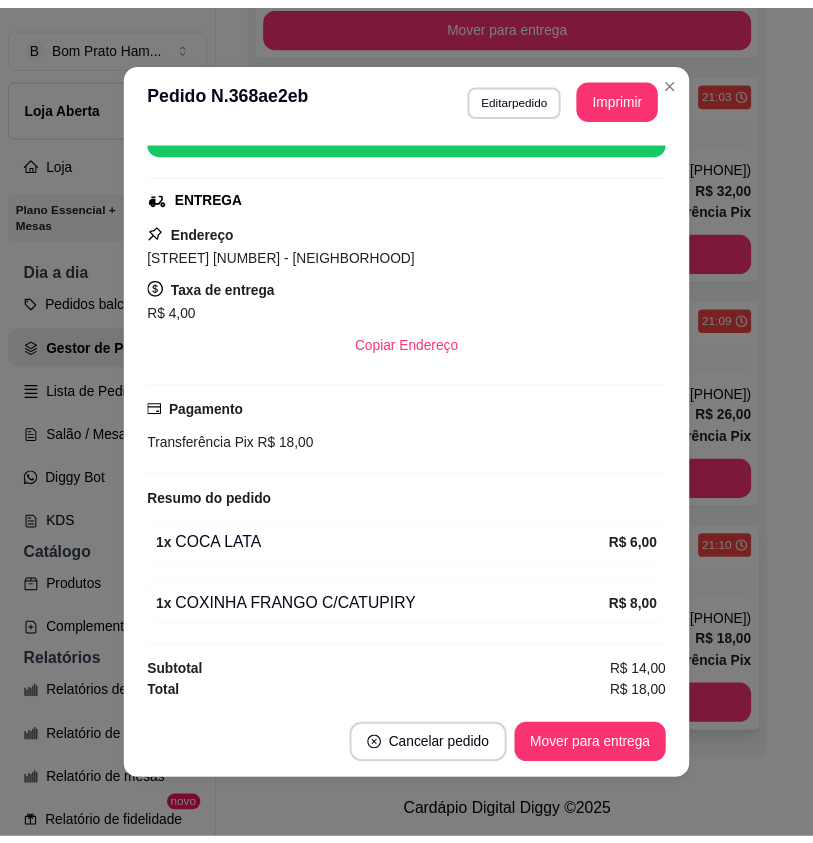 scroll, scrollTop: 276, scrollLeft: 0, axis: vertical 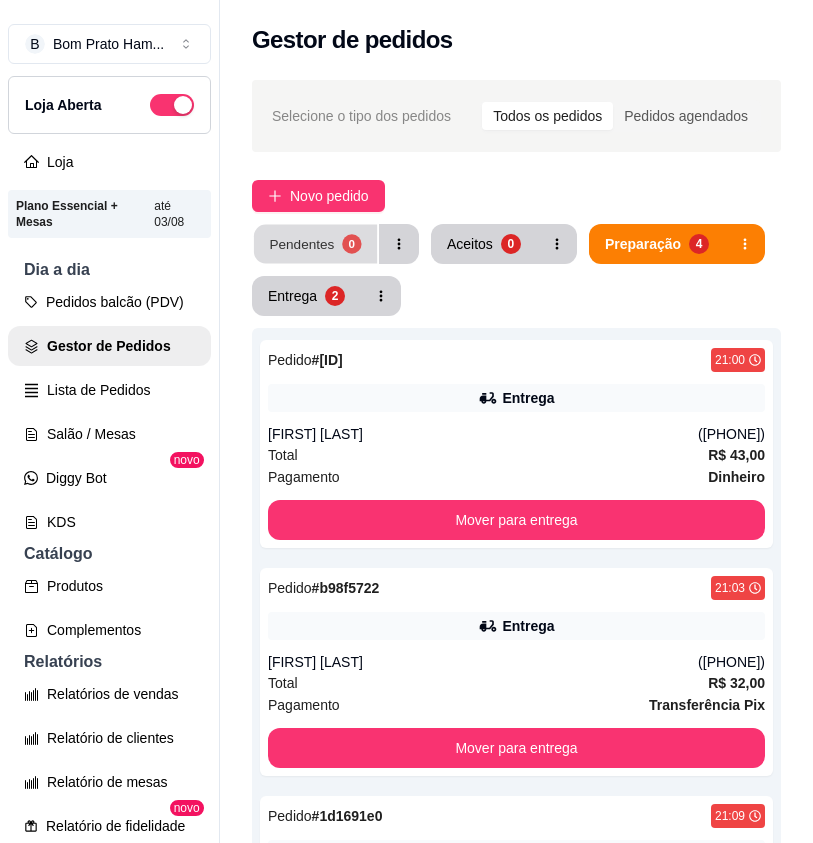 click on "Pendentes 0" at bounding box center [315, 244] 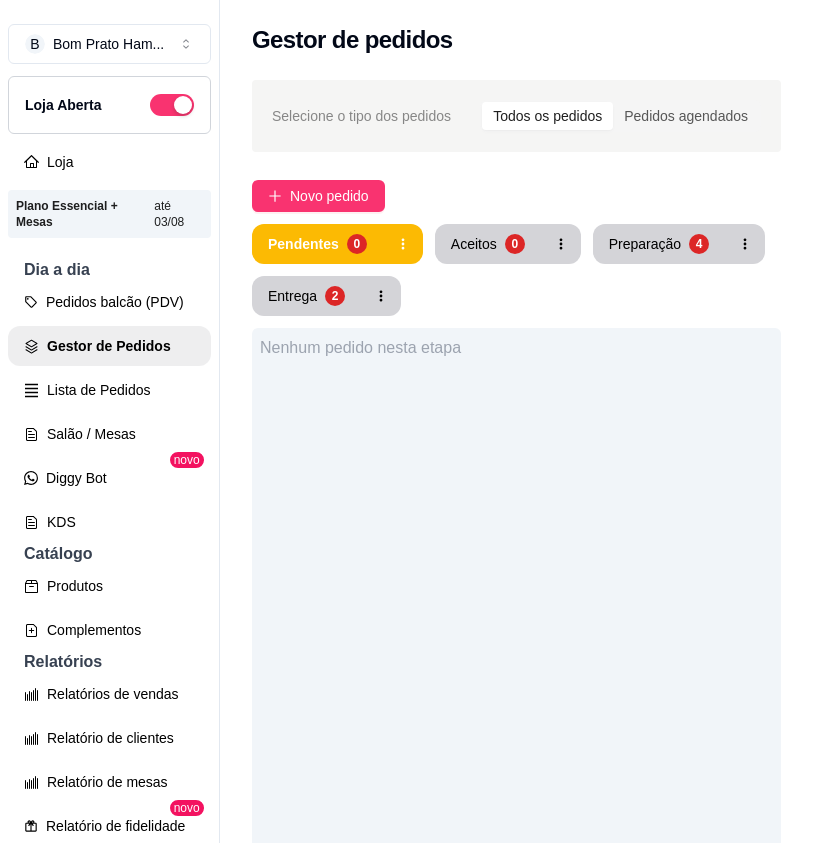 type 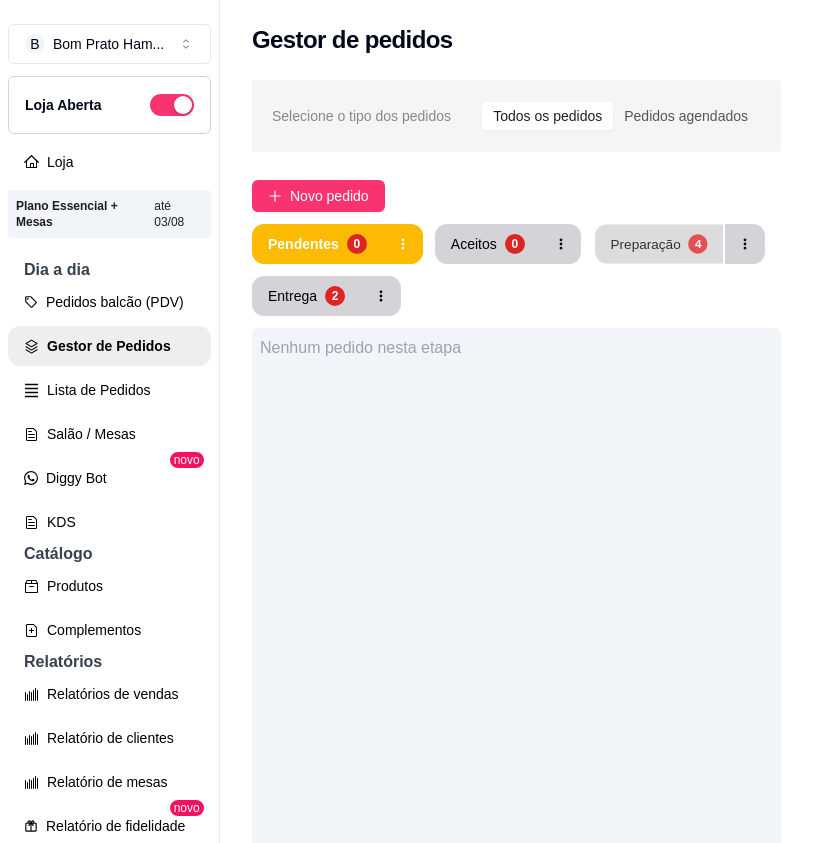 click on "Preparação" at bounding box center (645, 243) 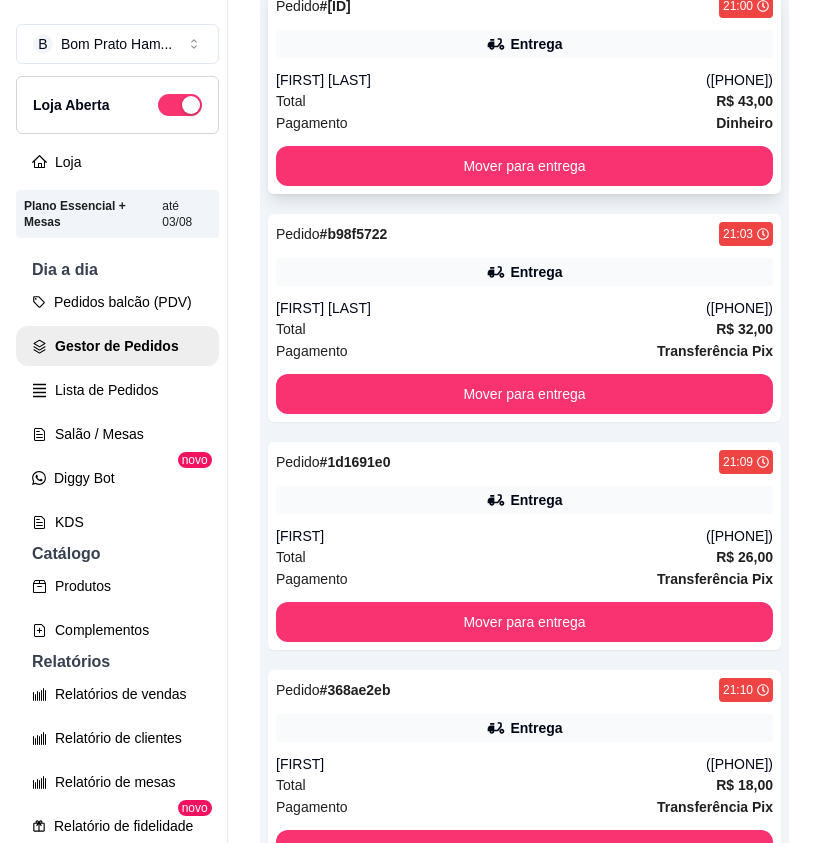 scroll, scrollTop: 400, scrollLeft: 0, axis: vertical 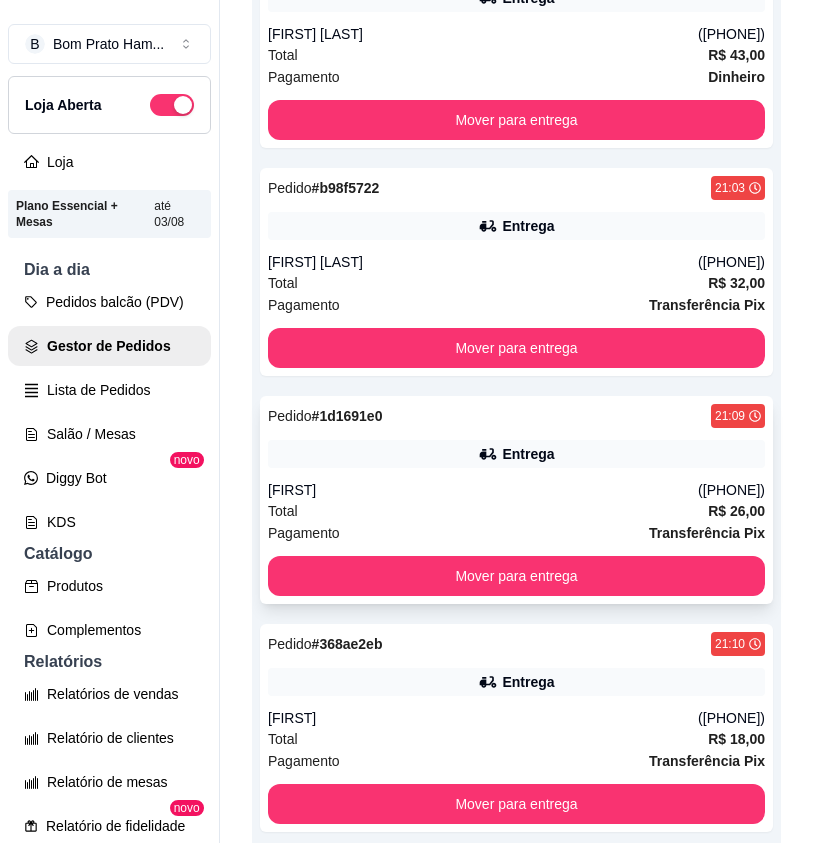 click on "Total R$ 26,00" at bounding box center [516, 511] 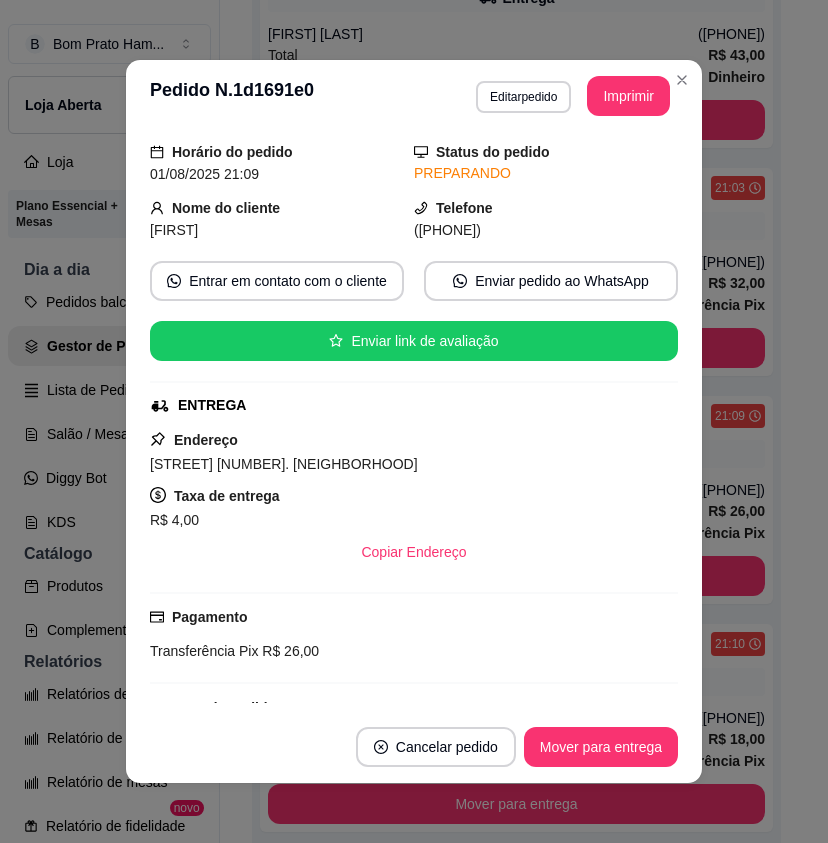 scroll, scrollTop: 100, scrollLeft: 0, axis: vertical 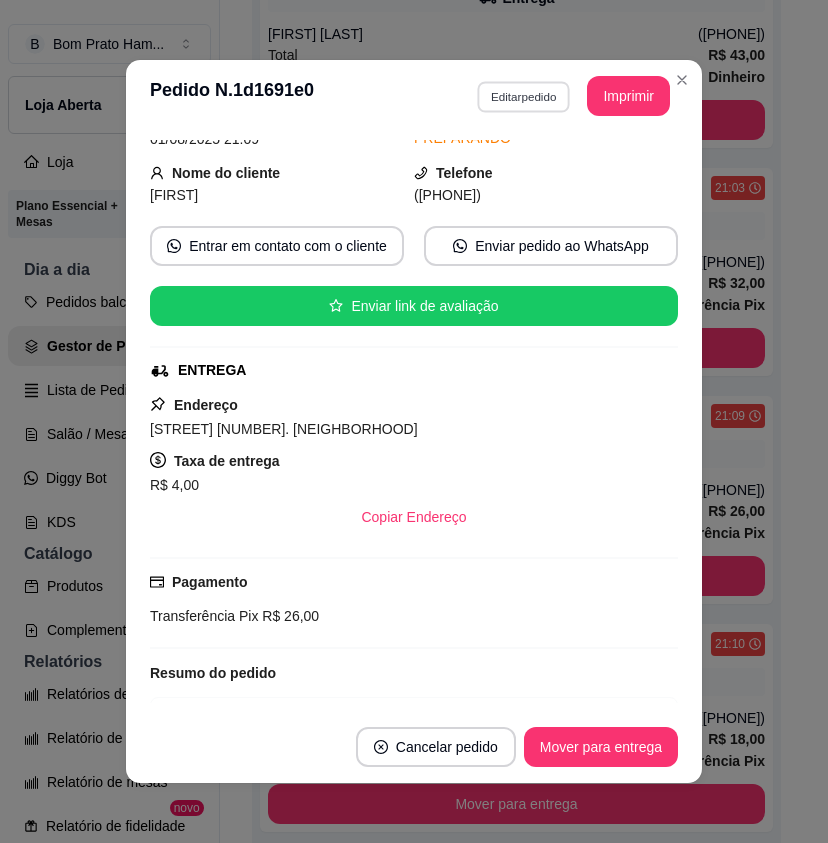 click on "Editar  pedido" at bounding box center (523, 96) 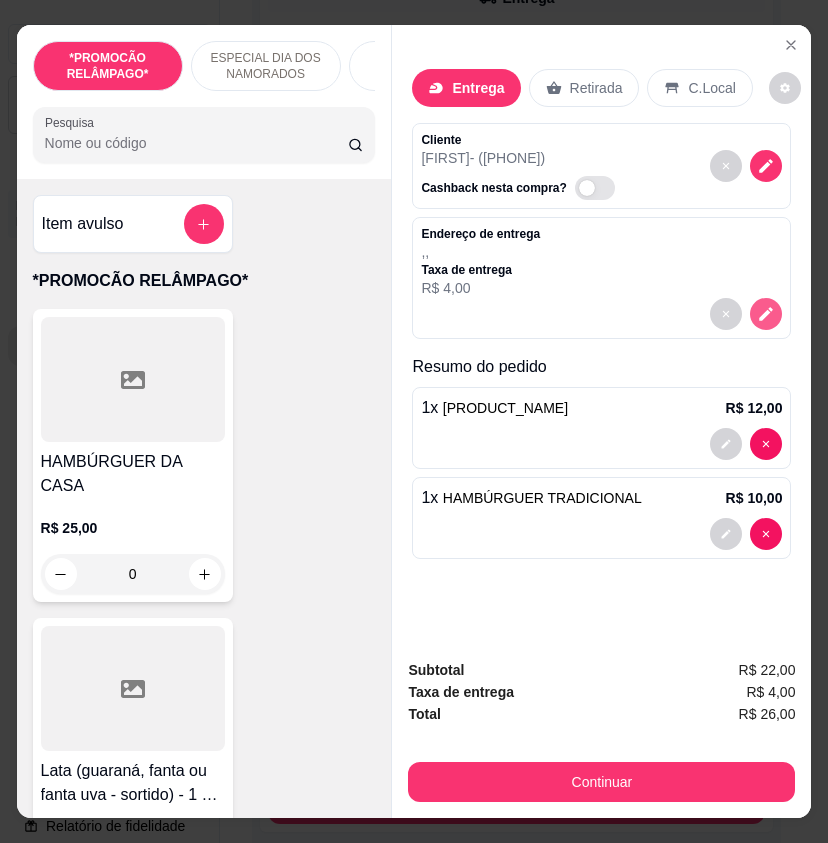 click 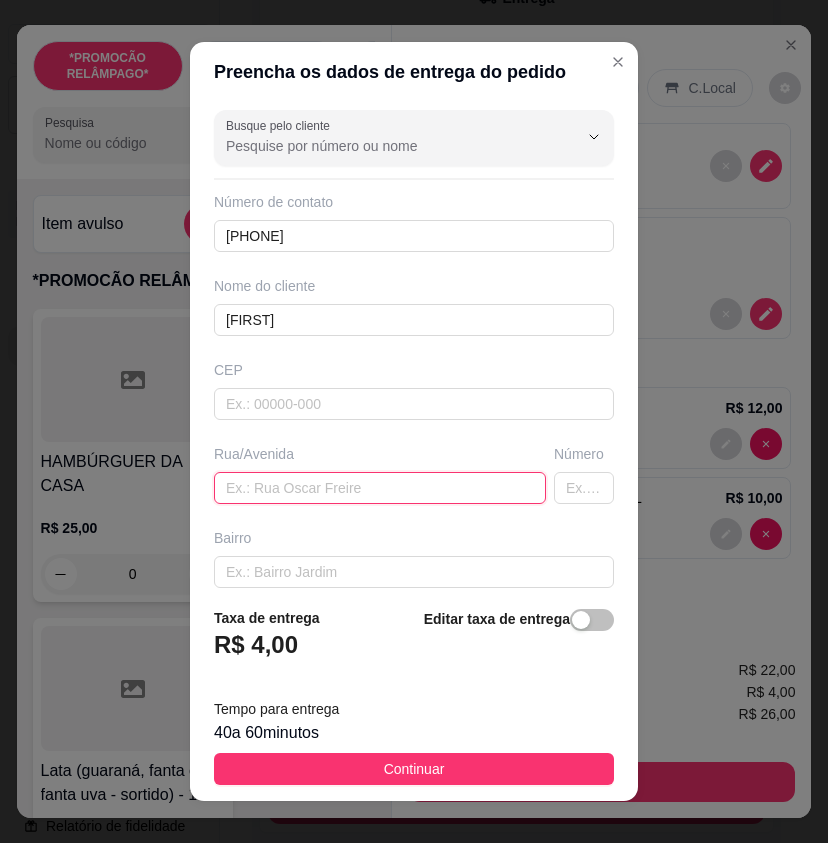 paste on "alto do Rio Branco" 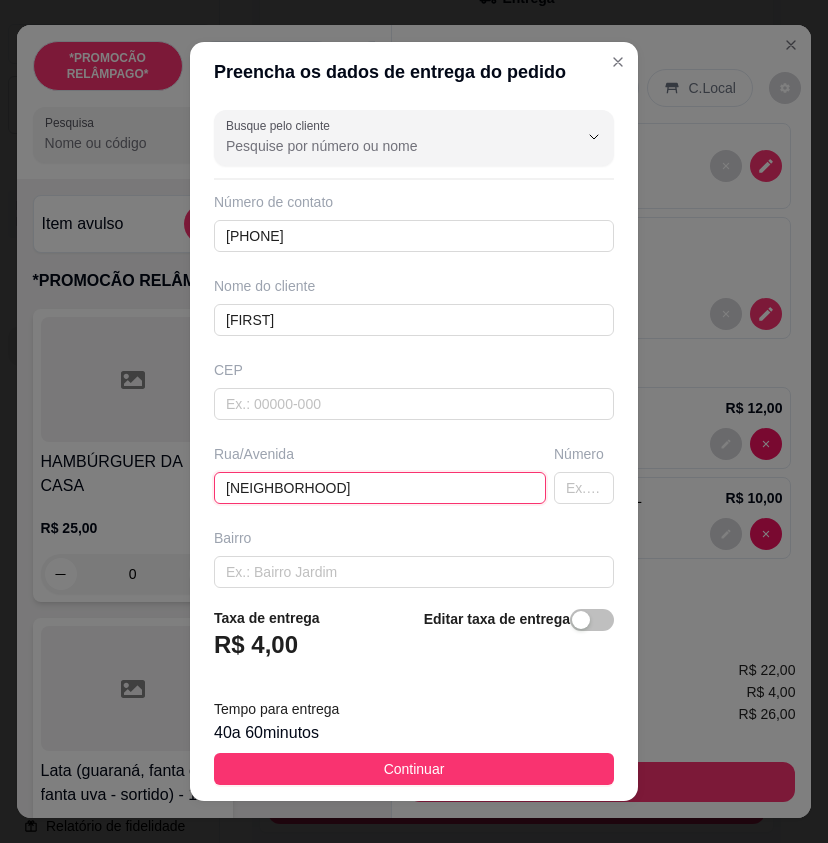 type on "alto do Rio Branco" 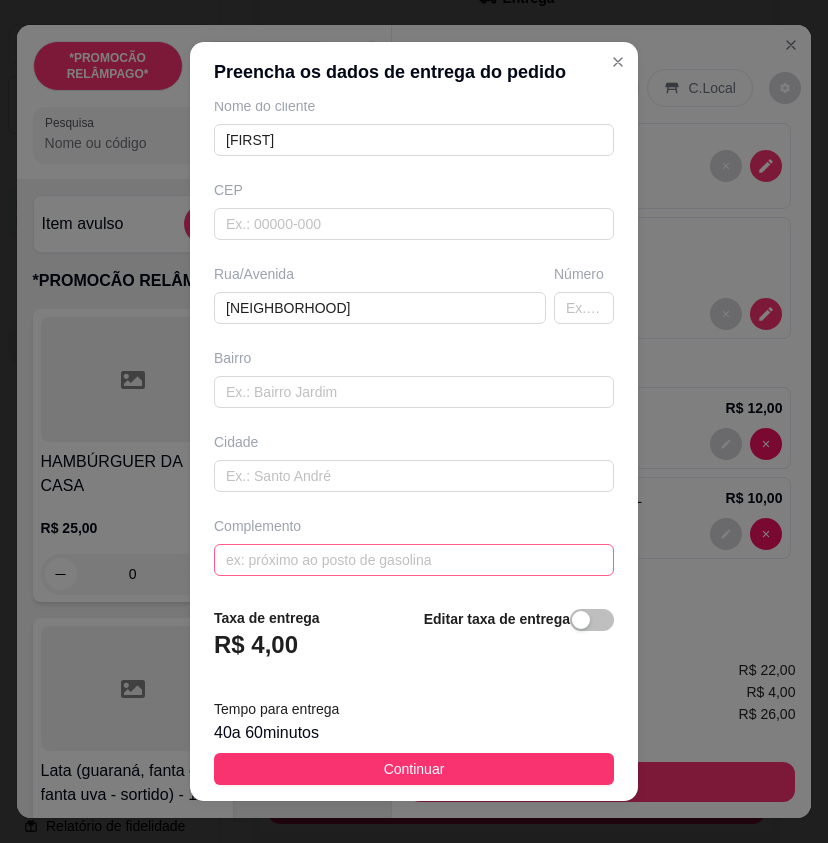 scroll, scrollTop: 185, scrollLeft: 0, axis: vertical 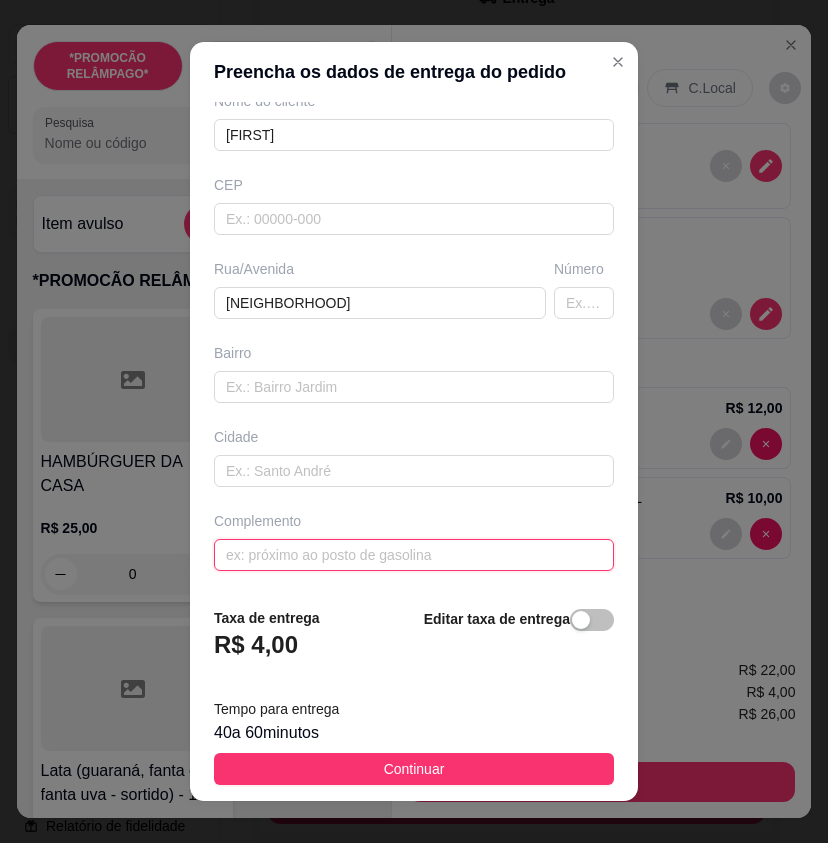 paste on "Na casa de Zé projeto" 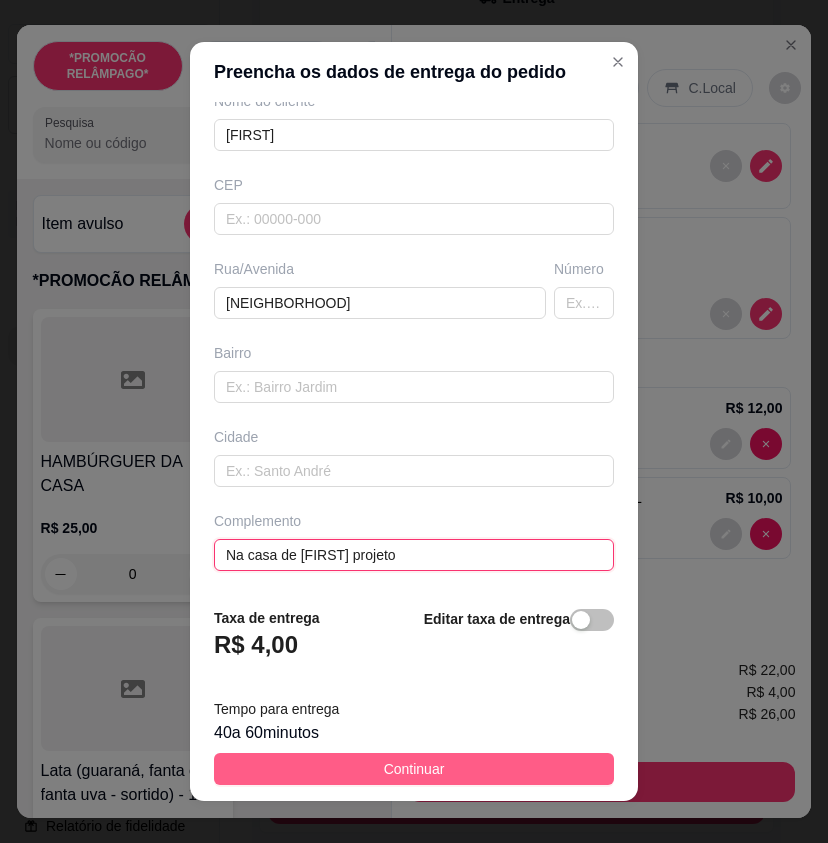 type on "Na casa de Zé projeto" 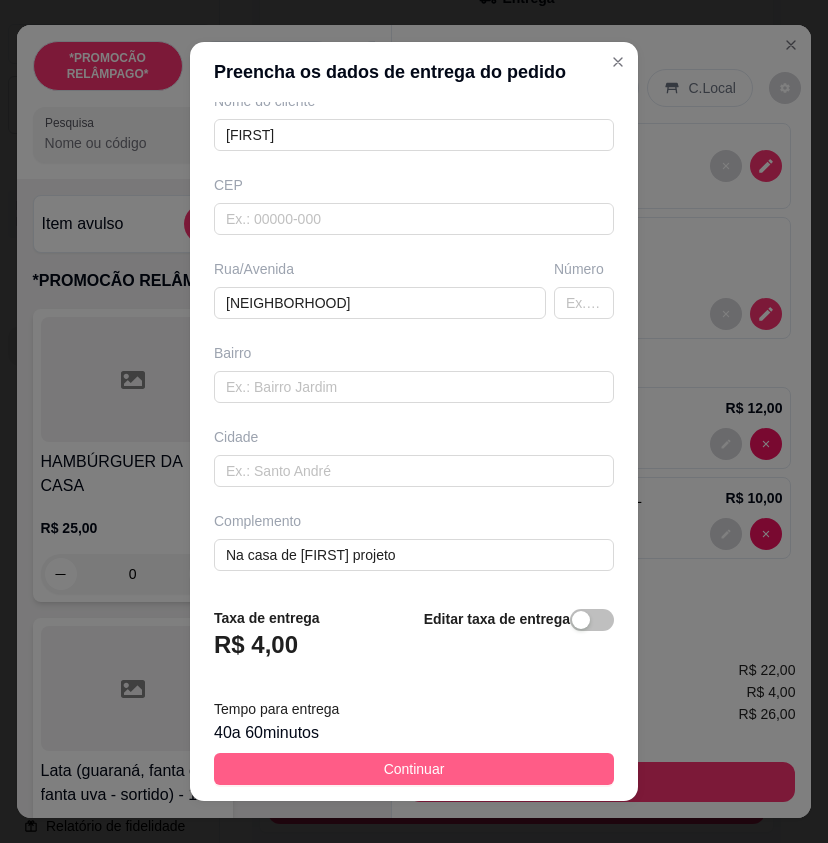 click on "Continuar" at bounding box center (414, 769) 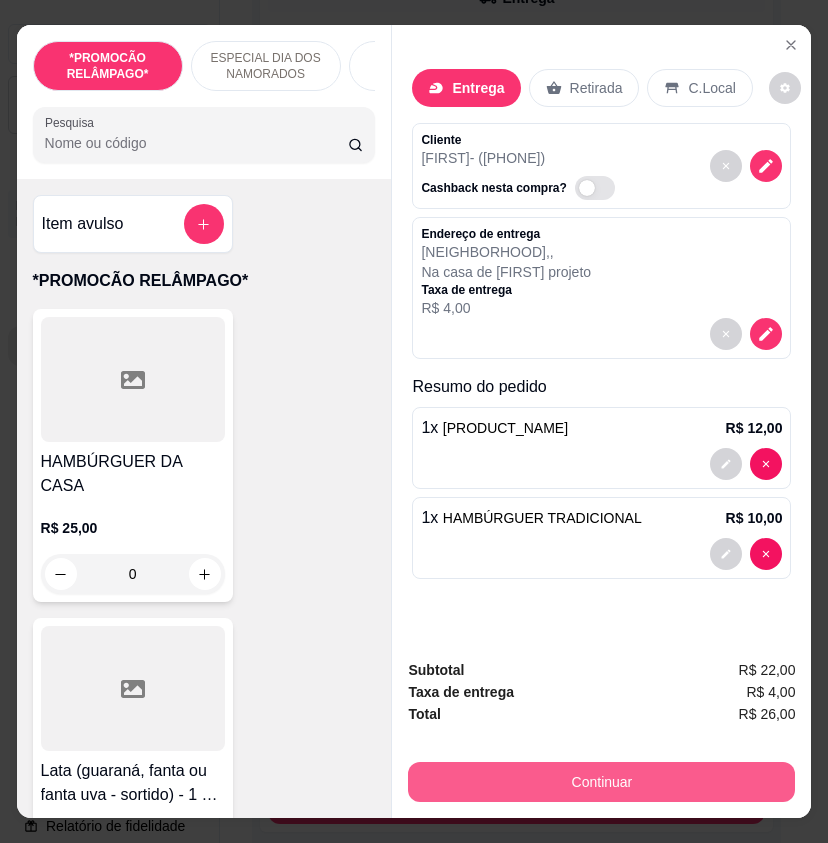 click on "Continuar" at bounding box center [601, 782] 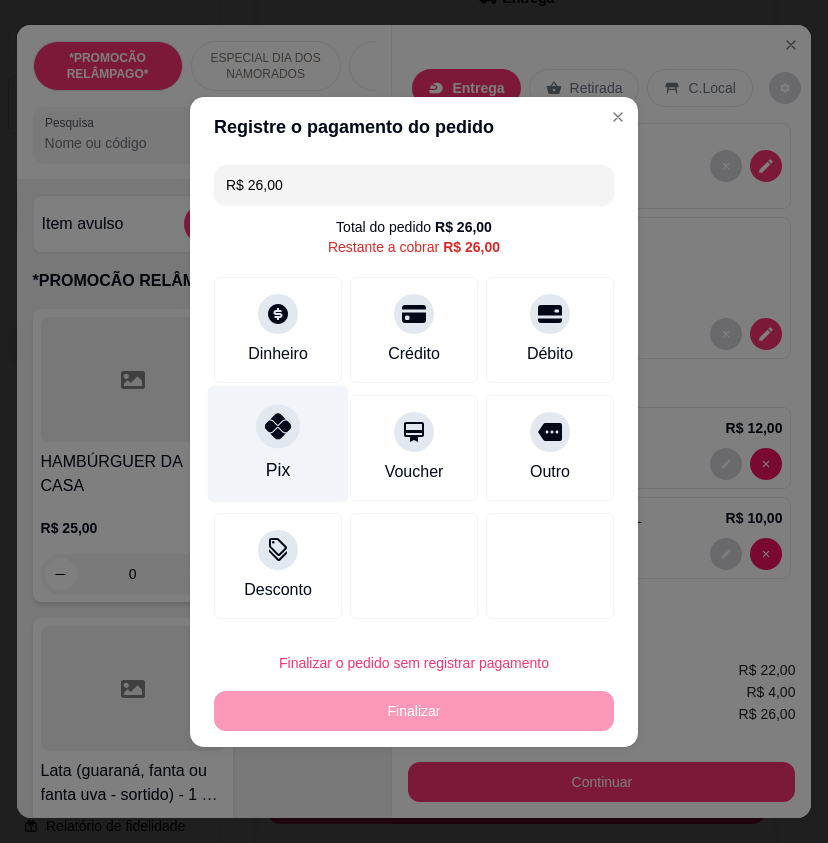 click on "Pix" at bounding box center (278, 470) 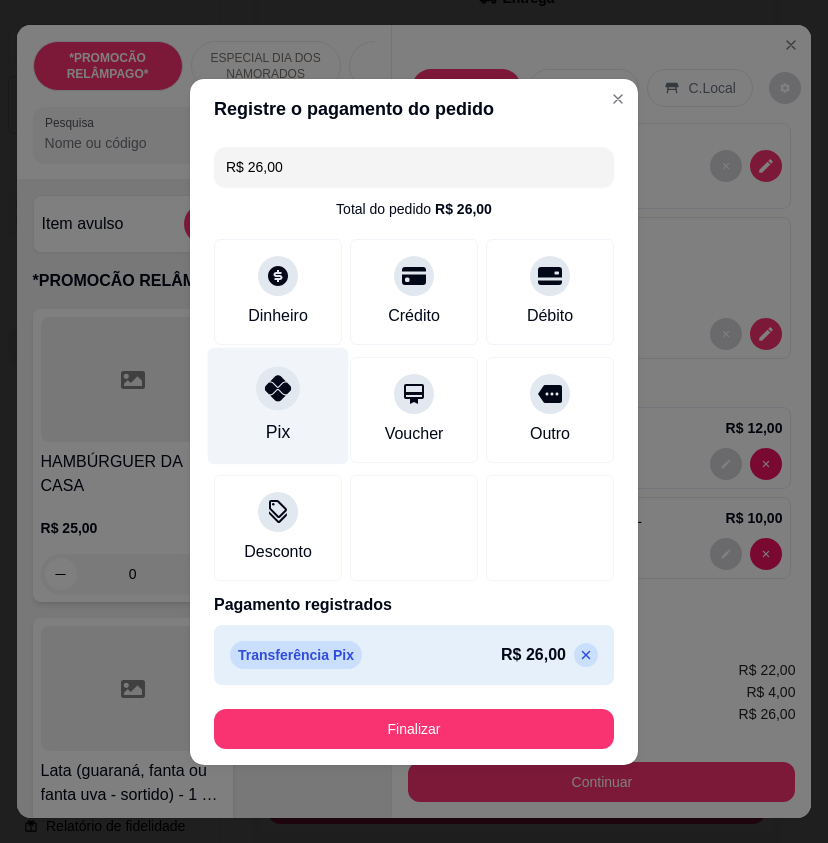 type on "R$ 0,00" 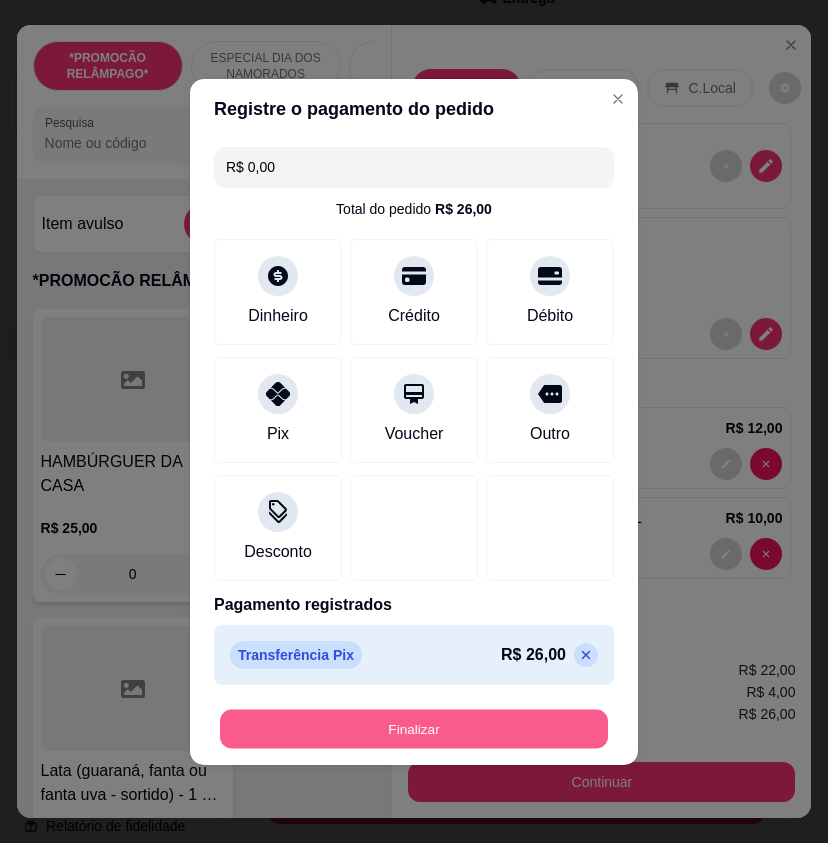 click on "Finalizar" at bounding box center [414, 728] 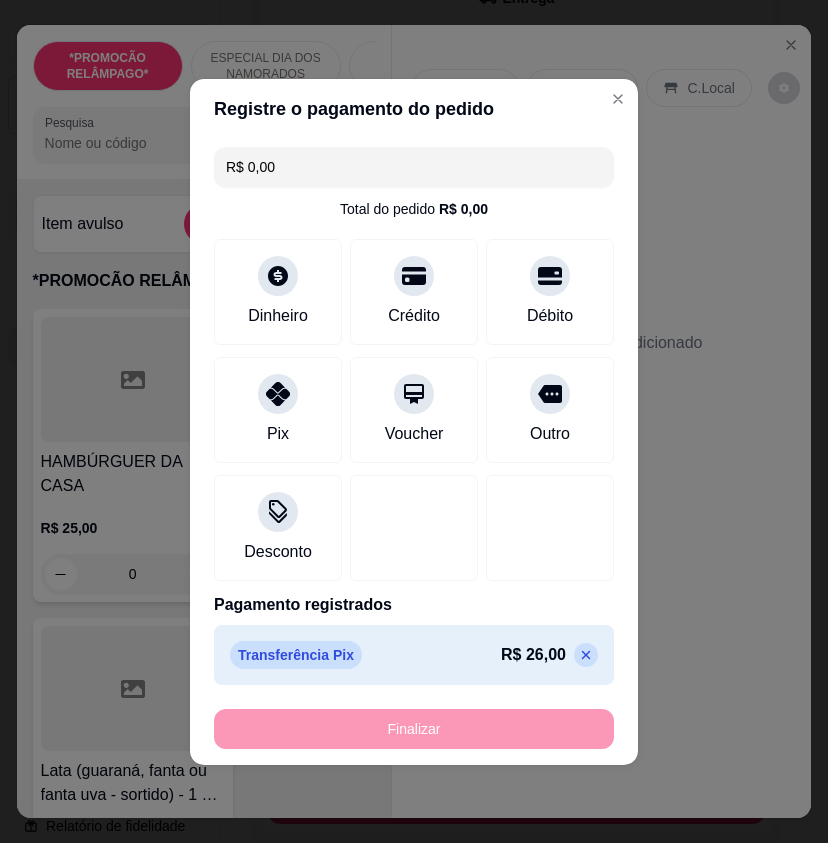 type on "0" 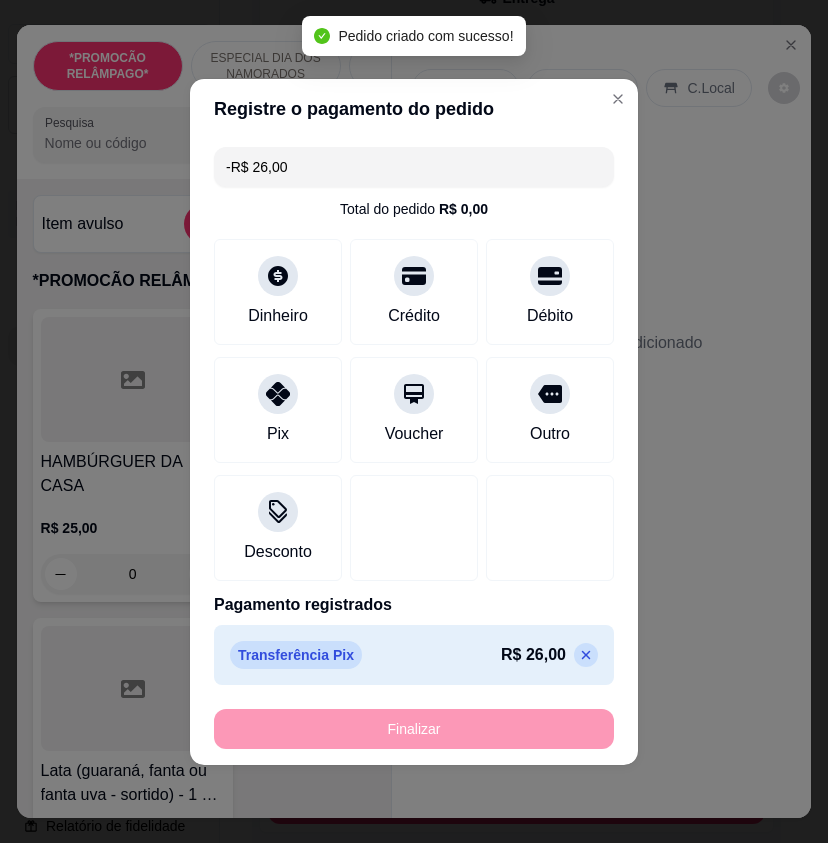 scroll, scrollTop: 144, scrollLeft: 0, axis: vertical 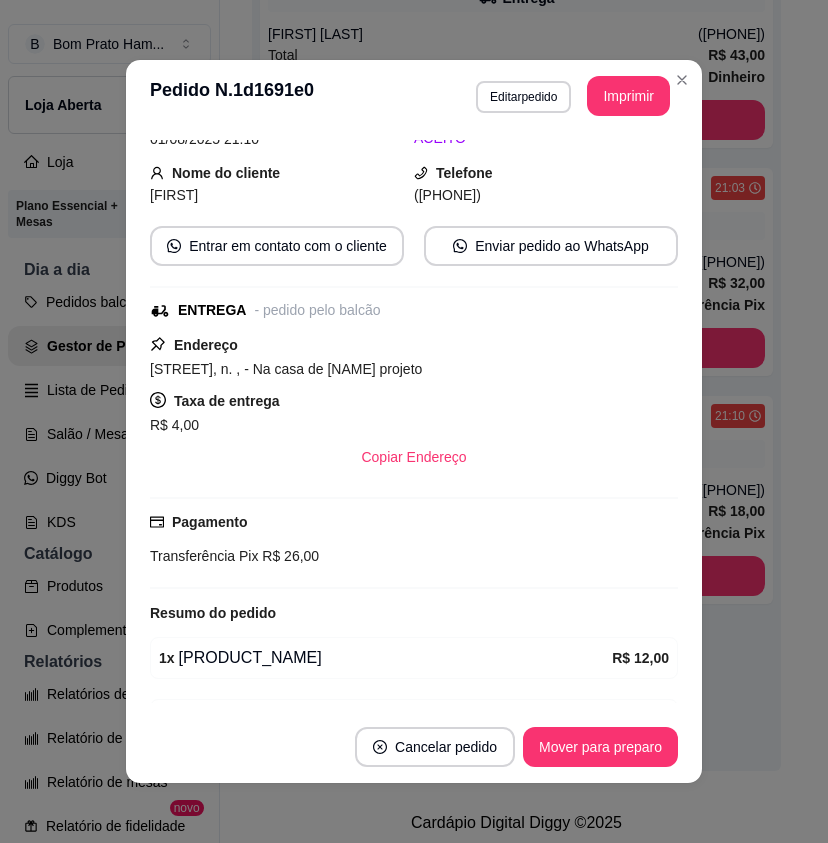 click on "Cancelar pedido Mover para preparo" at bounding box center (414, 747) 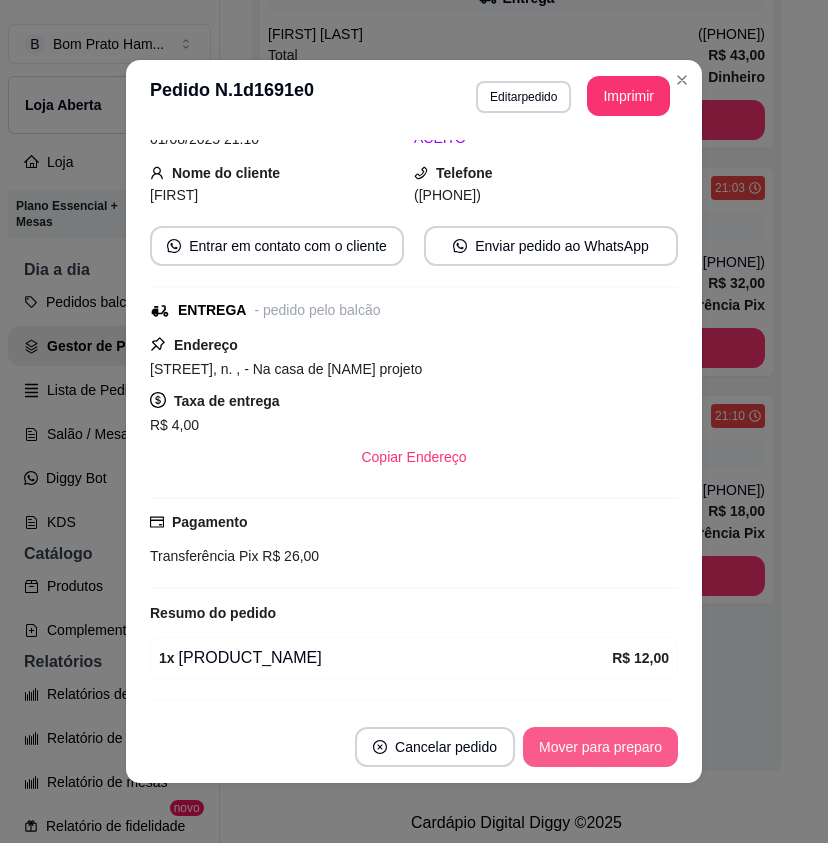 click on "Mover para preparo" at bounding box center [600, 747] 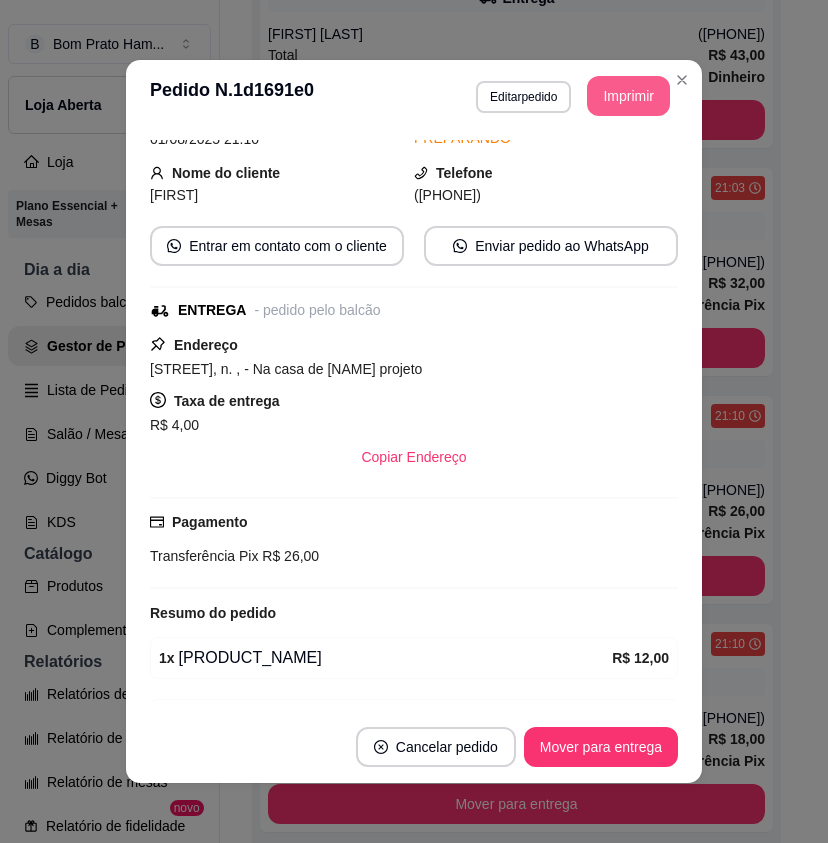 click on "Imprimir" at bounding box center (628, 96) 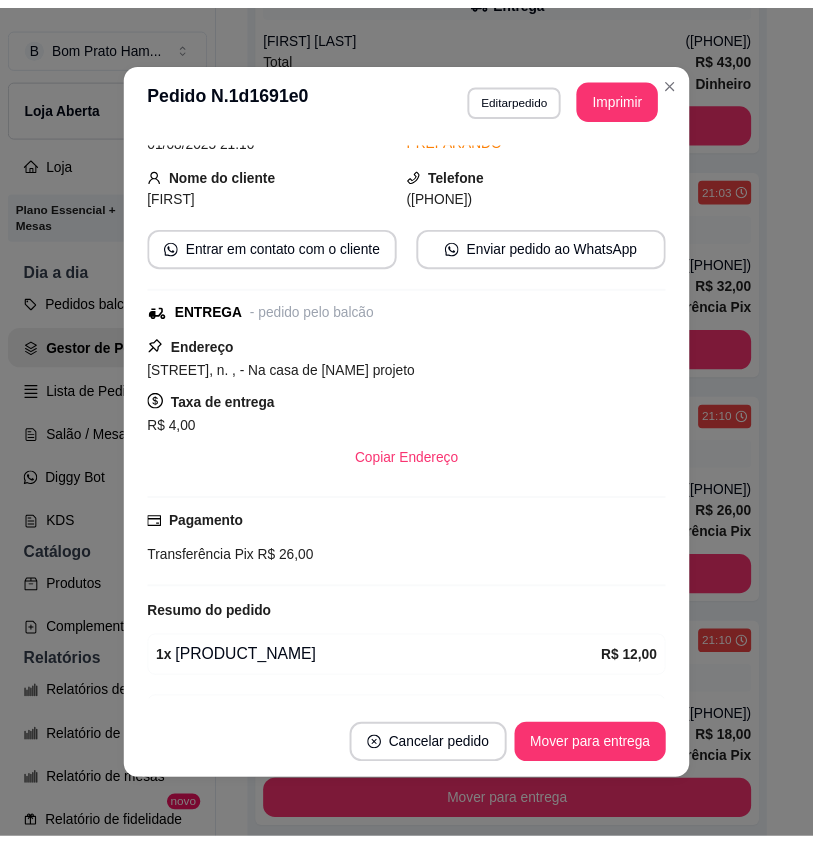 scroll, scrollTop: 0, scrollLeft: 0, axis: both 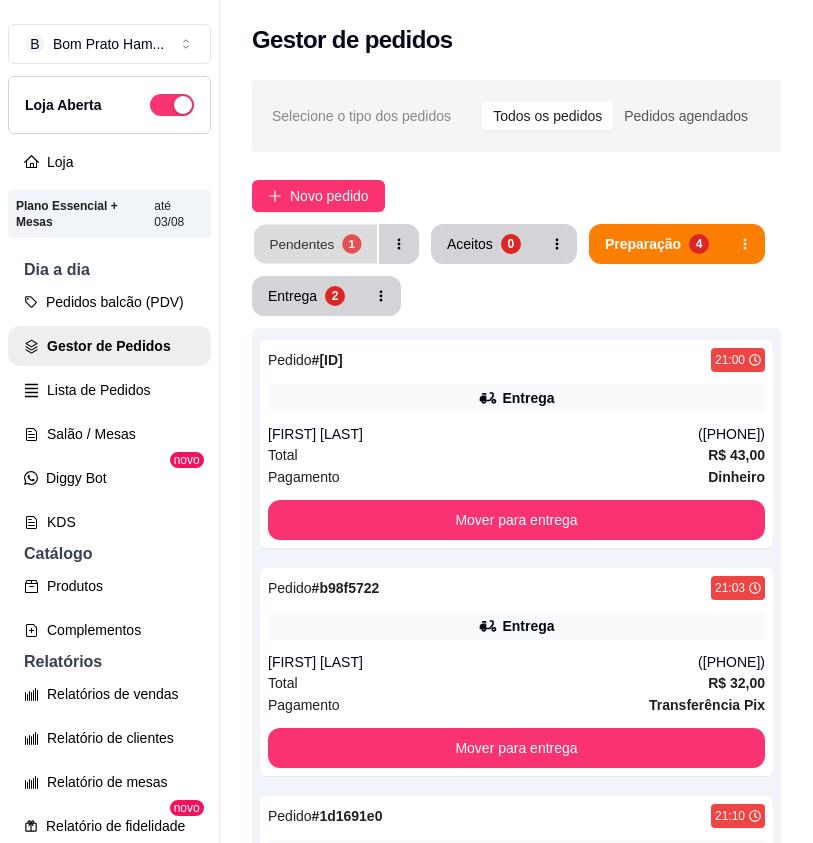 click on "1" at bounding box center [351, 243] 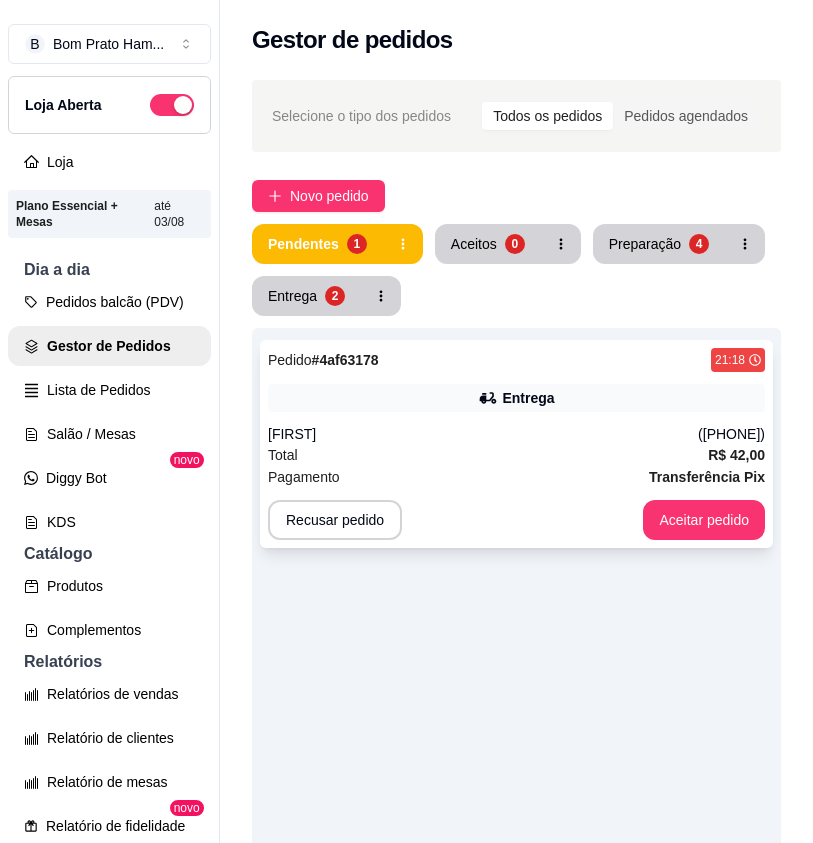 click on "Total R$ 42,00" at bounding box center [516, 455] 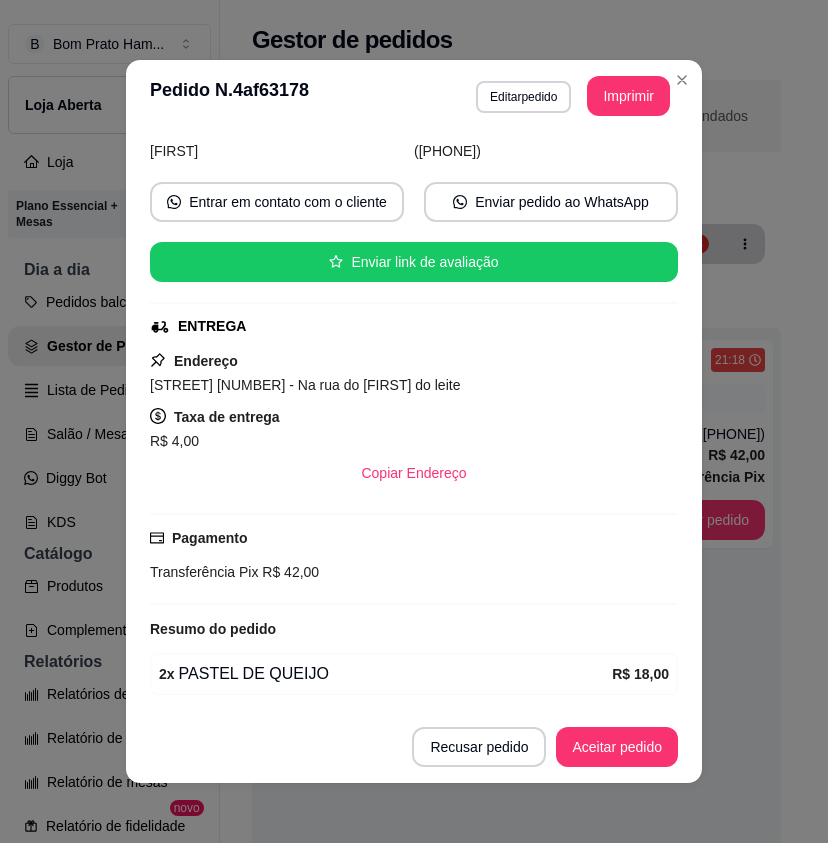 scroll, scrollTop: 276, scrollLeft: 0, axis: vertical 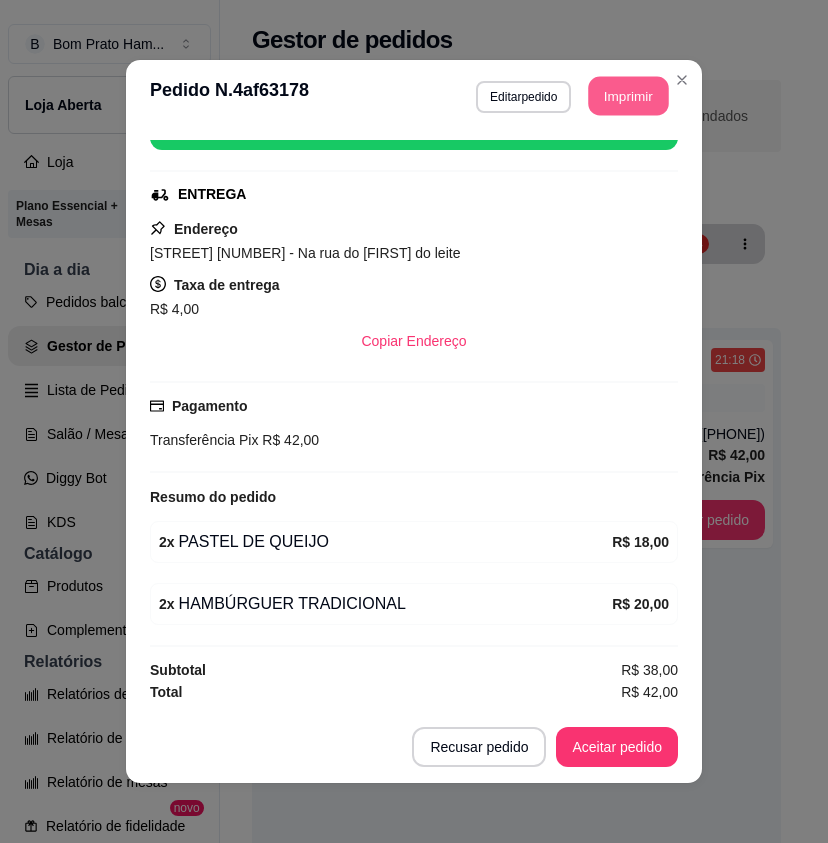 click on "Imprimir" at bounding box center [629, 96] 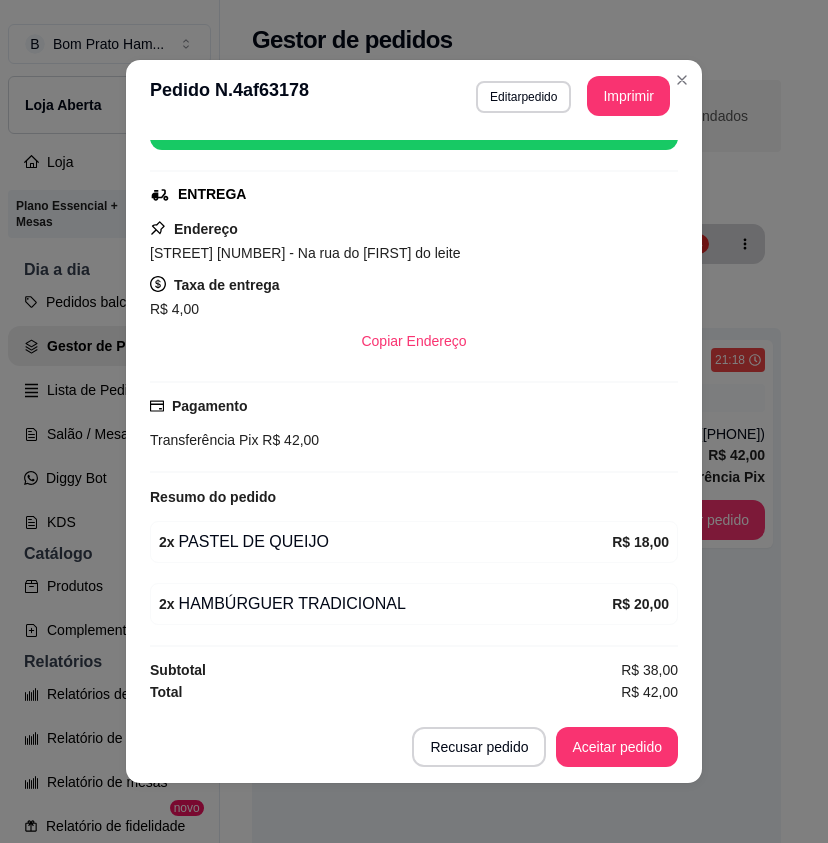 scroll, scrollTop: 0, scrollLeft: 0, axis: both 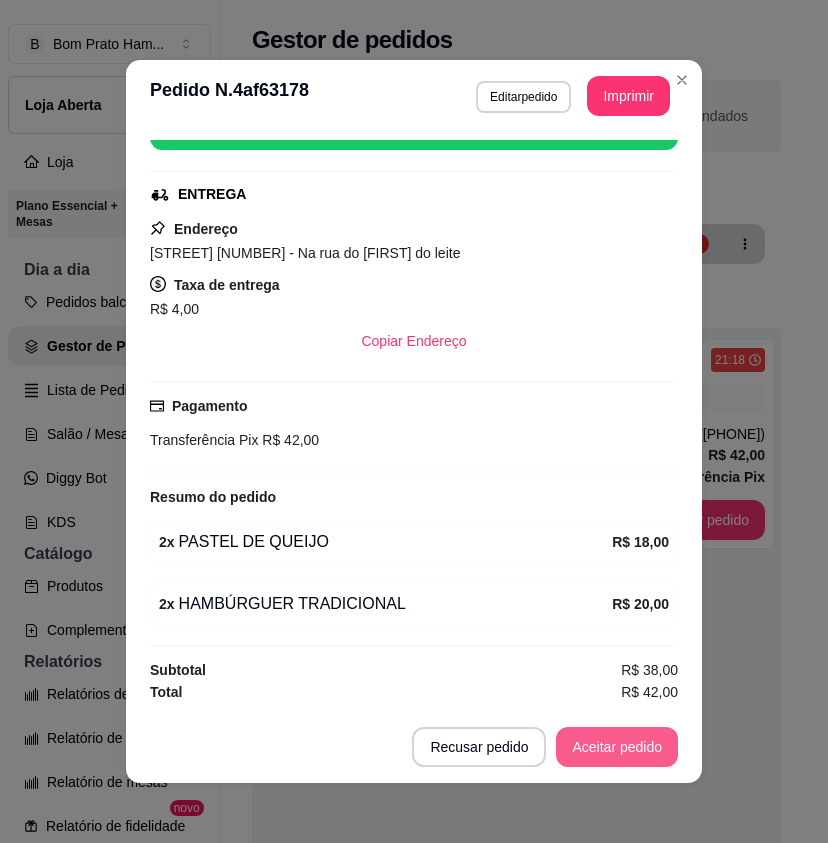 click on "Aceitar pedido" at bounding box center (617, 747) 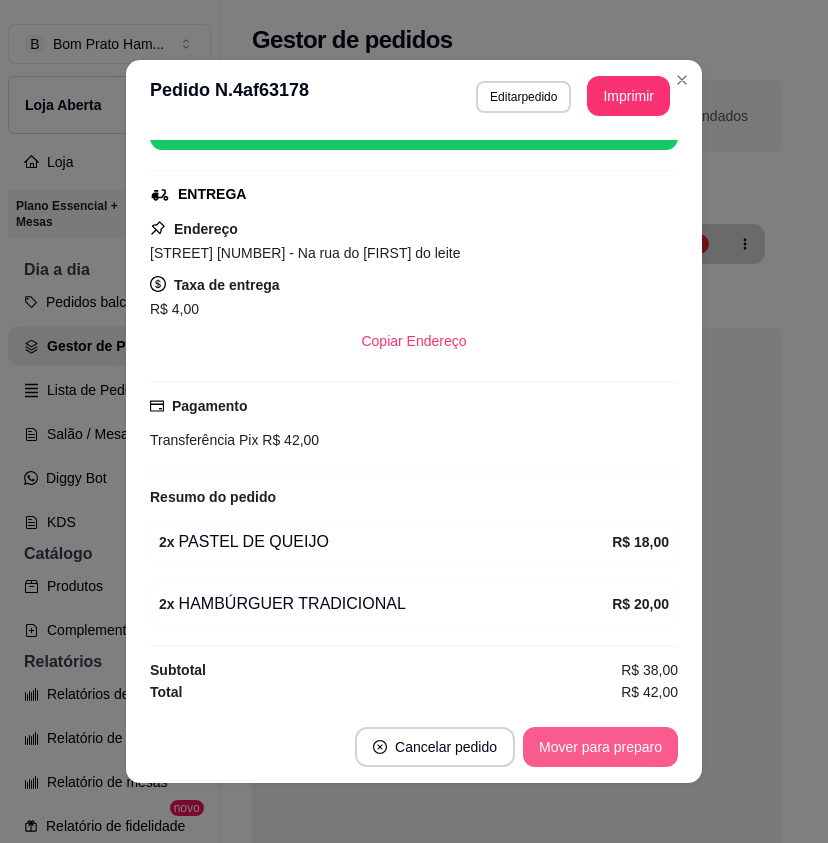 click on "Mover para preparo" at bounding box center (600, 747) 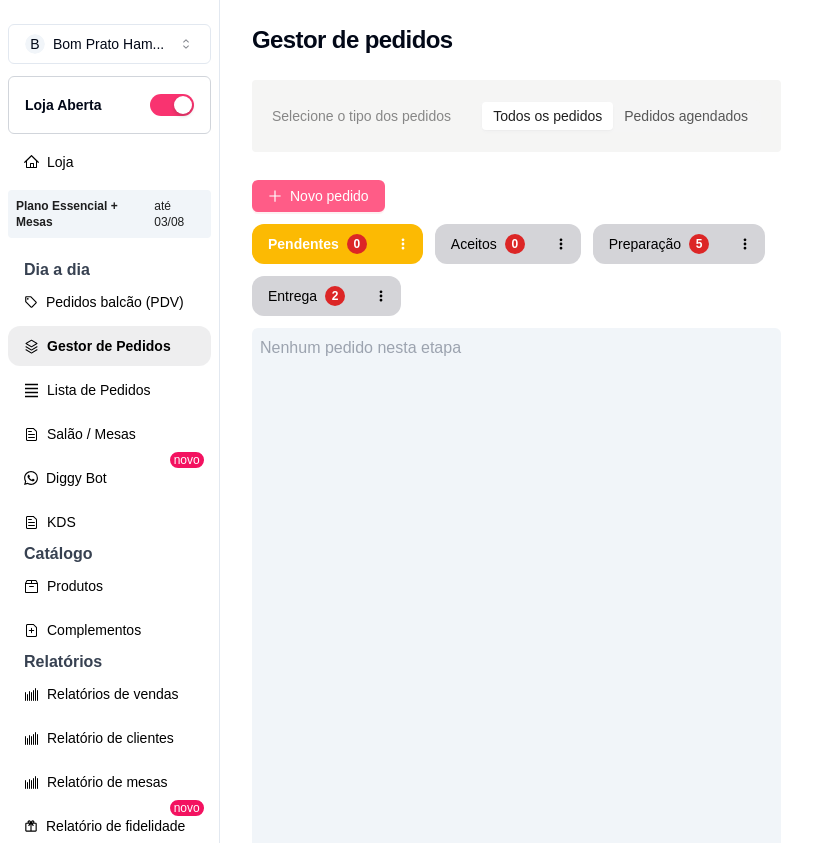 click on "Novo pedido" at bounding box center (329, 196) 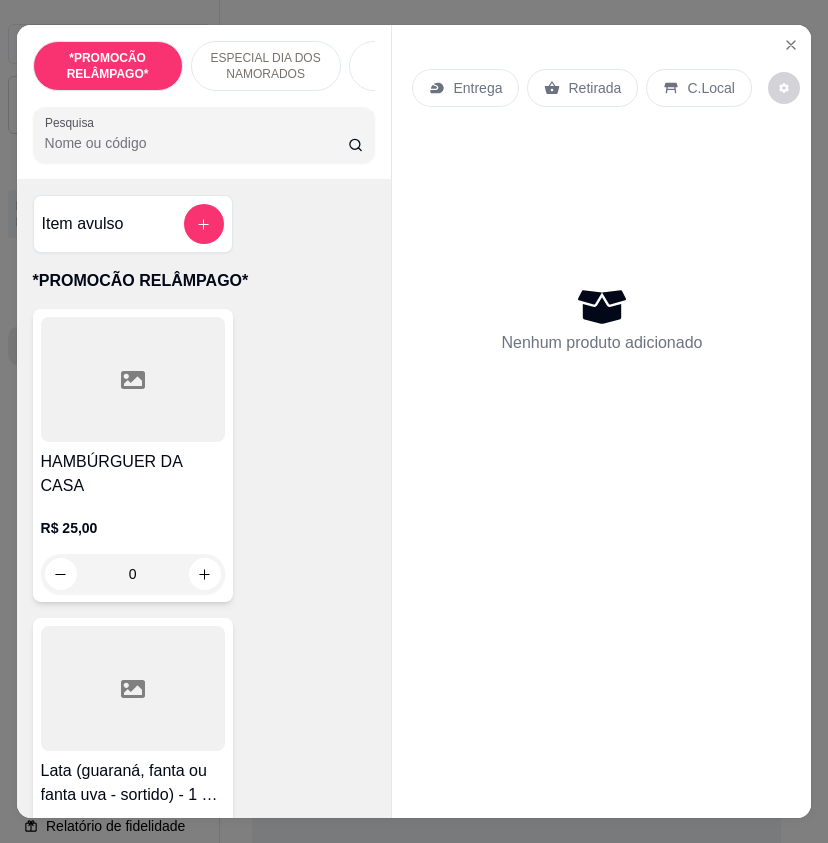 click on "Pesquisa" at bounding box center (197, 143) 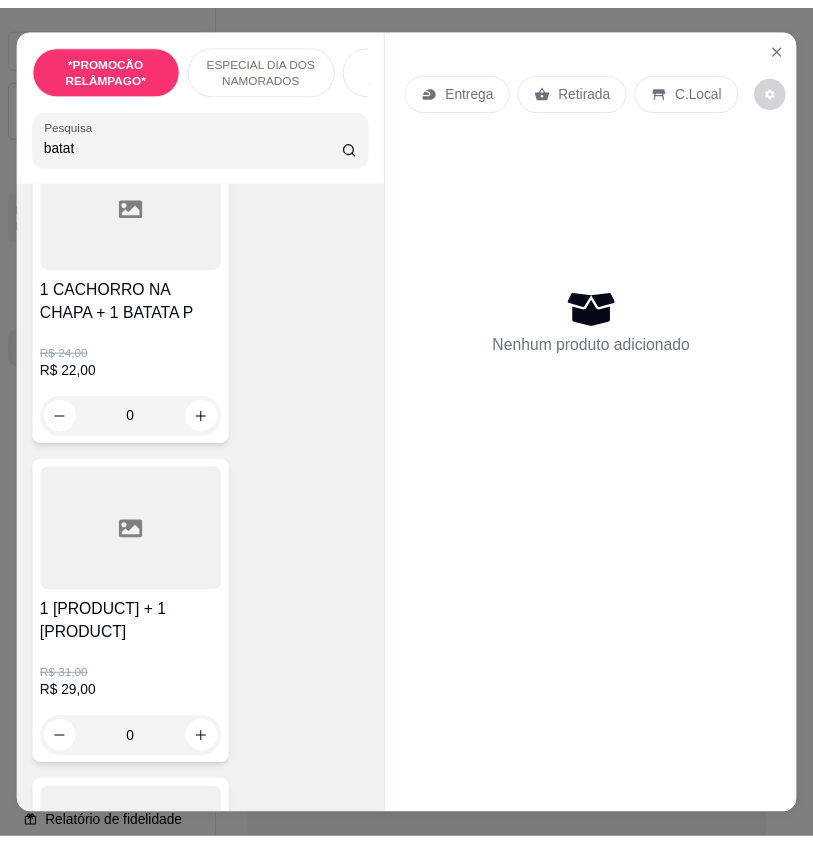 scroll, scrollTop: 700, scrollLeft: 0, axis: vertical 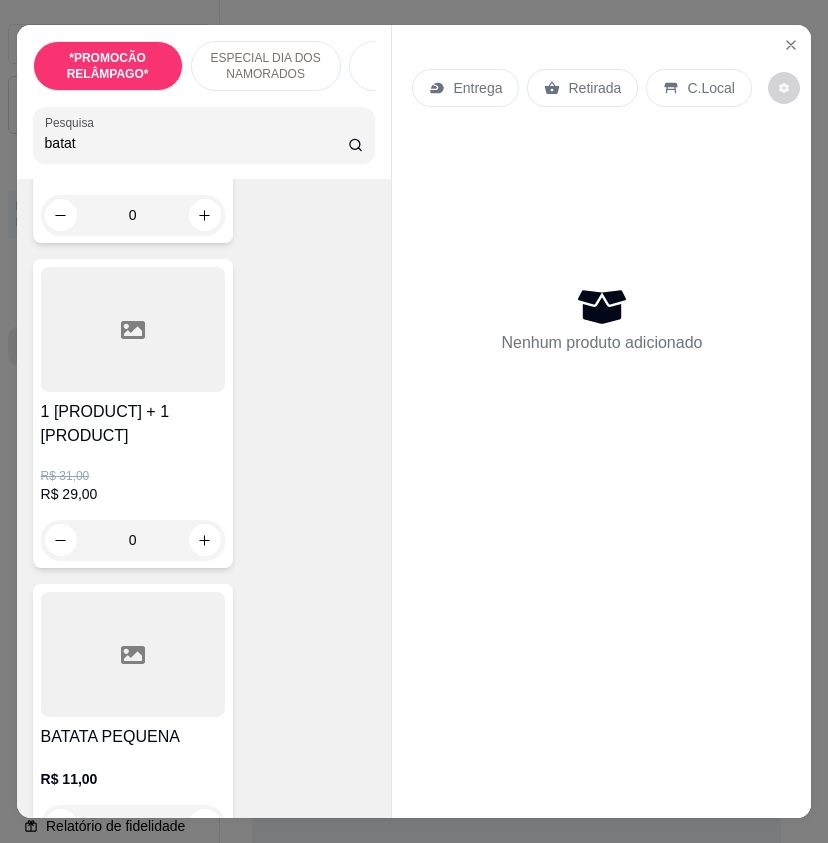 type on "batat" 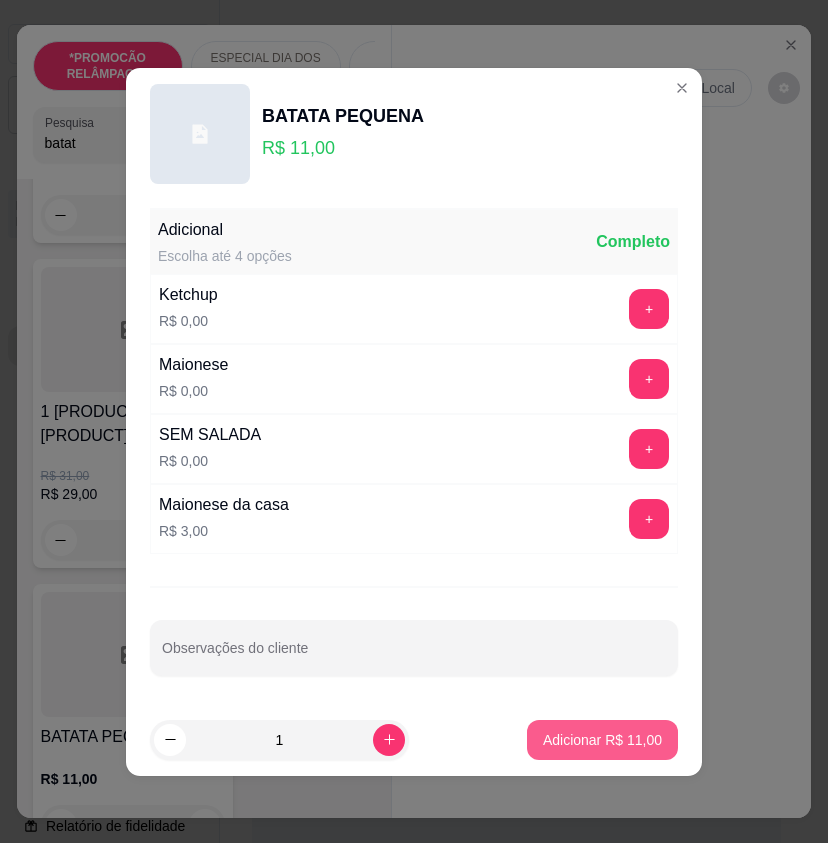 click on "Adicionar   R$ 11,00" at bounding box center [602, 740] 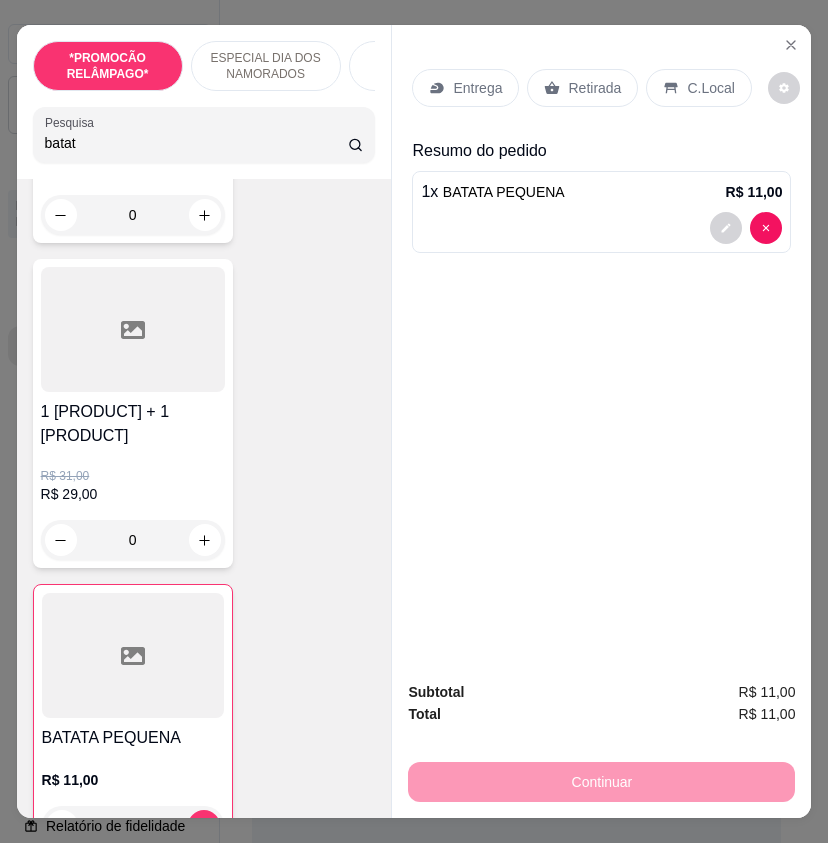 click on "Retirada" at bounding box center [594, 88] 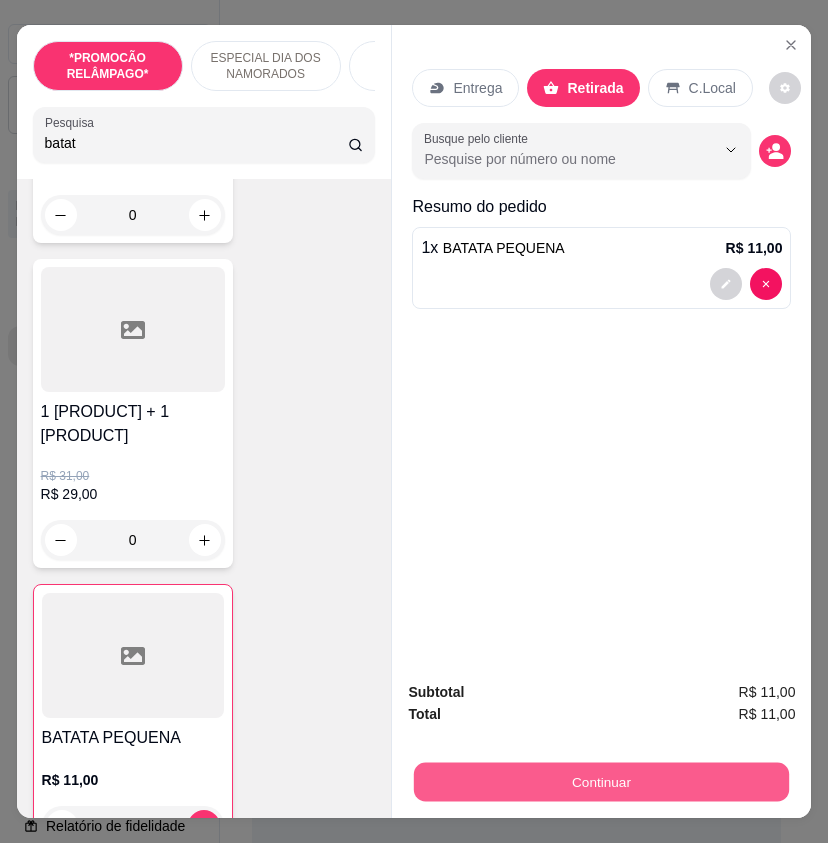 click on "Continuar" at bounding box center (601, 781) 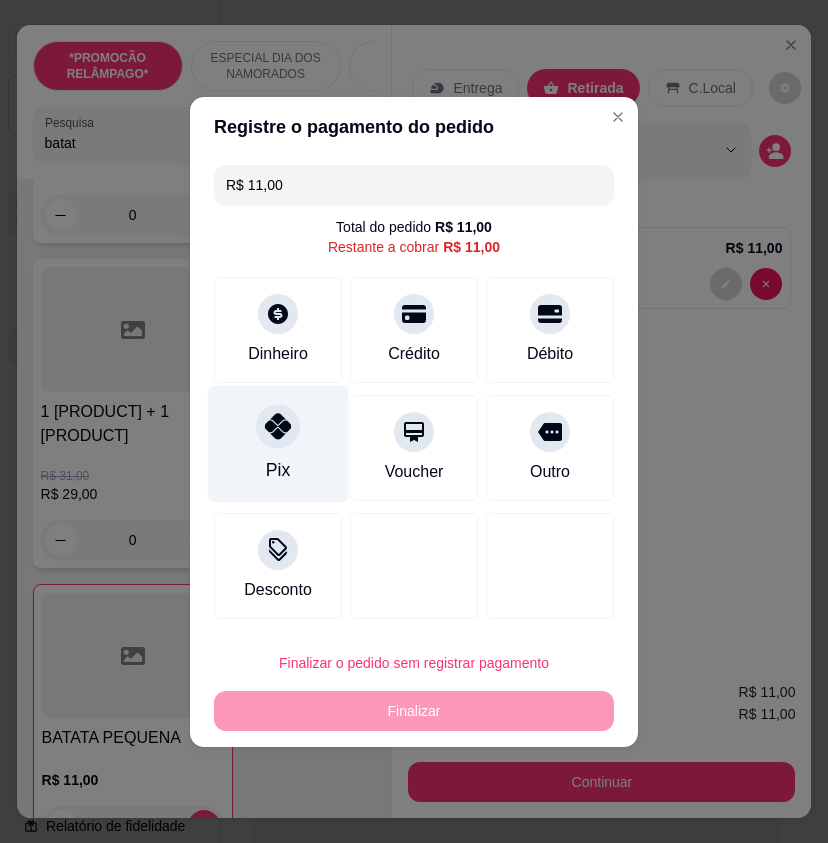 click on "Pix" at bounding box center [278, 443] 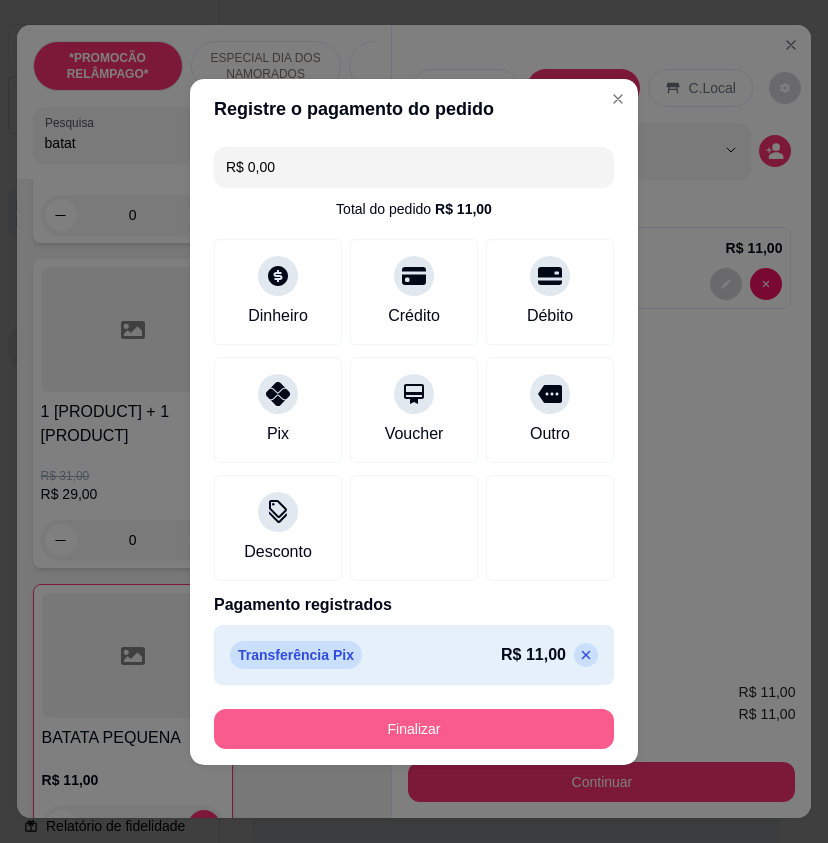 click on "Finalizar" at bounding box center (414, 729) 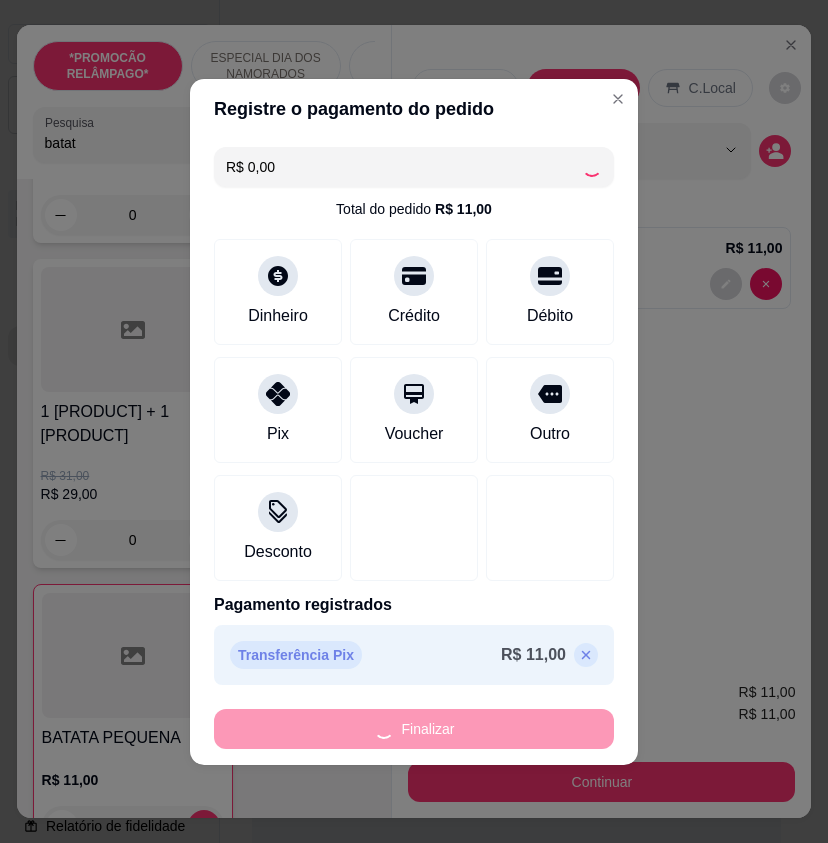 type on "0" 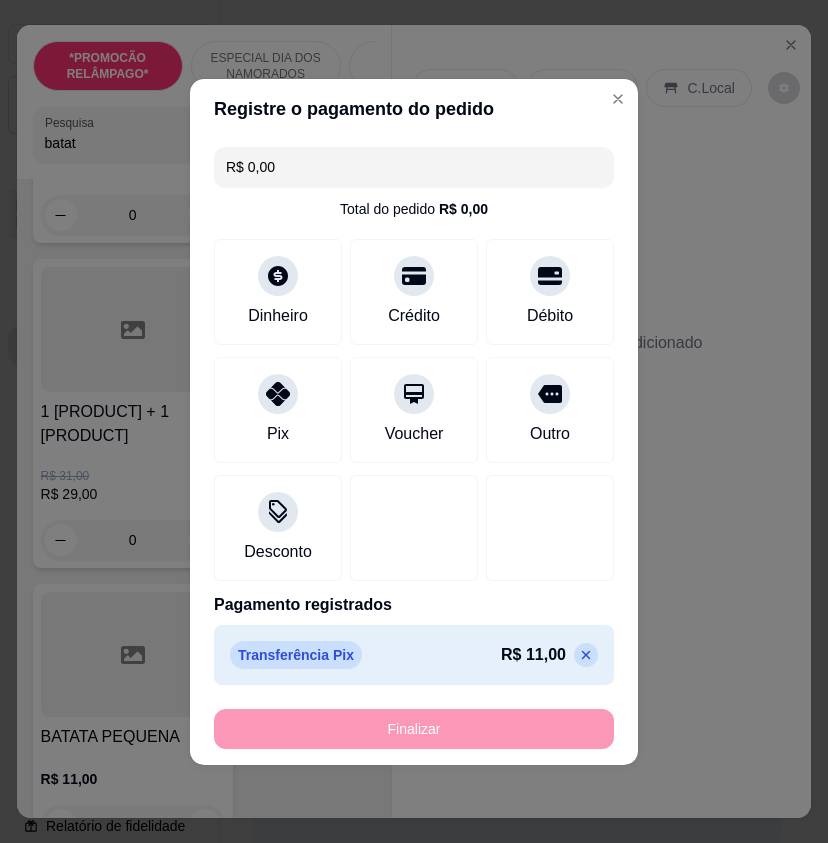 type on "-R$ 11,00" 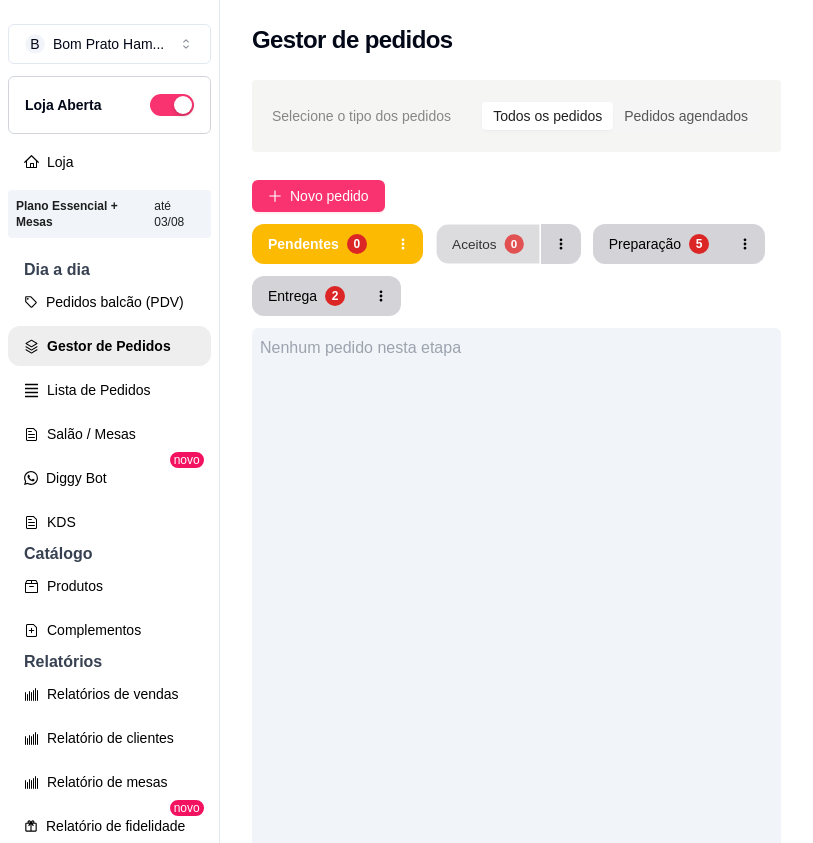 click on "Aceitos" at bounding box center (474, 243) 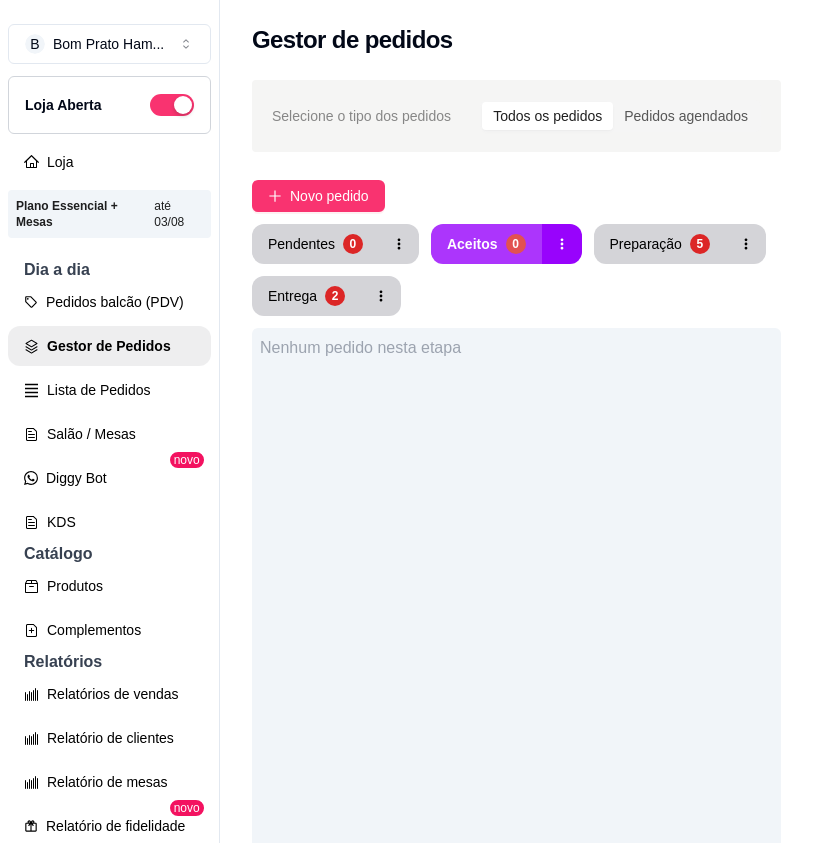 type 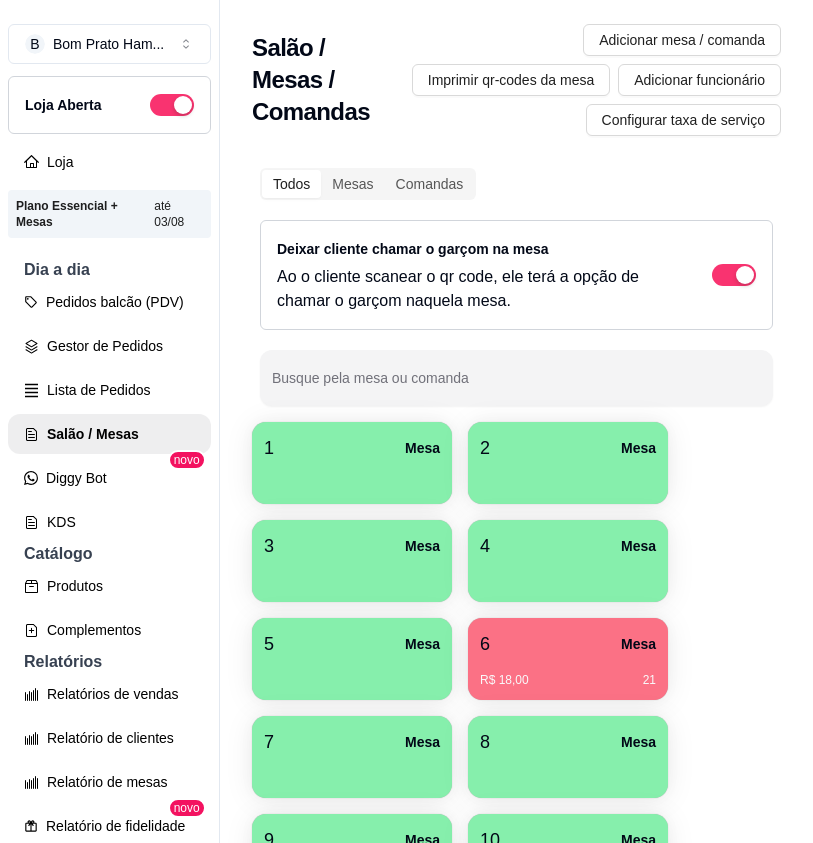 scroll, scrollTop: 0, scrollLeft: 0, axis: both 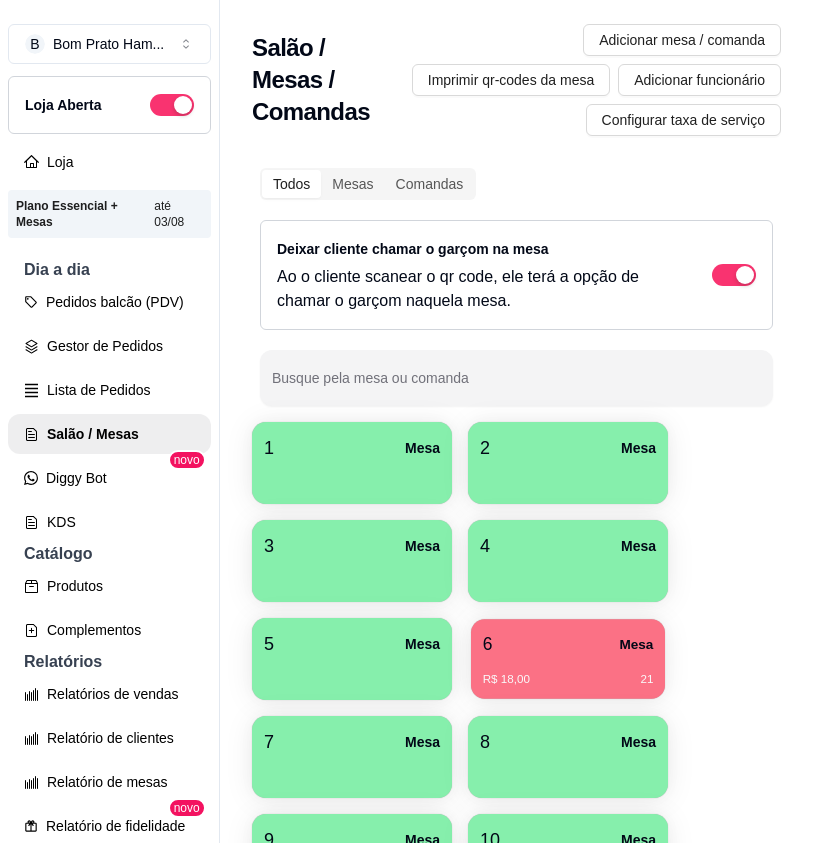 click on "6 Mesa" at bounding box center [568, 644] 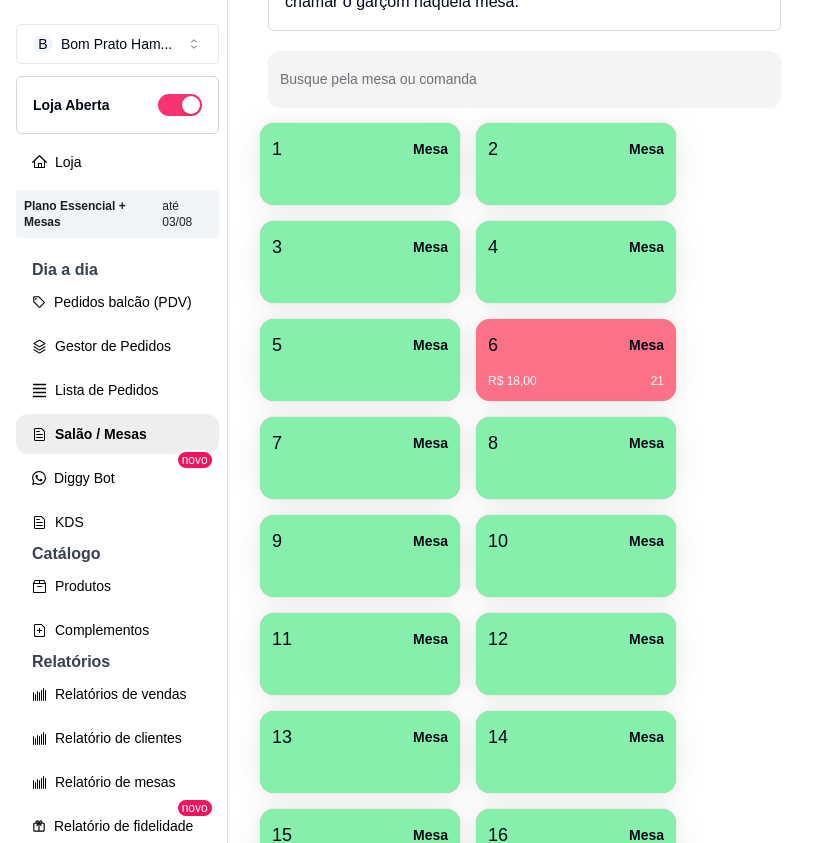 scroll, scrollTop: 300, scrollLeft: 0, axis: vertical 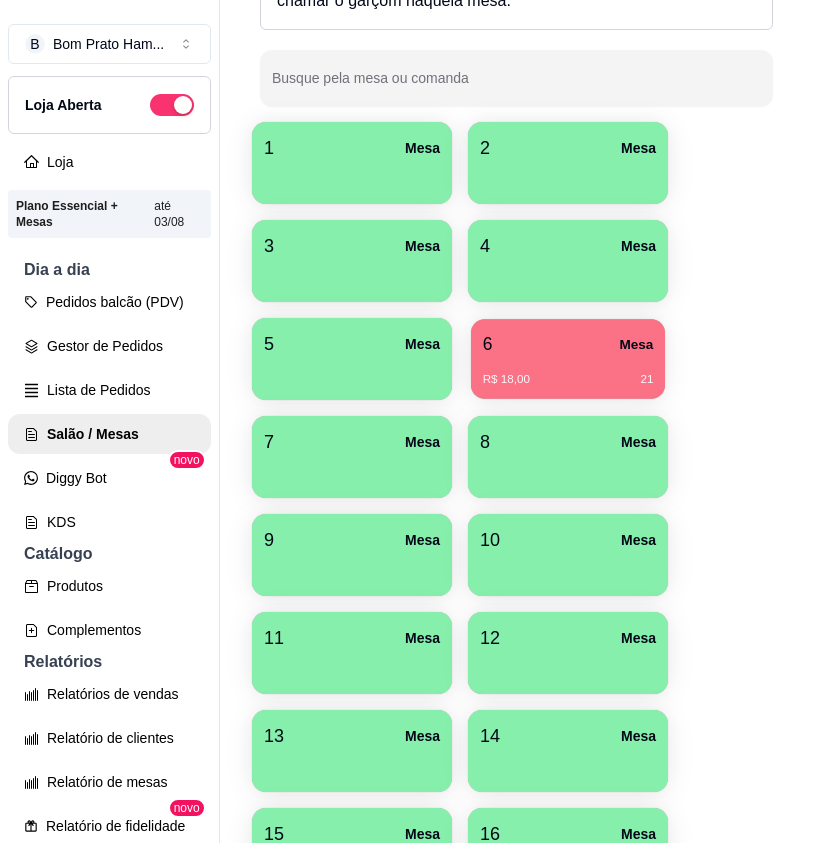 click on "R$ 18,00 21" at bounding box center (568, 372) 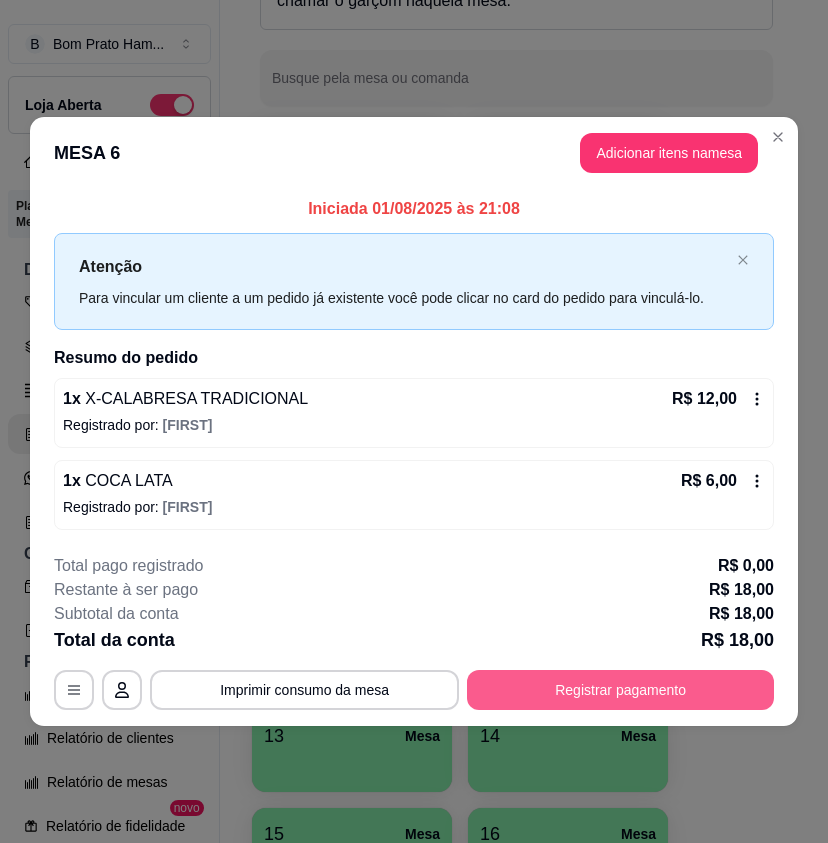 click on "Registrar pagamento" at bounding box center (620, 690) 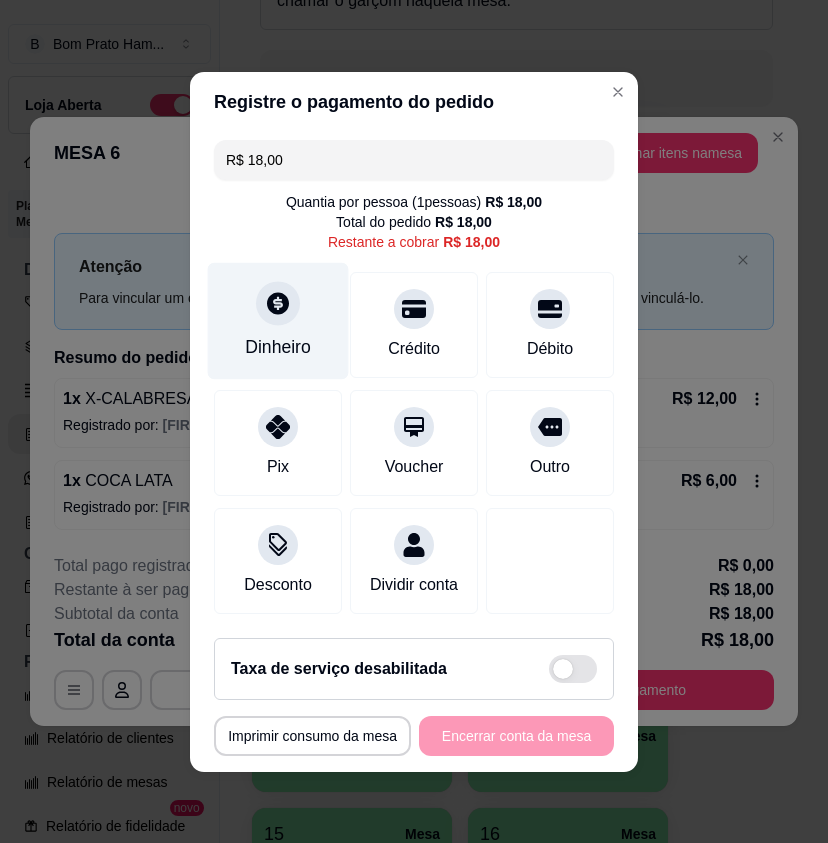 click on "Dinheiro" at bounding box center (278, 320) 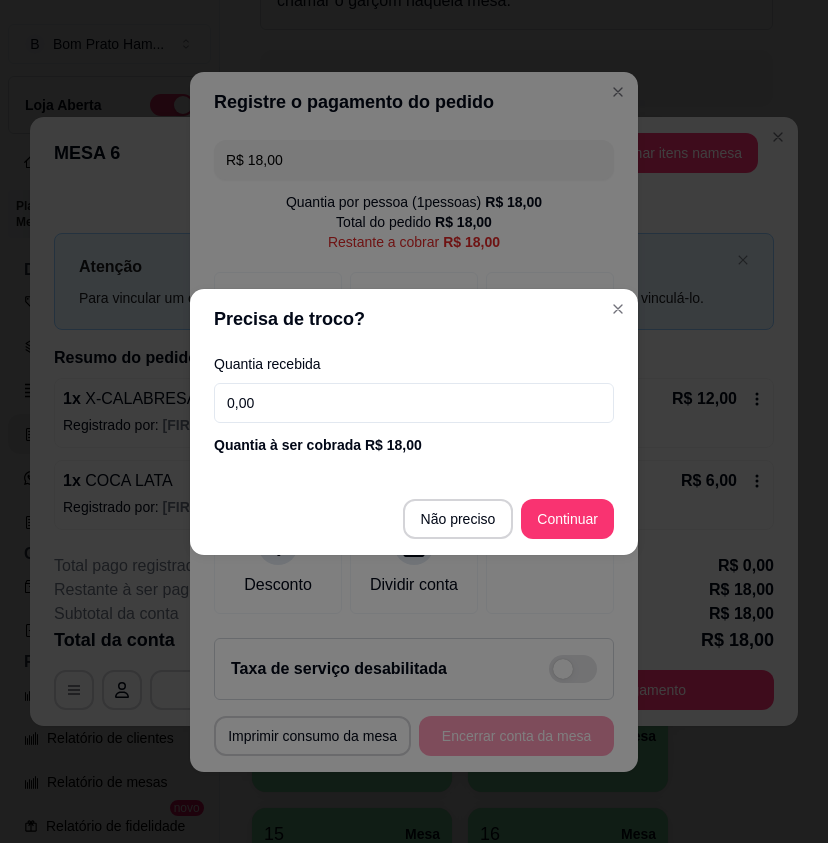 click on "0,00" at bounding box center (414, 403) 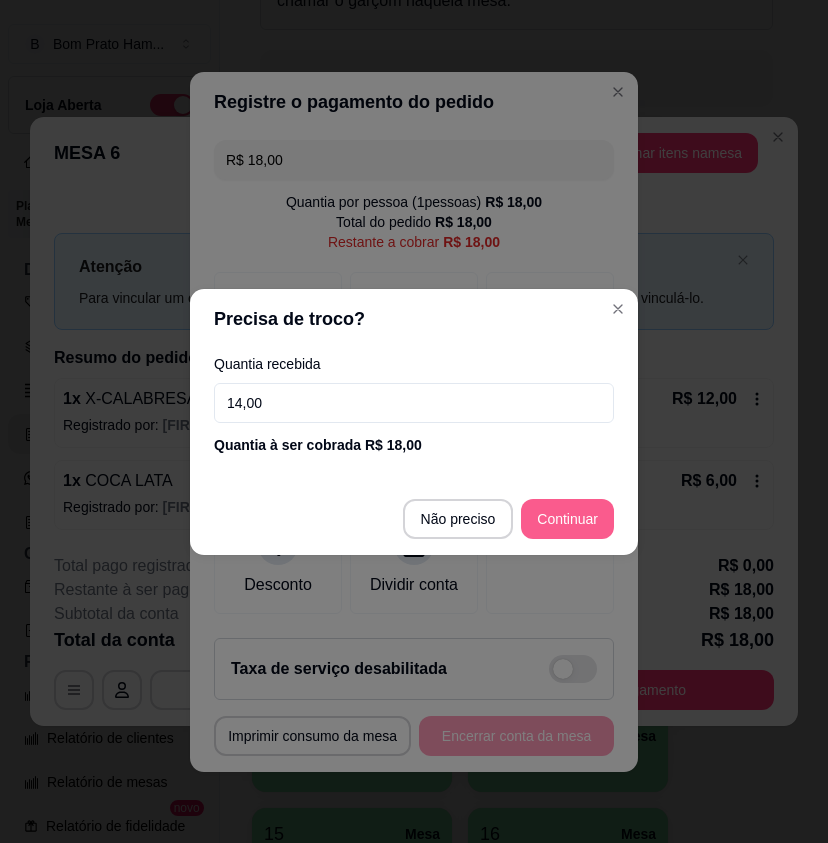 type on "14,00" 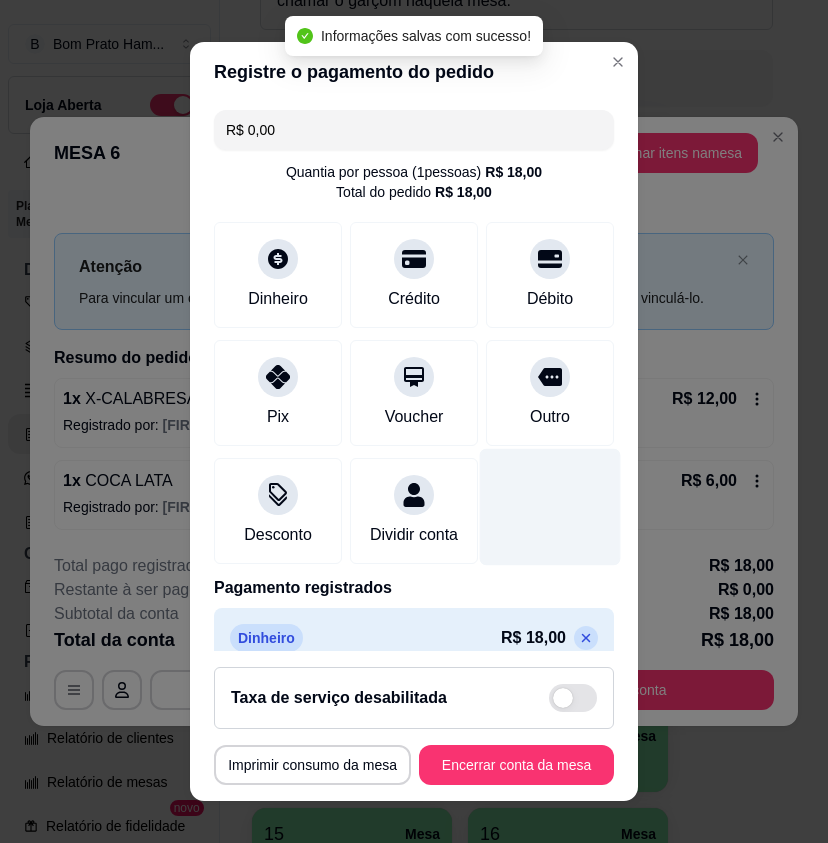 scroll, scrollTop: 49, scrollLeft: 0, axis: vertical 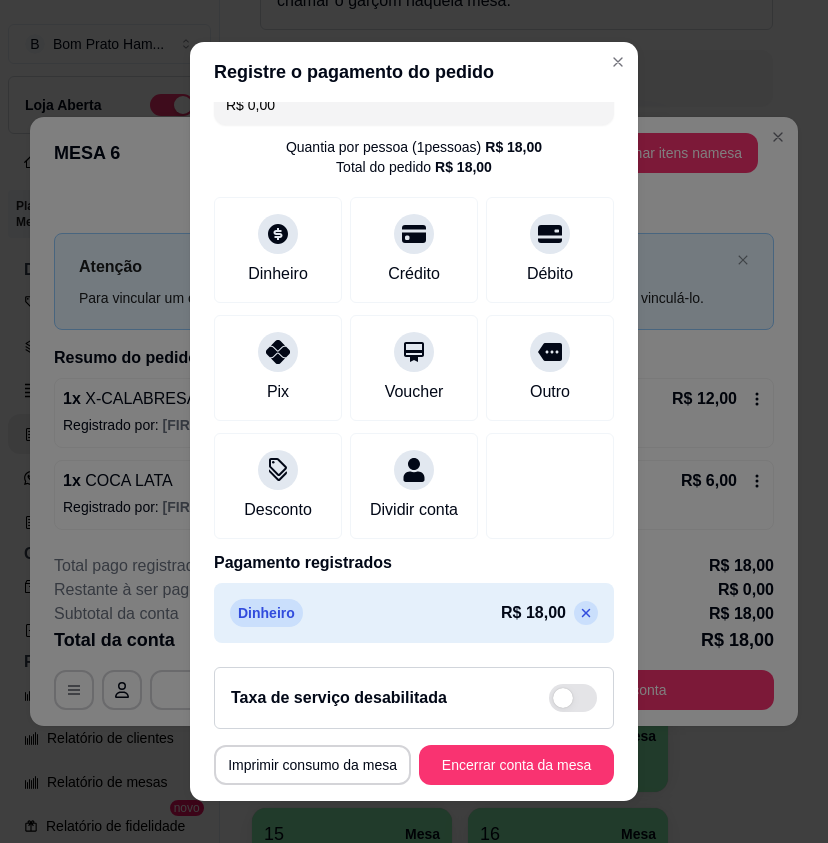 click 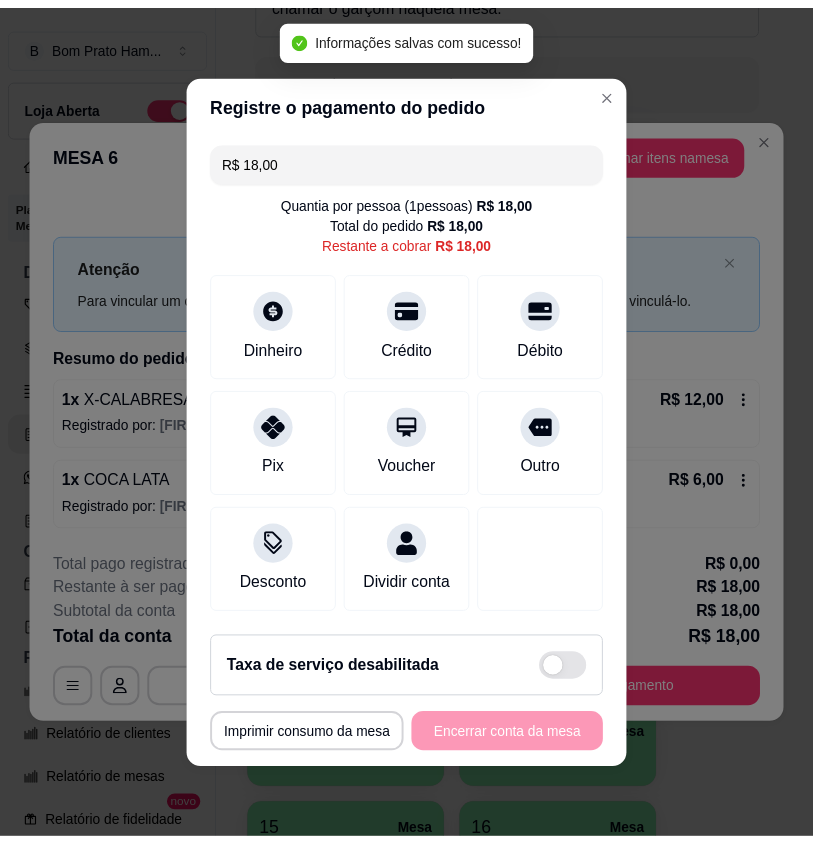 scroll, scrollTop: 0, scrollLeft: 0, axis: both 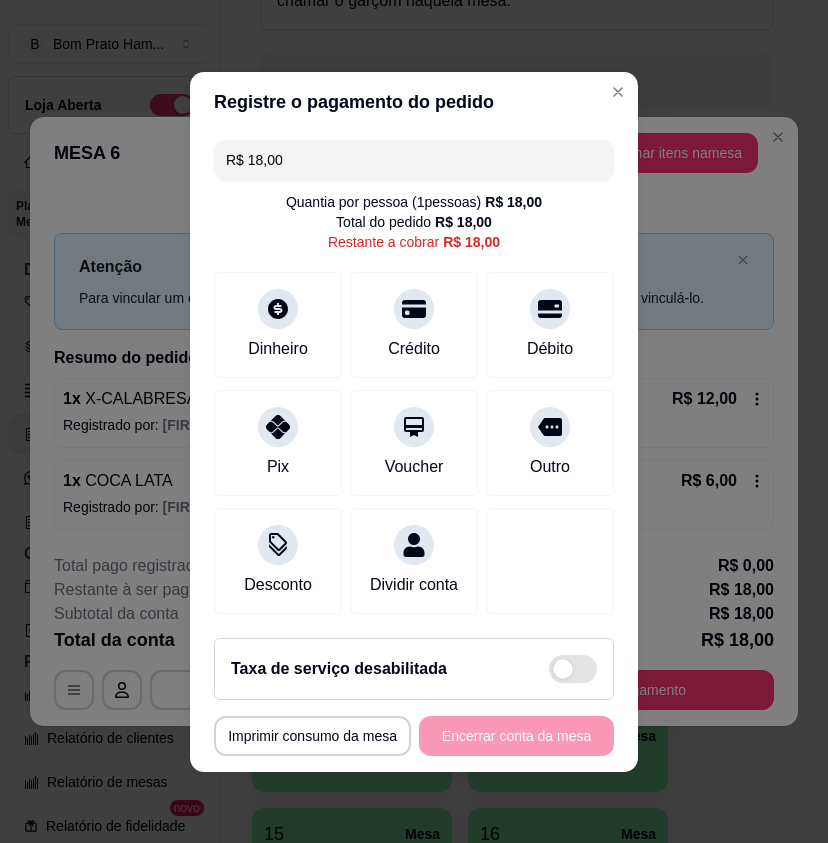 drag, startPoint x: 288, startPoint y: 146, endPoint x: 224, endPoint y: 149, distance: 64.070274 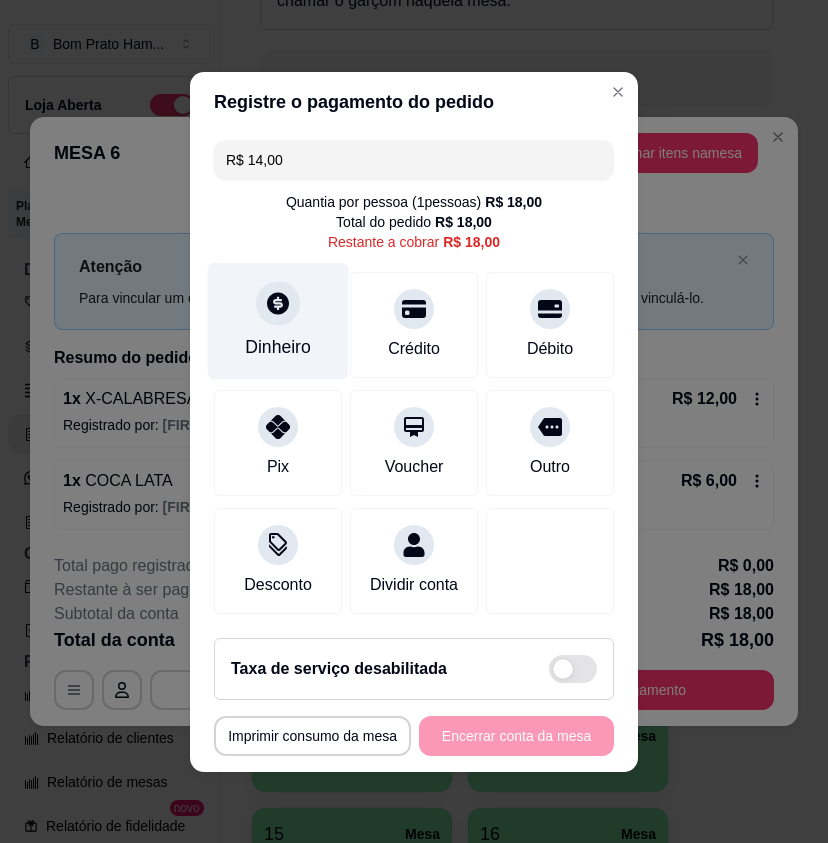 click on "Dinheiro" at bounding box center (278, 347) 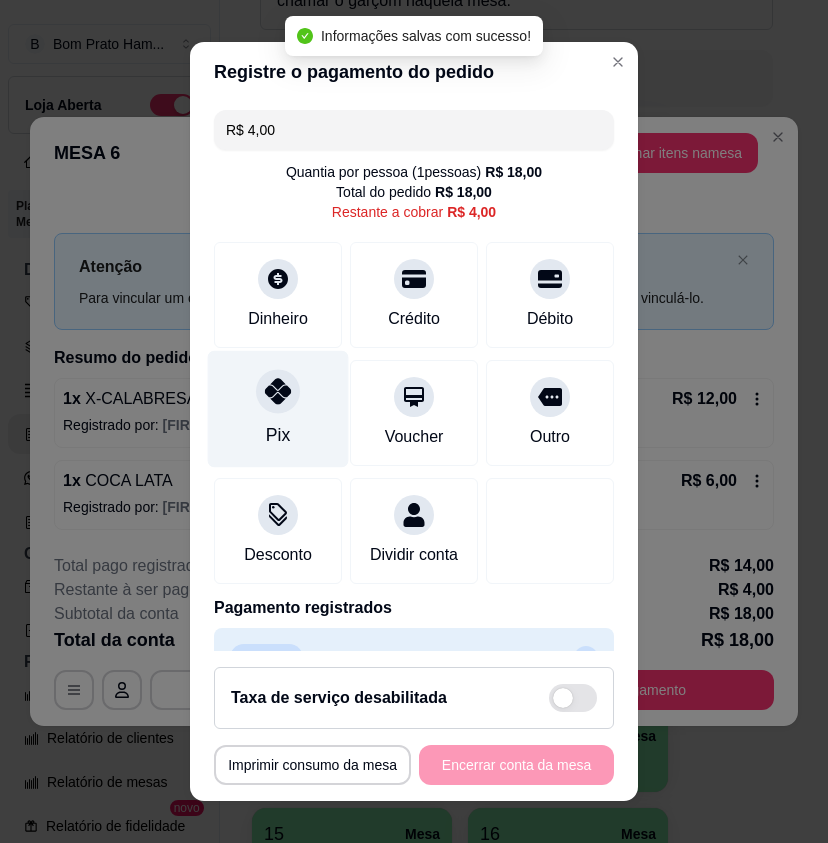 click at bounding box center (278, 392) 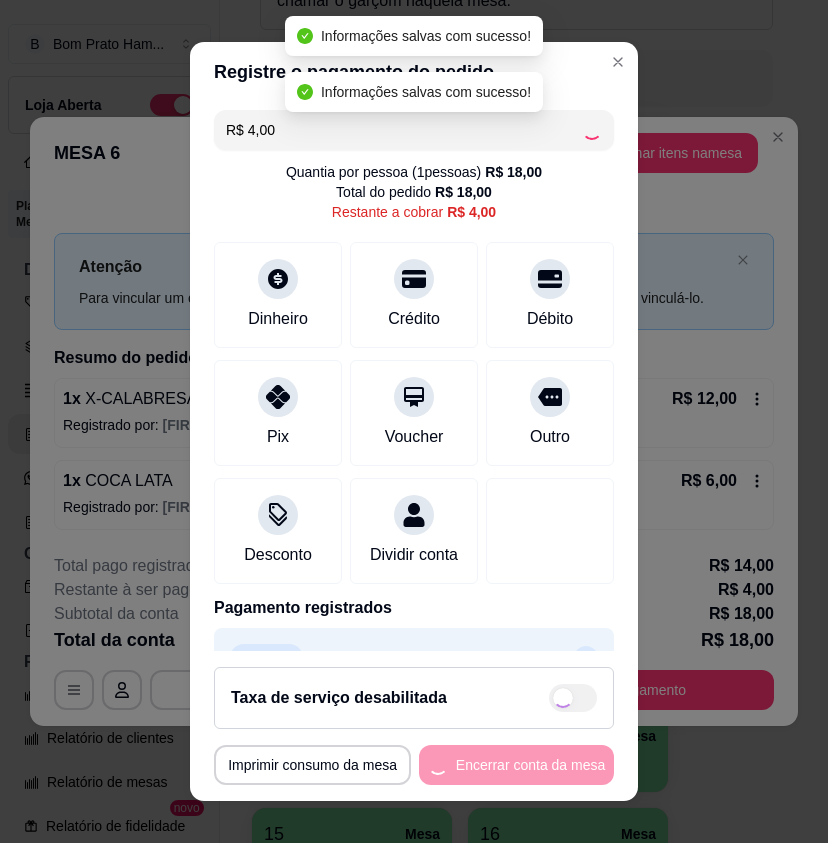 type on "R$ 0,00" 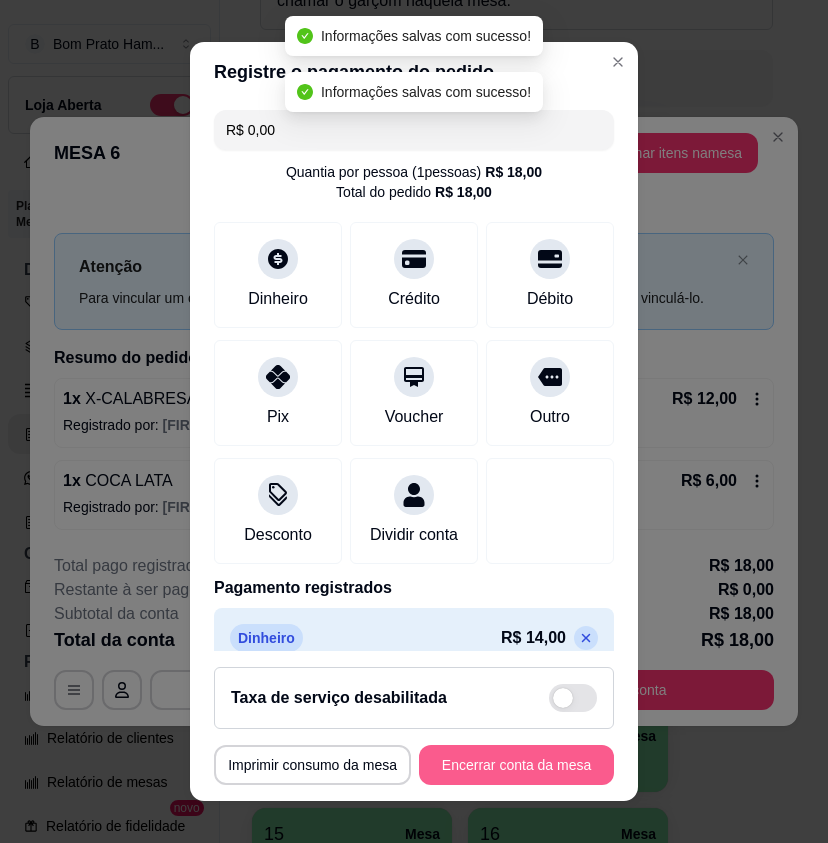 click on "Encerrar conta da mesa" at bounding box center [516, 765] 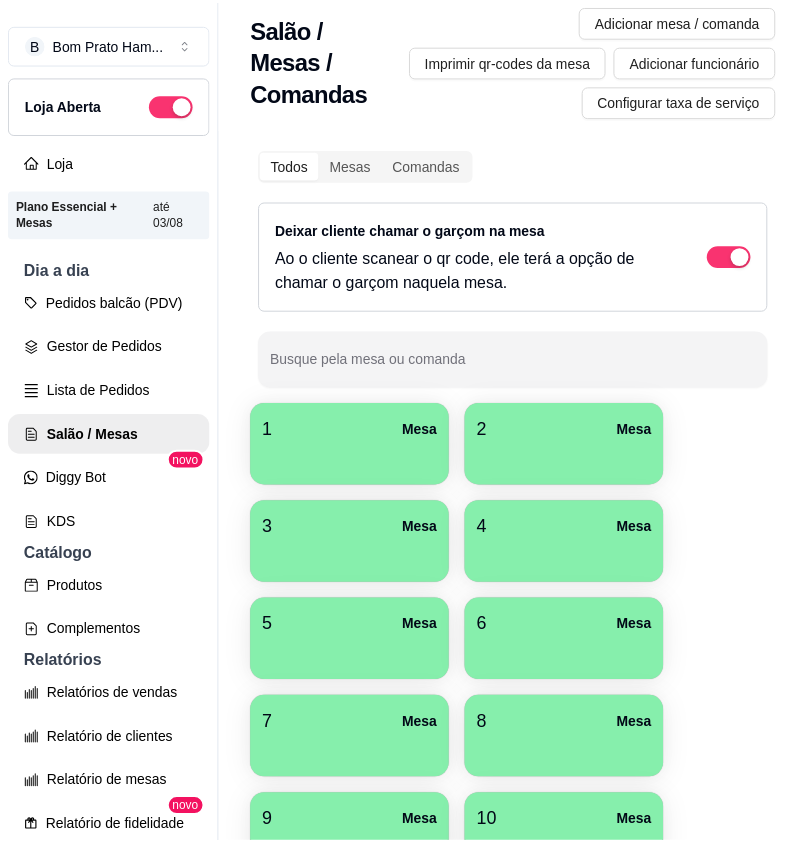 scroll, scrollTop: 0, scrollLeft: 0, axis: both 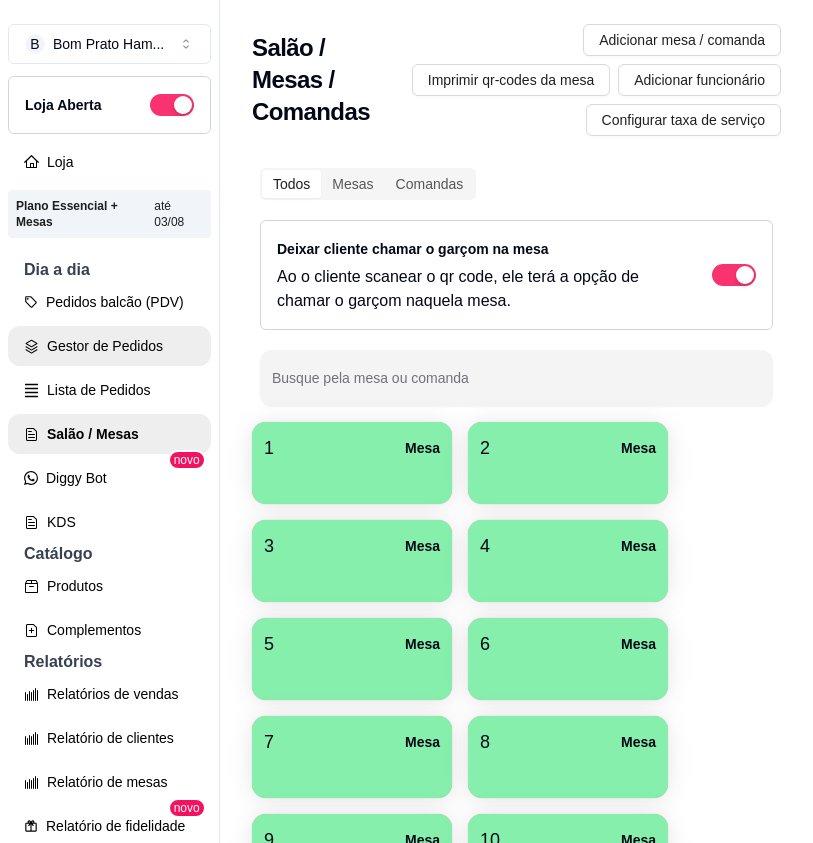 click on "Gestor de Pedidos" at bounding box center (109, 346) 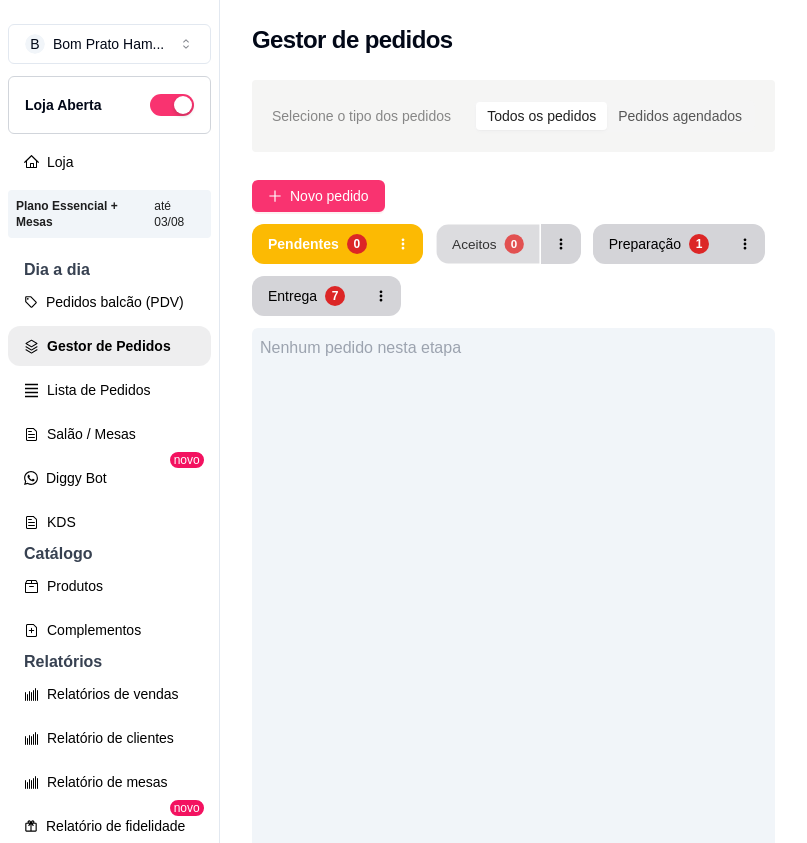 click on "Aceitos" at bounding box center [474, 243] 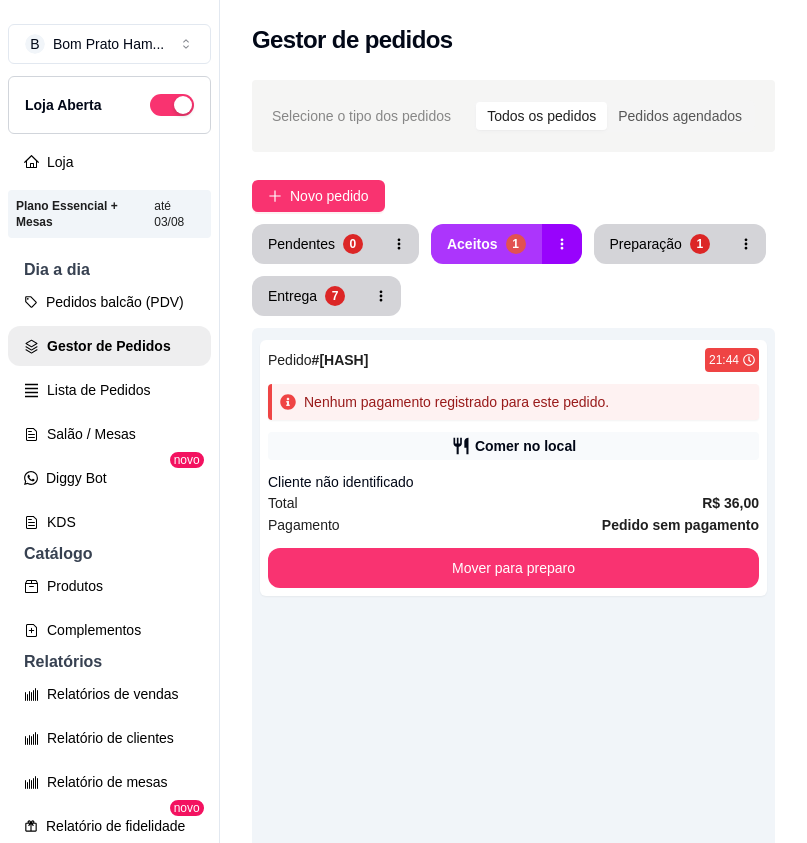 type 